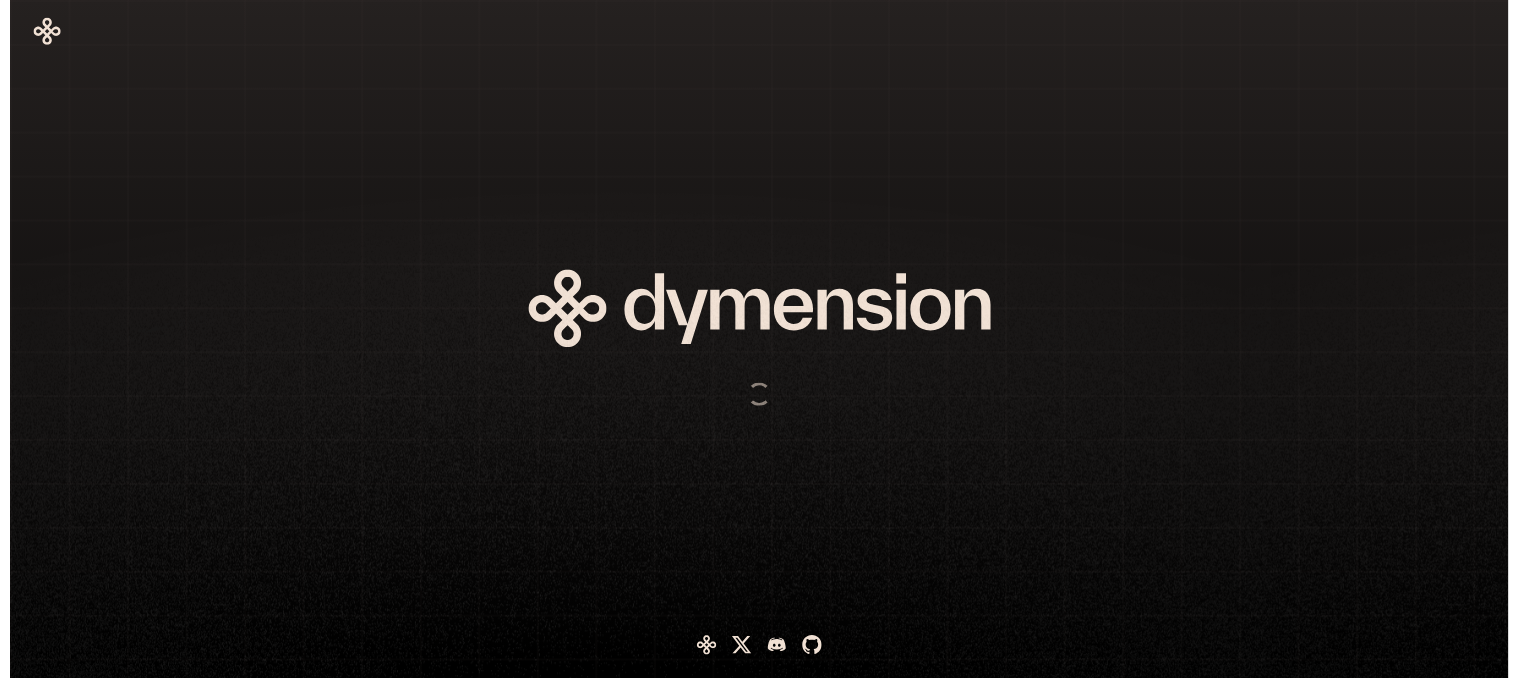 scroll, scrollTop: 0, scrollLeft: 0, axis: both 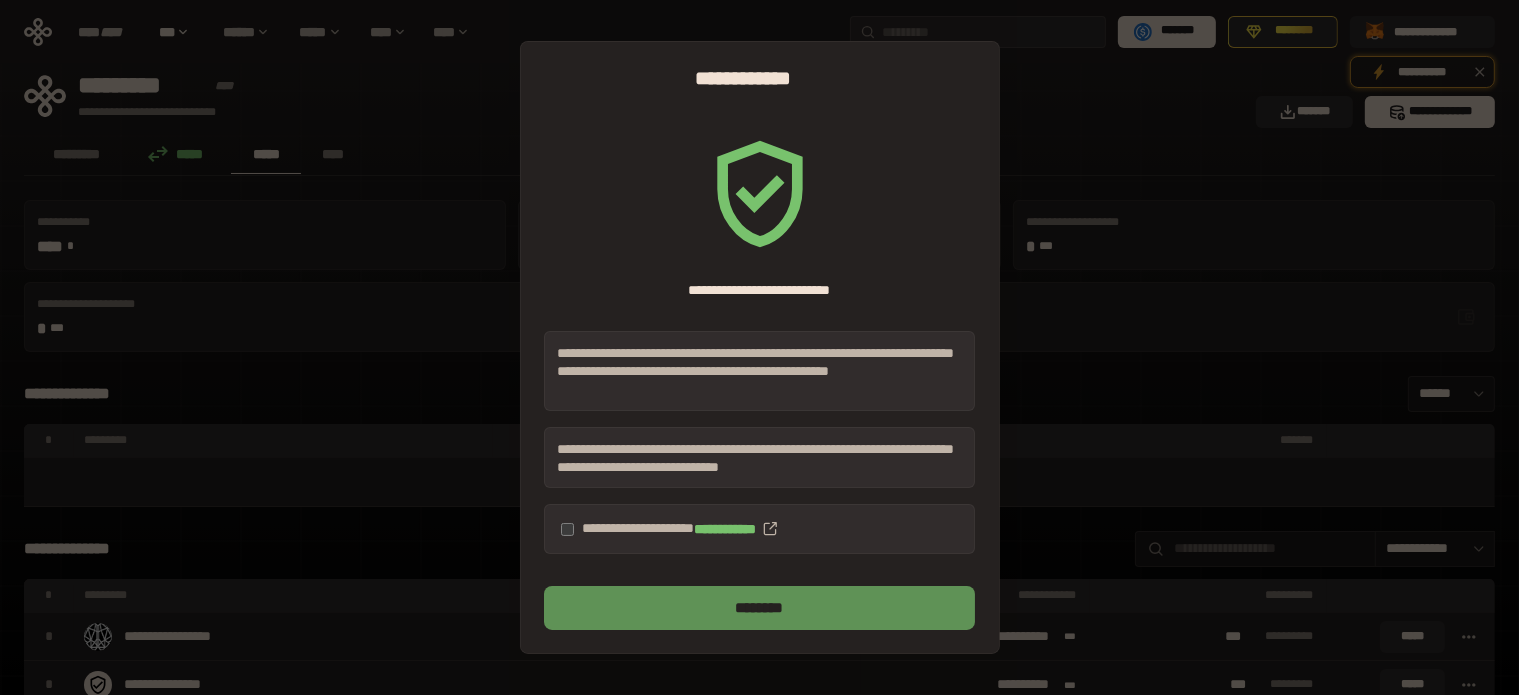 click on "********" at bounding box center [759, 608] 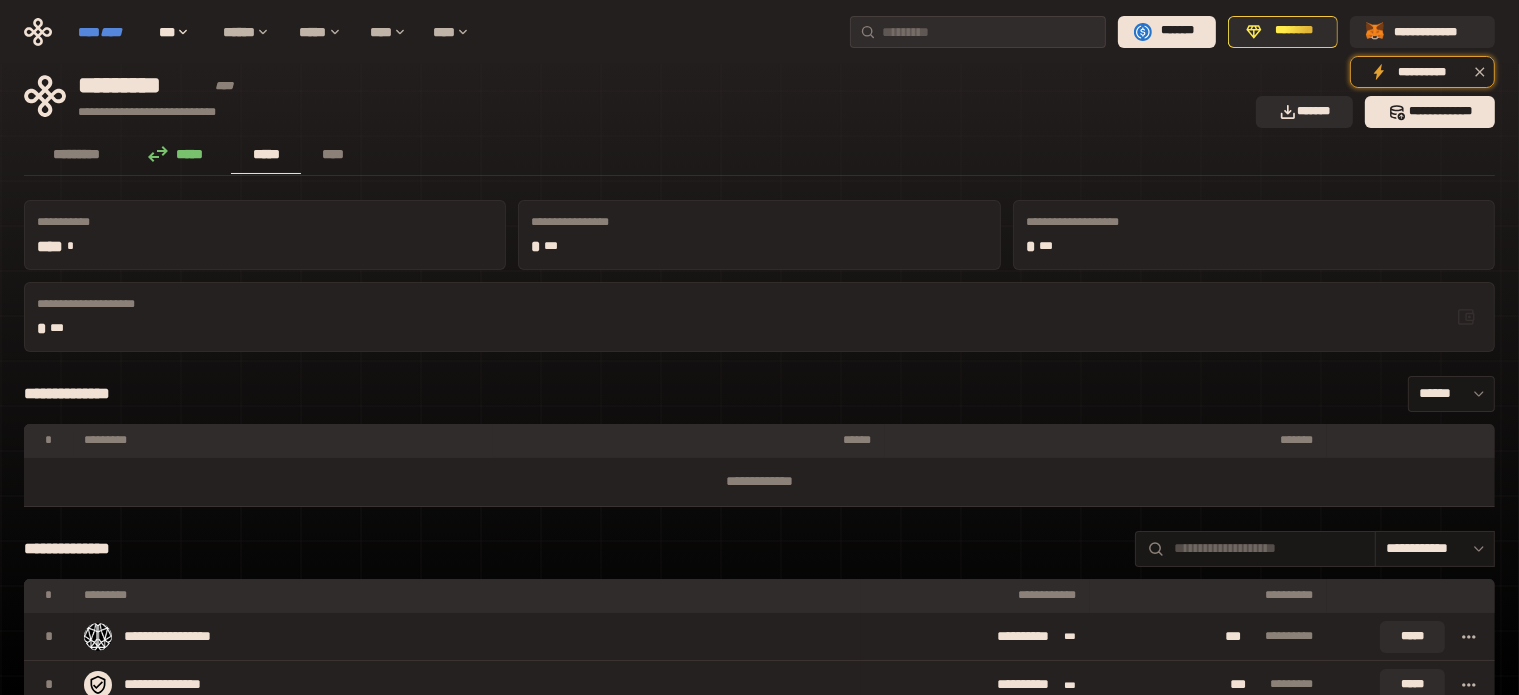click on "****" at bounding box center [111, 32] 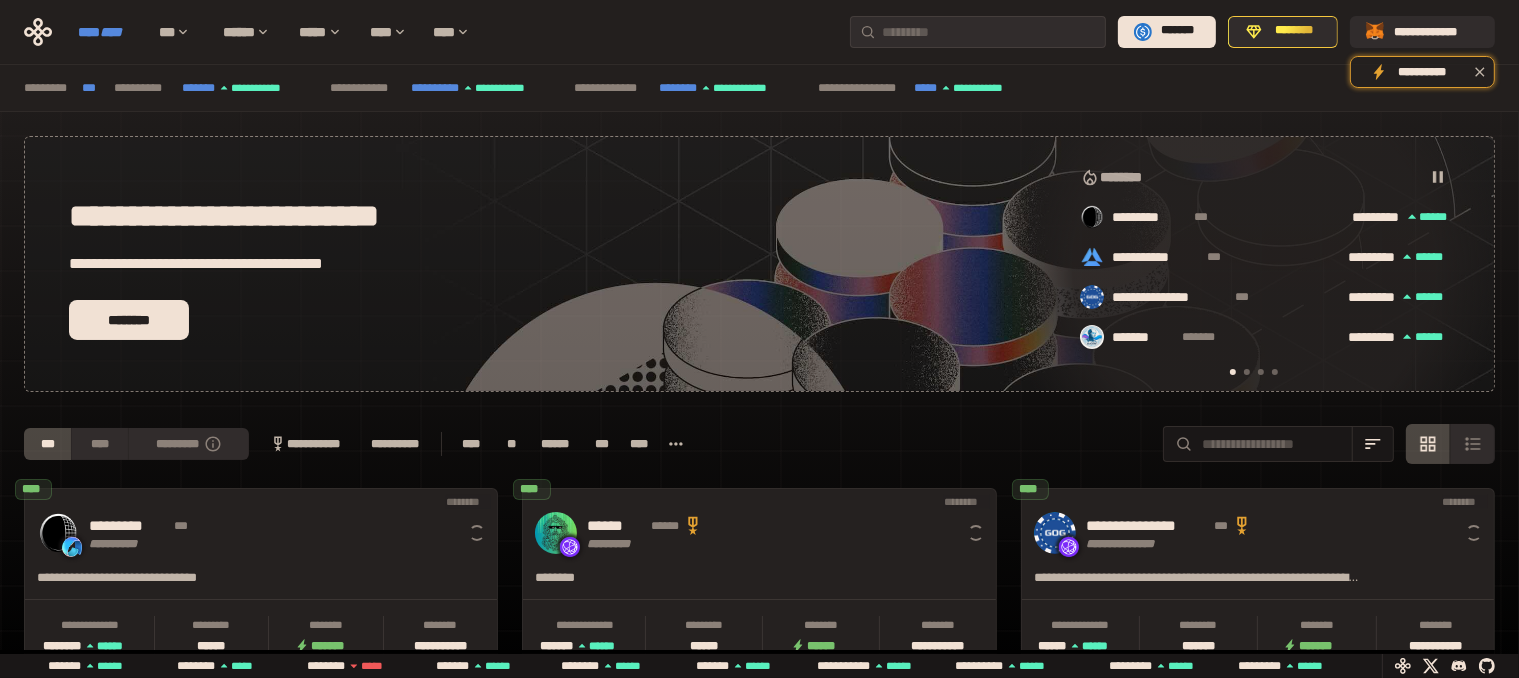 scroll, scrollTop: 0, scrollLeft: 16, axis: horizontal 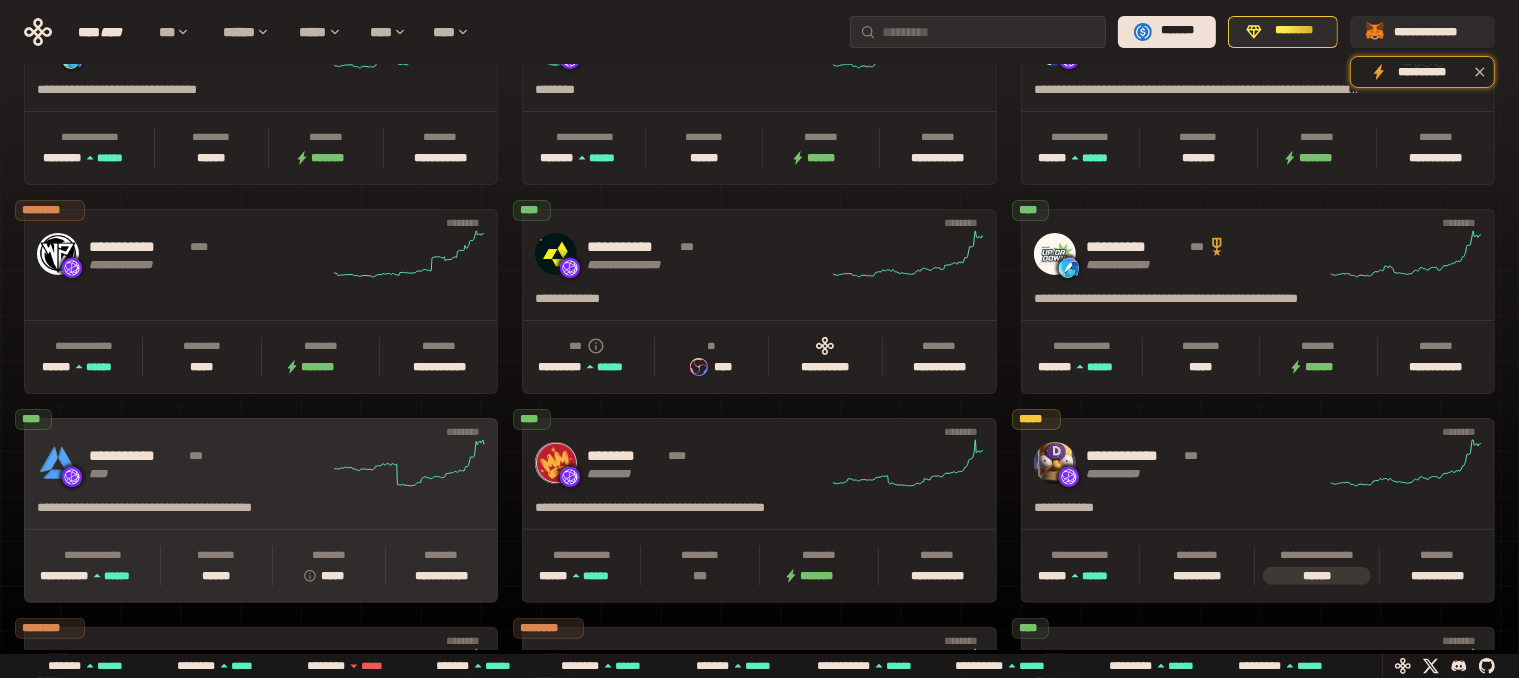 click on "**********" at bounding box center (261, 463) 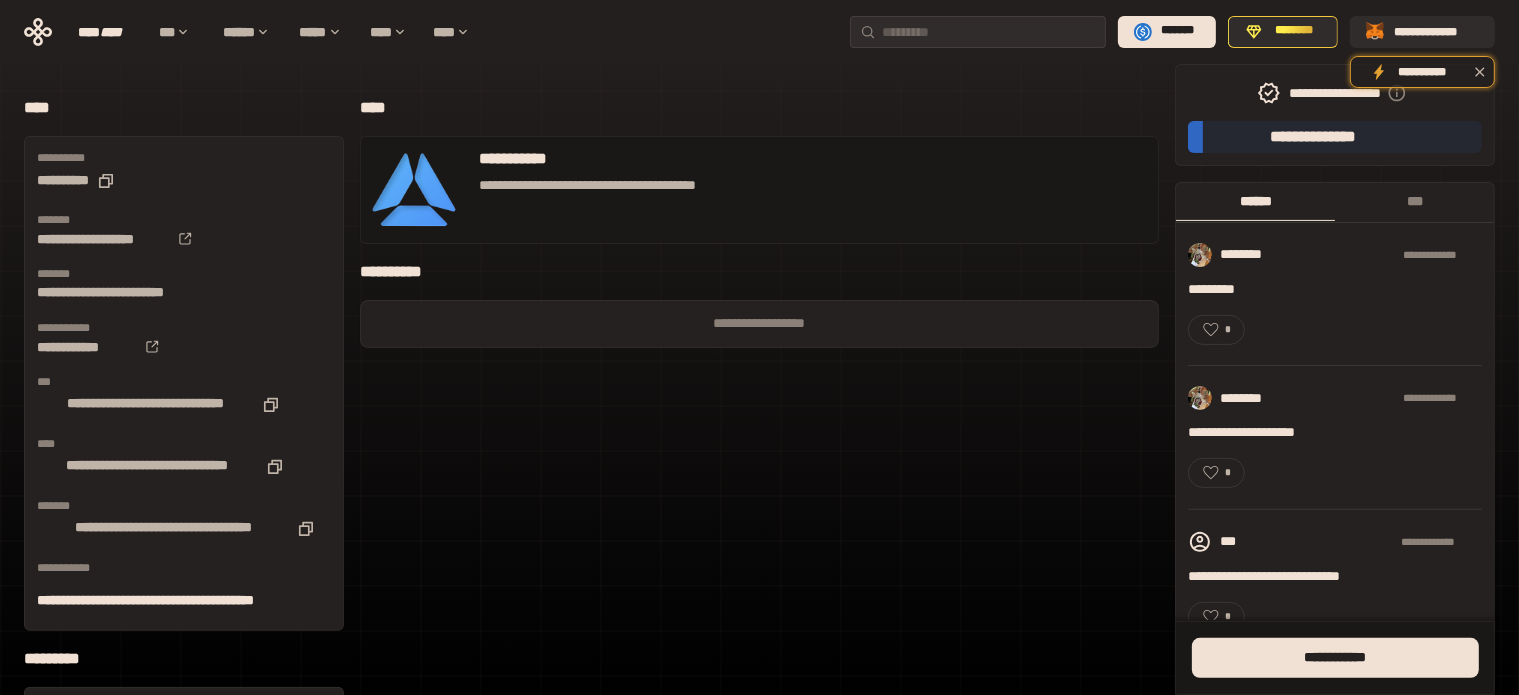 scroll, scrollTop: 0, scrollLeft: 0, axis: both 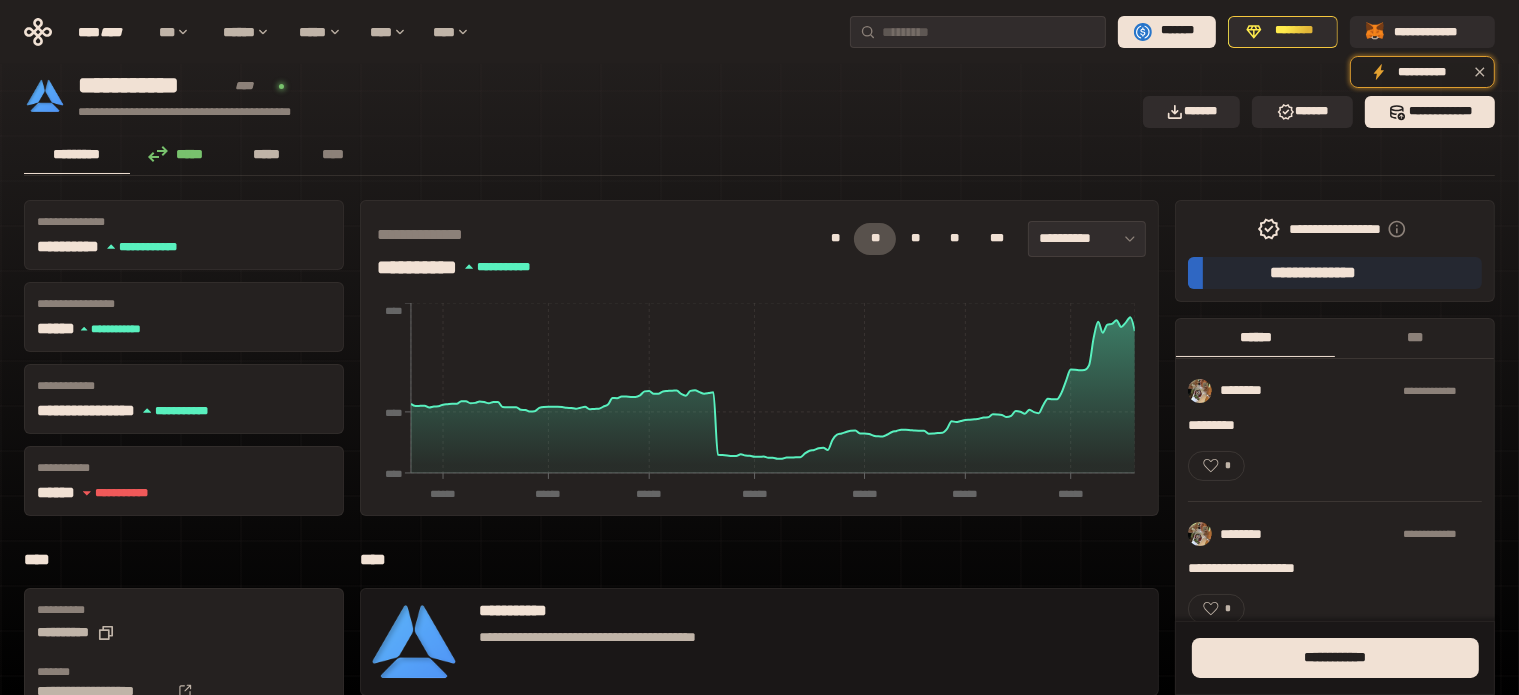click on "*****" at bounding box center [266, 154] 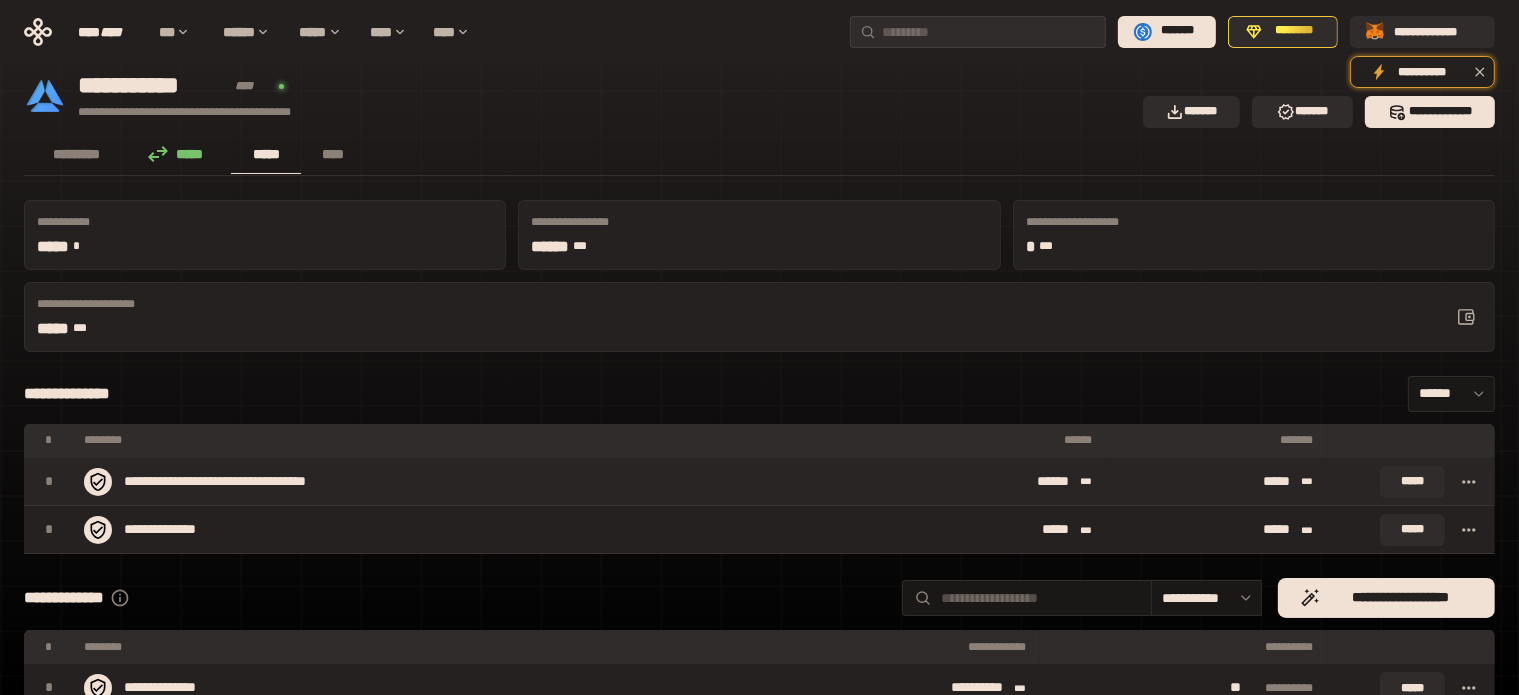 click 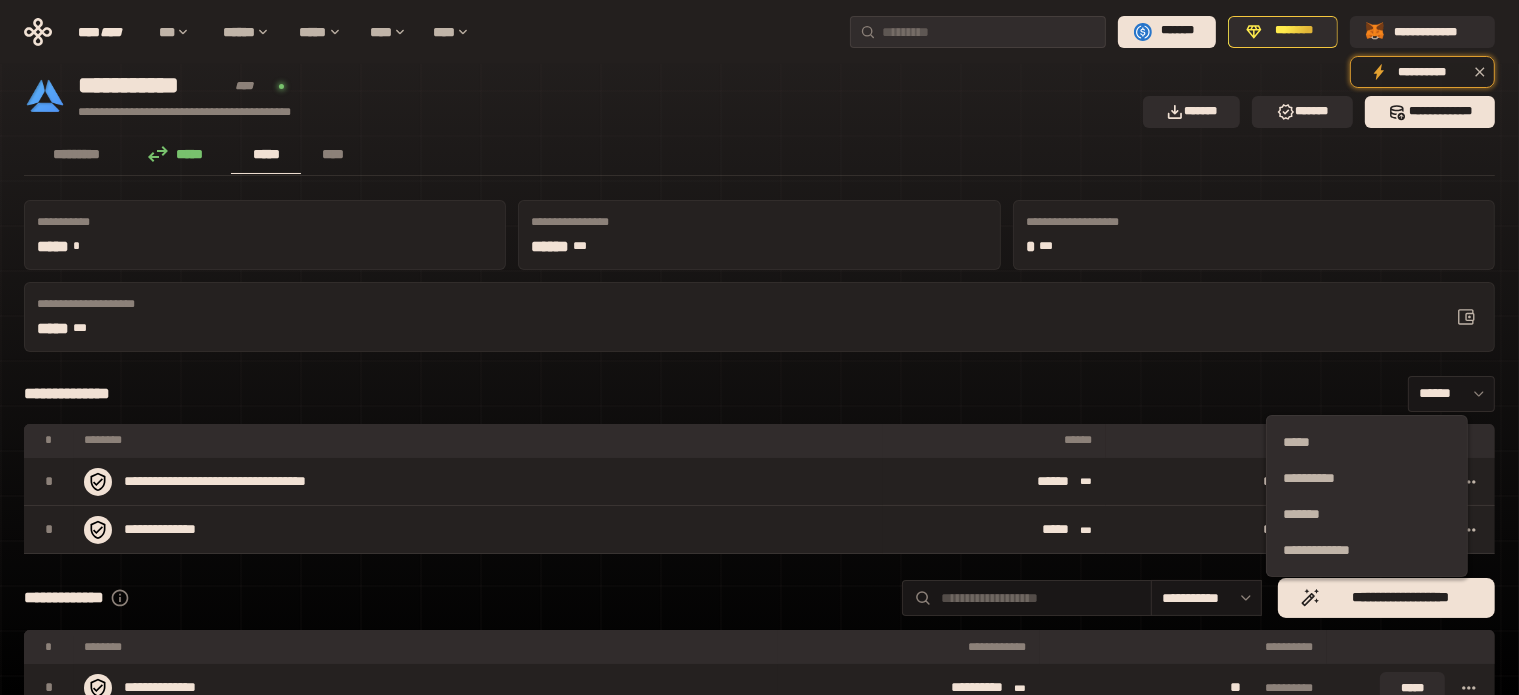 click on "**********" at bounding box center [759, 792] 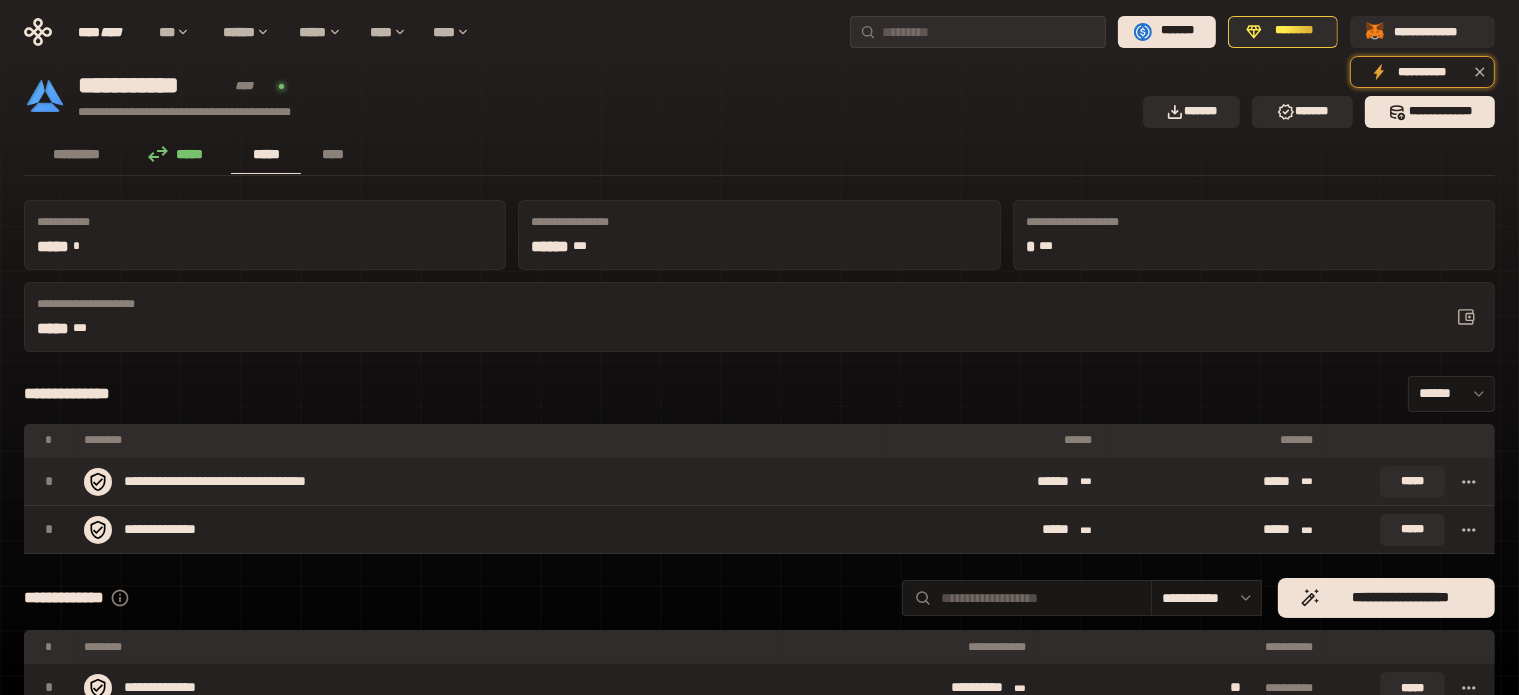 click 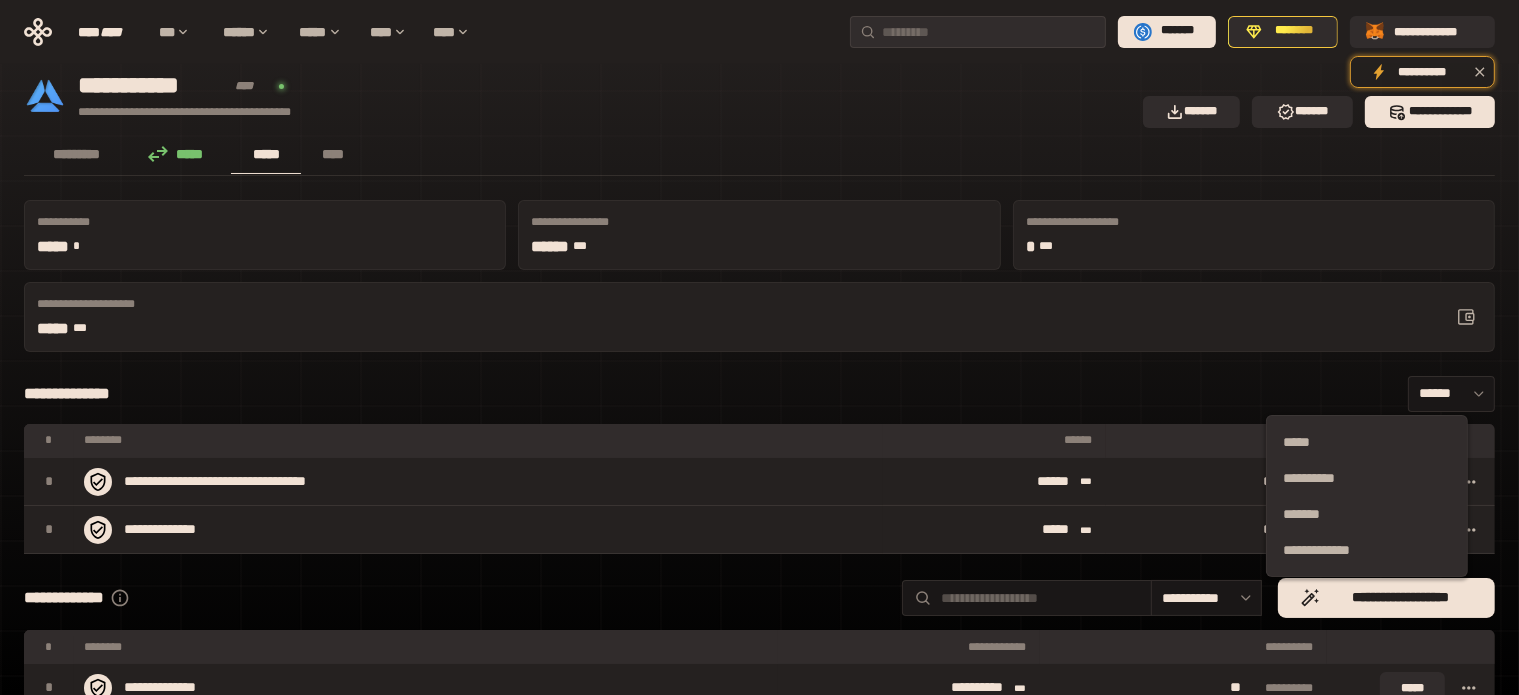 click on "**********" at bounding box center (759, 598) 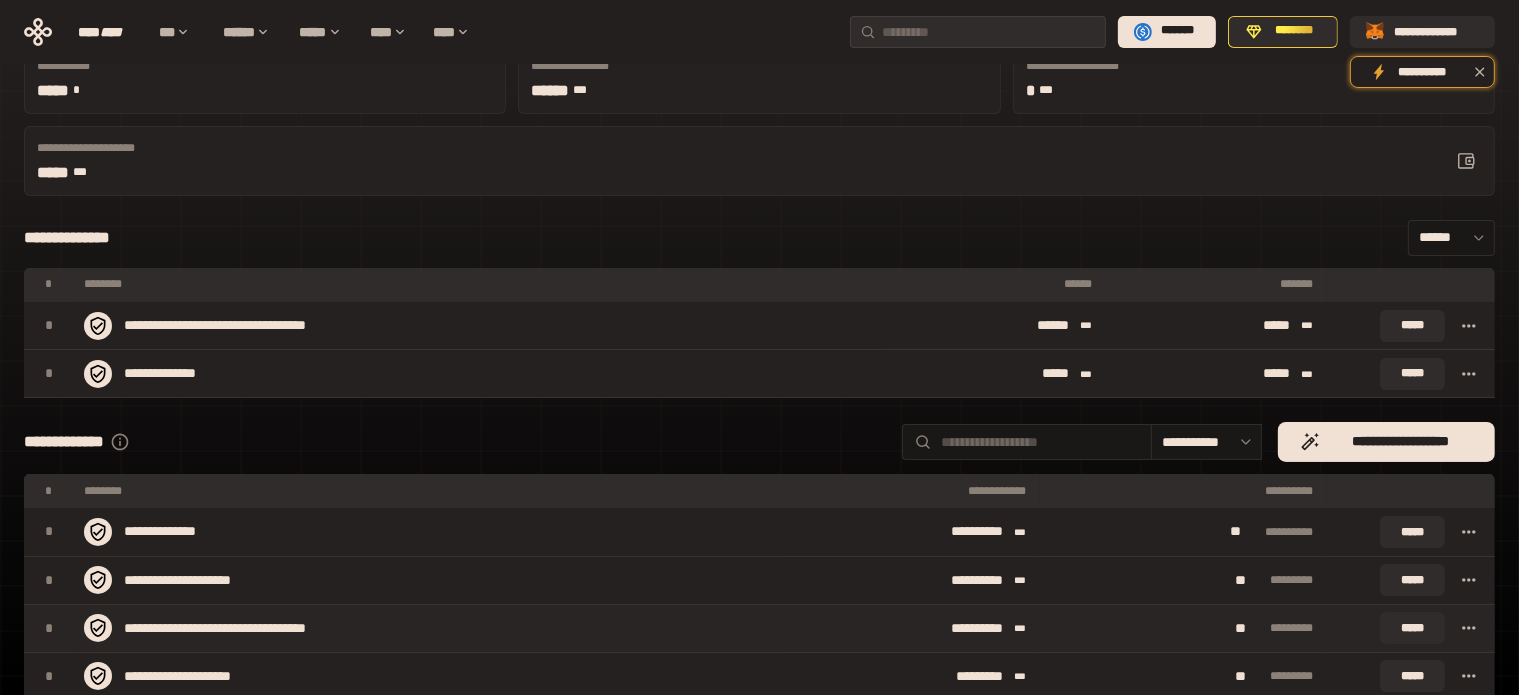 scroll, scrollTop: 0, scrollLeft: 0, axis: both 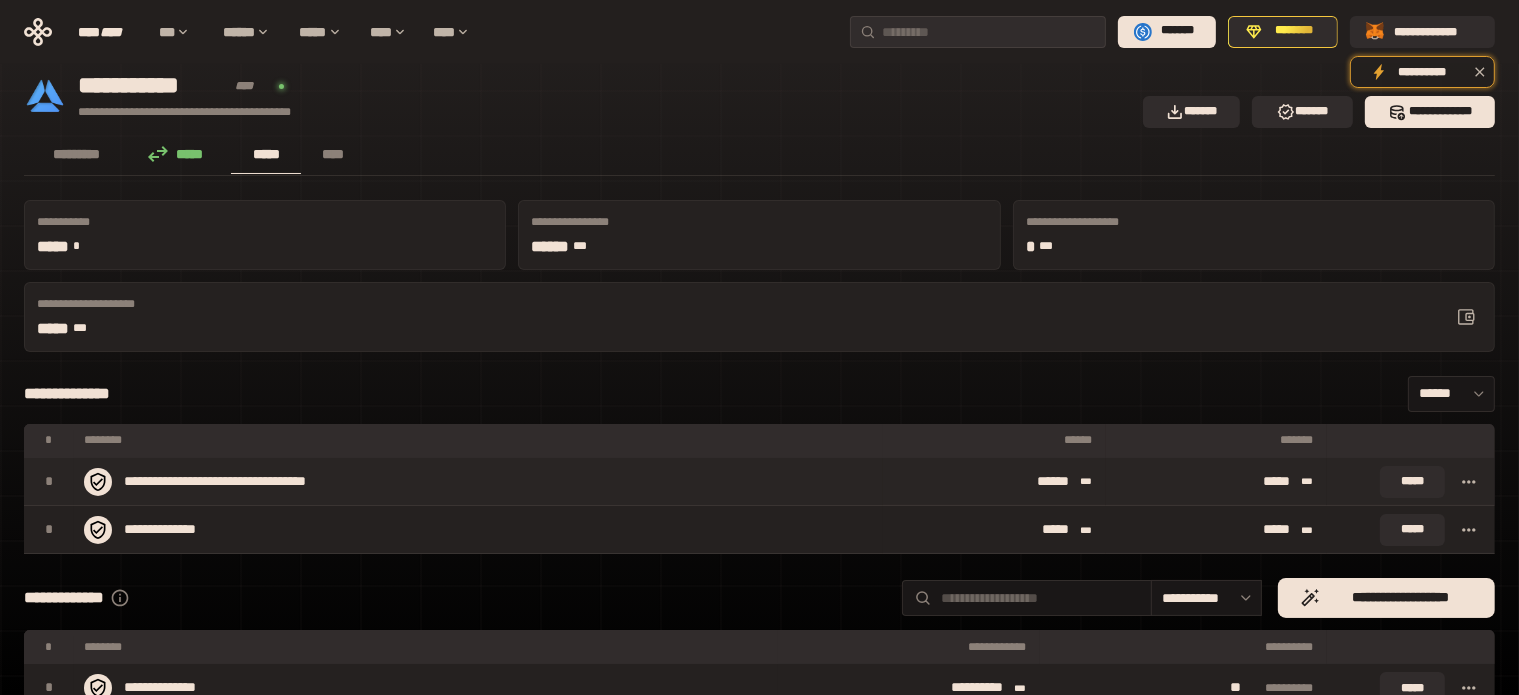 click on "*****" at bounding box center [1411, 482] 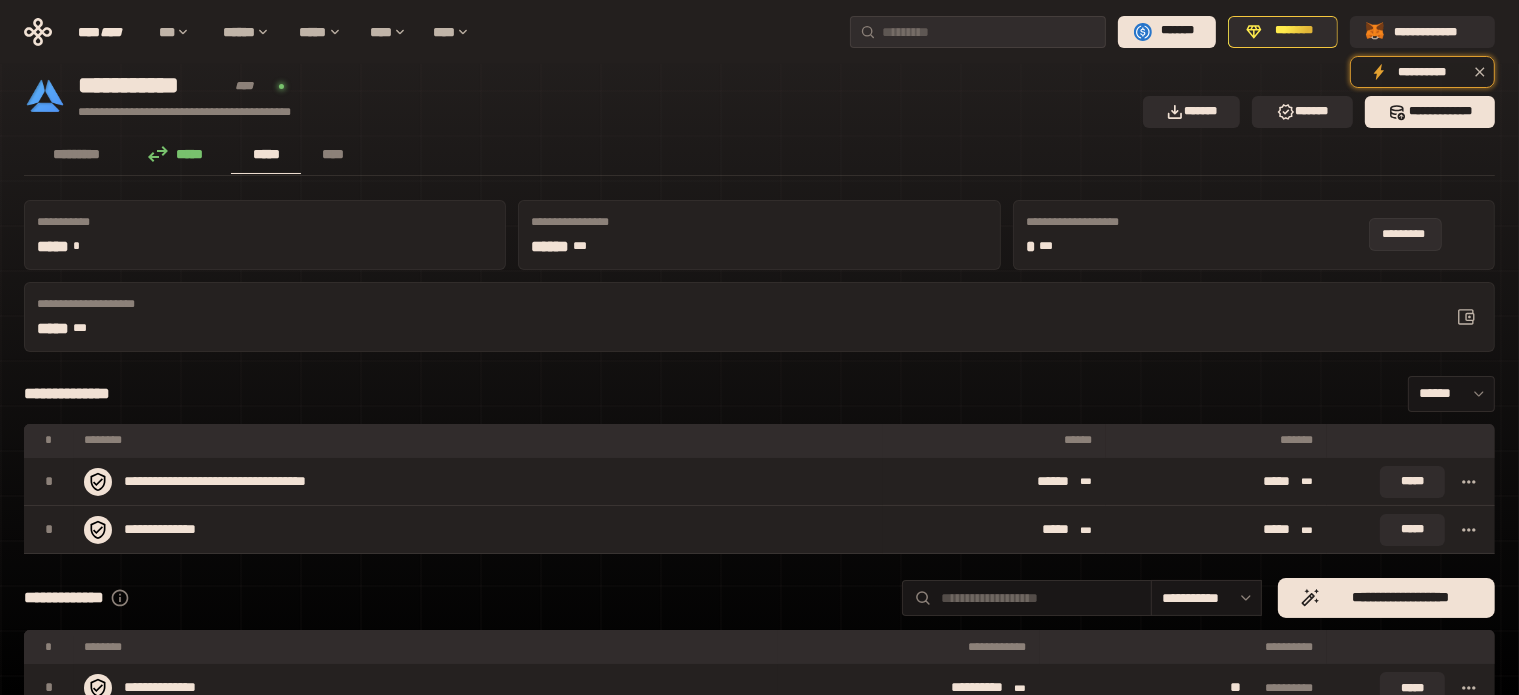 click 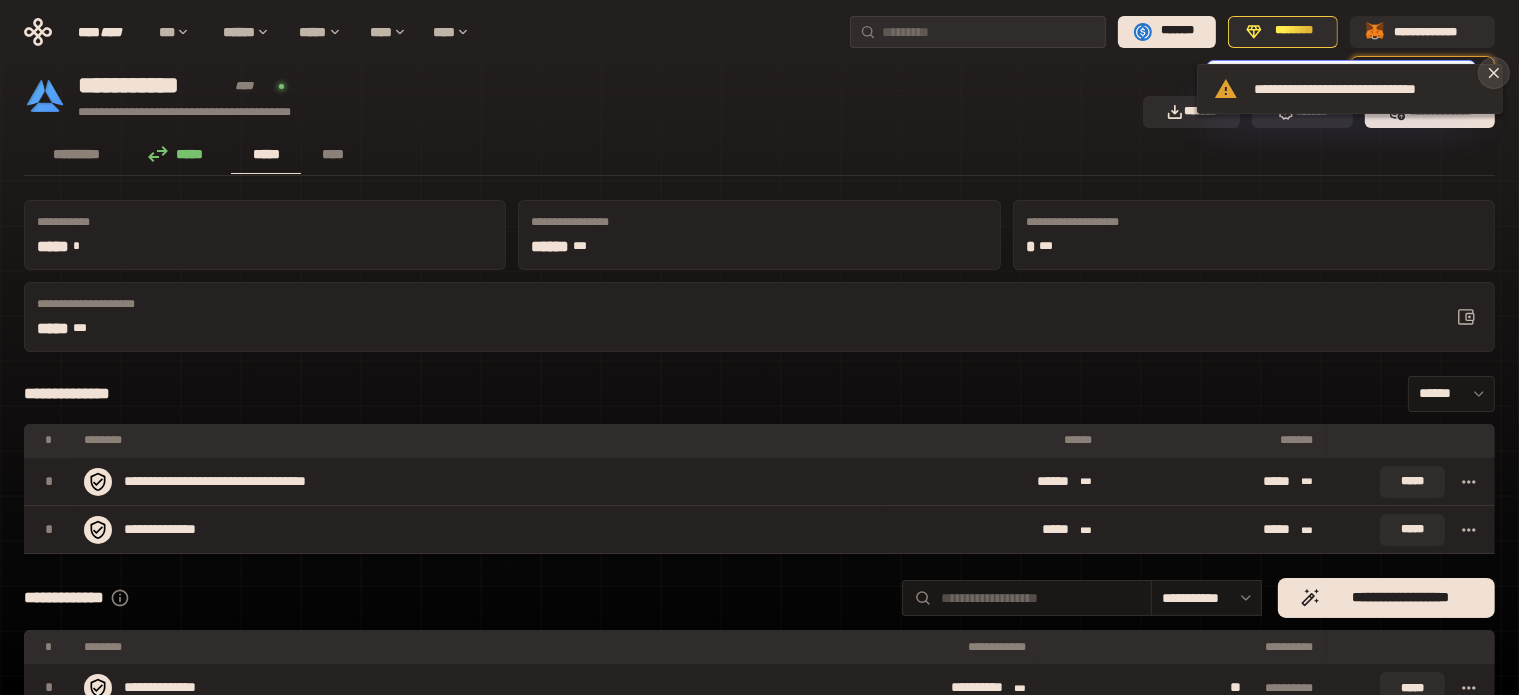 click 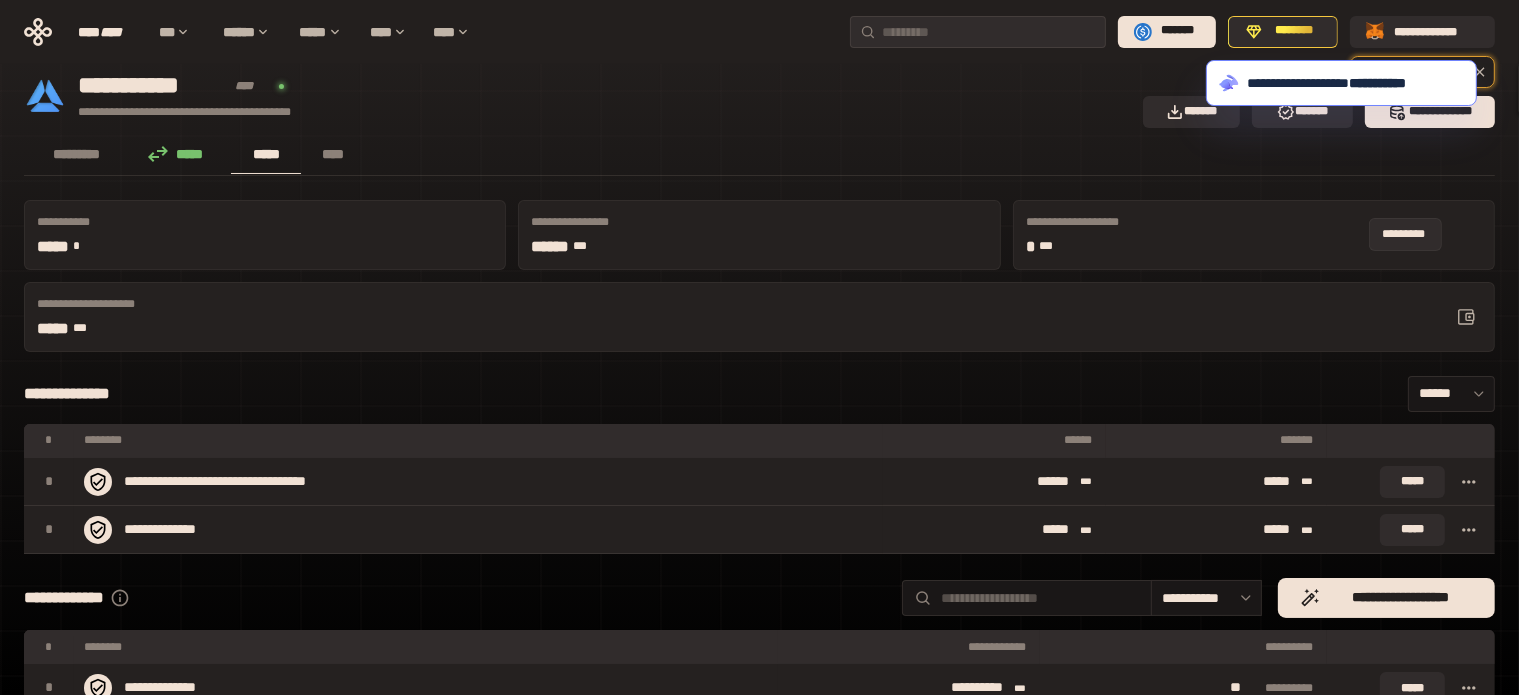 click 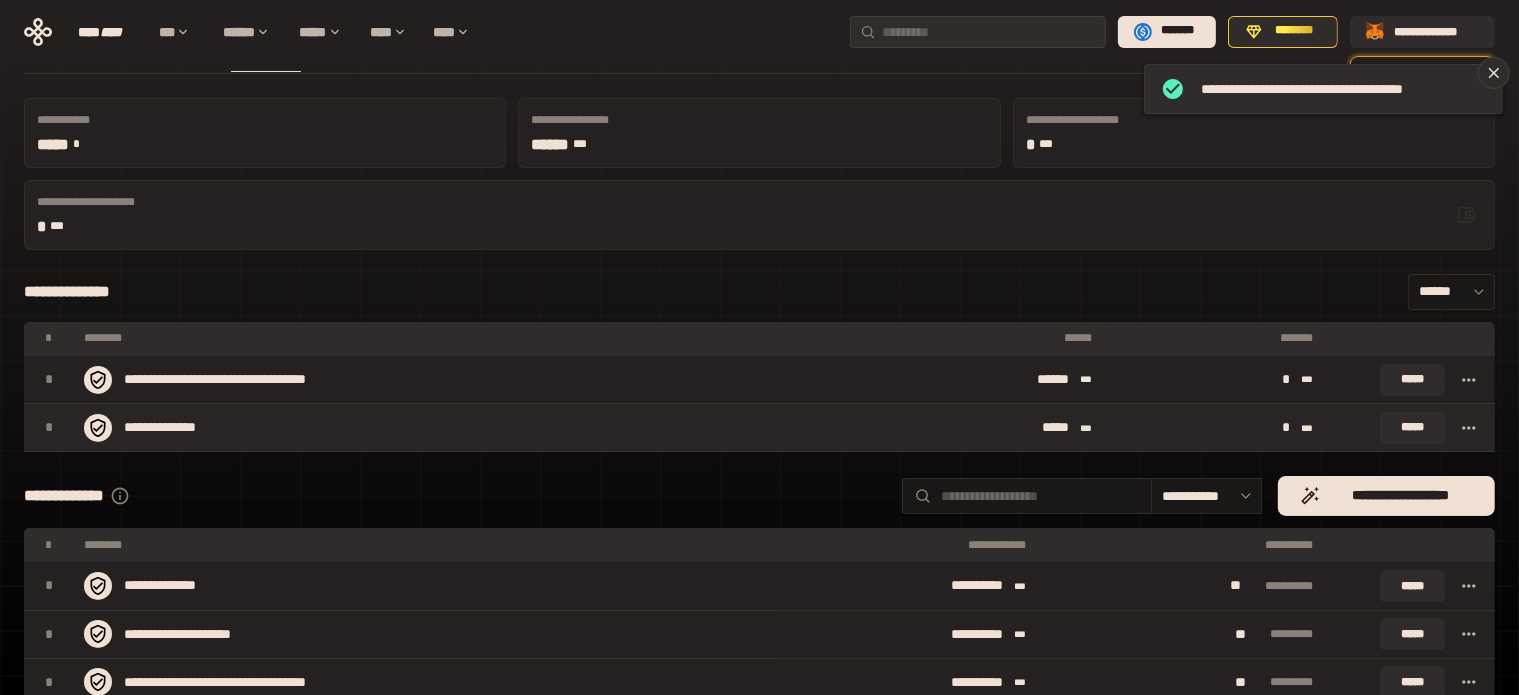 scroll, scrollTop: 100, scrollLeft: 0, axis: vertical 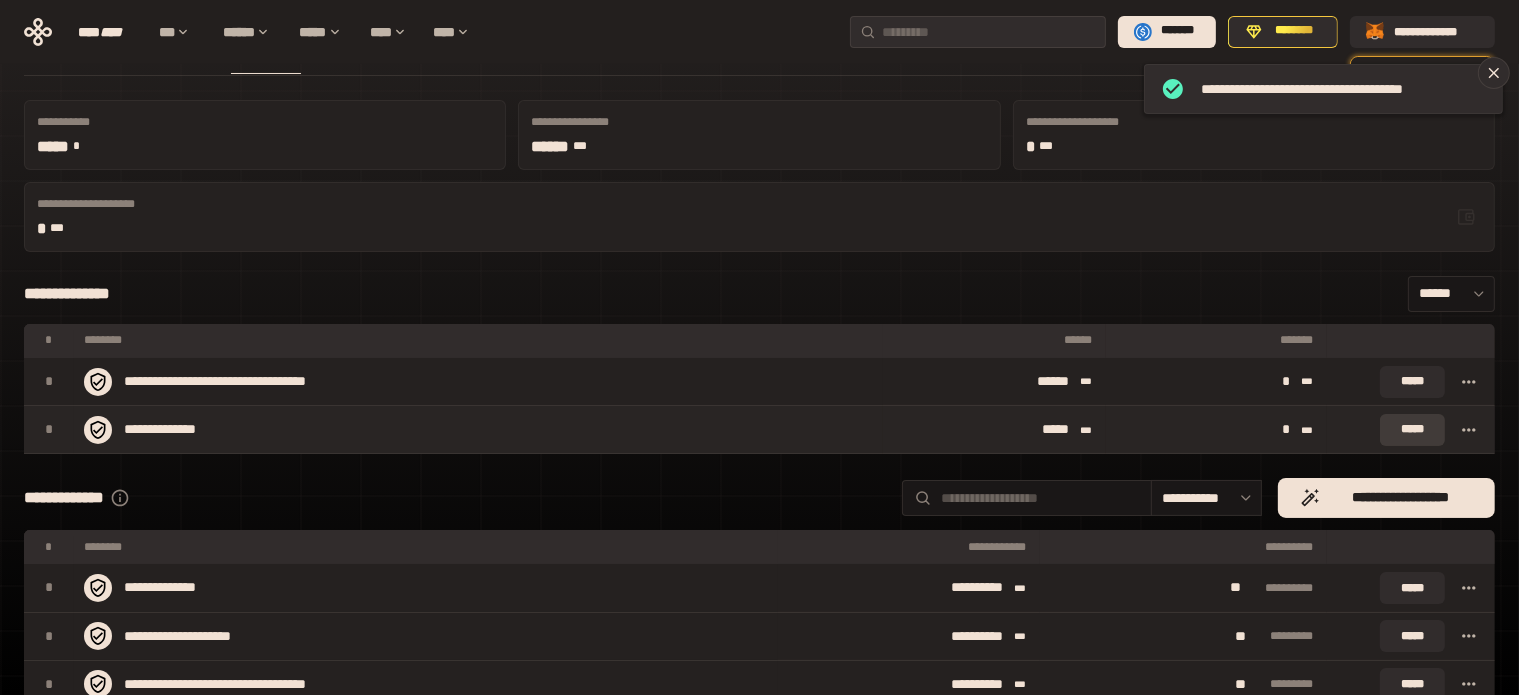 click on "*****" at bounding box center [1412, 430] 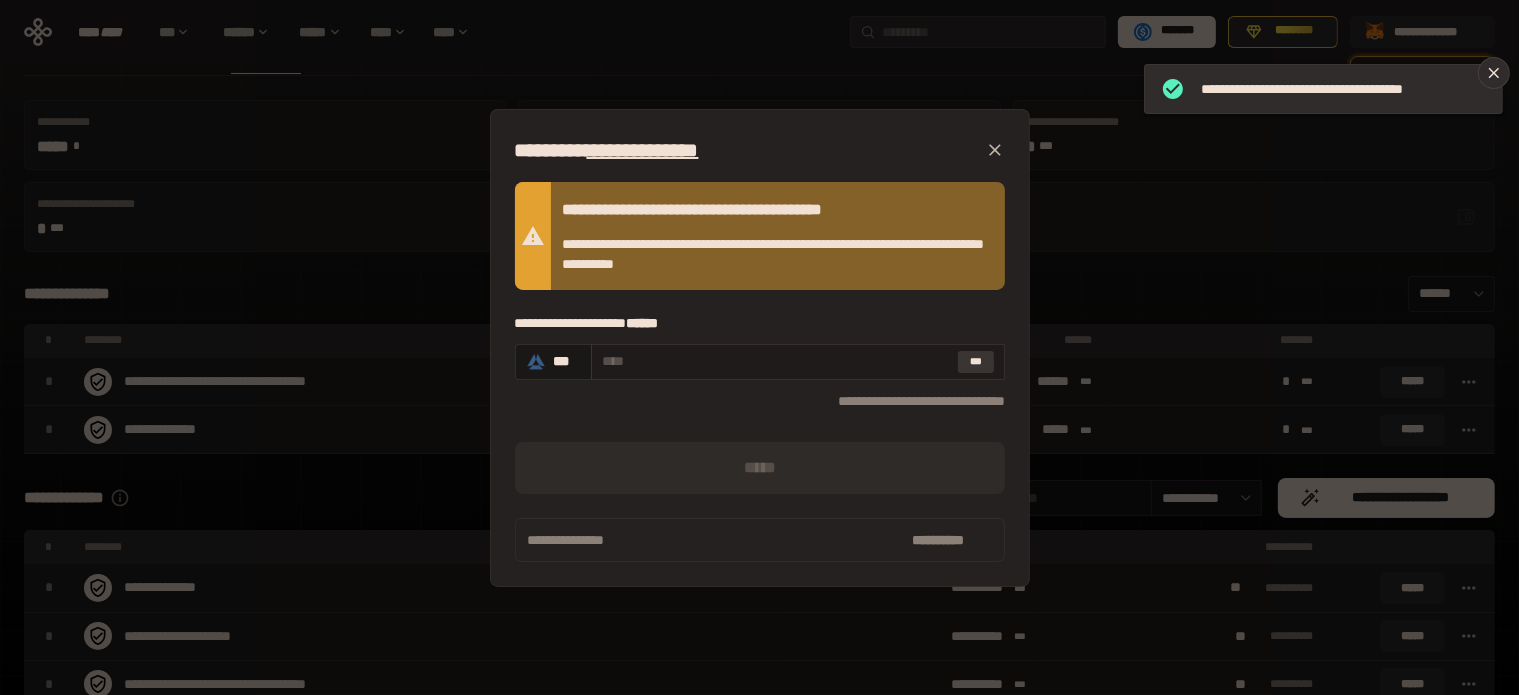 click on "***" at bounding box center (976, 362) 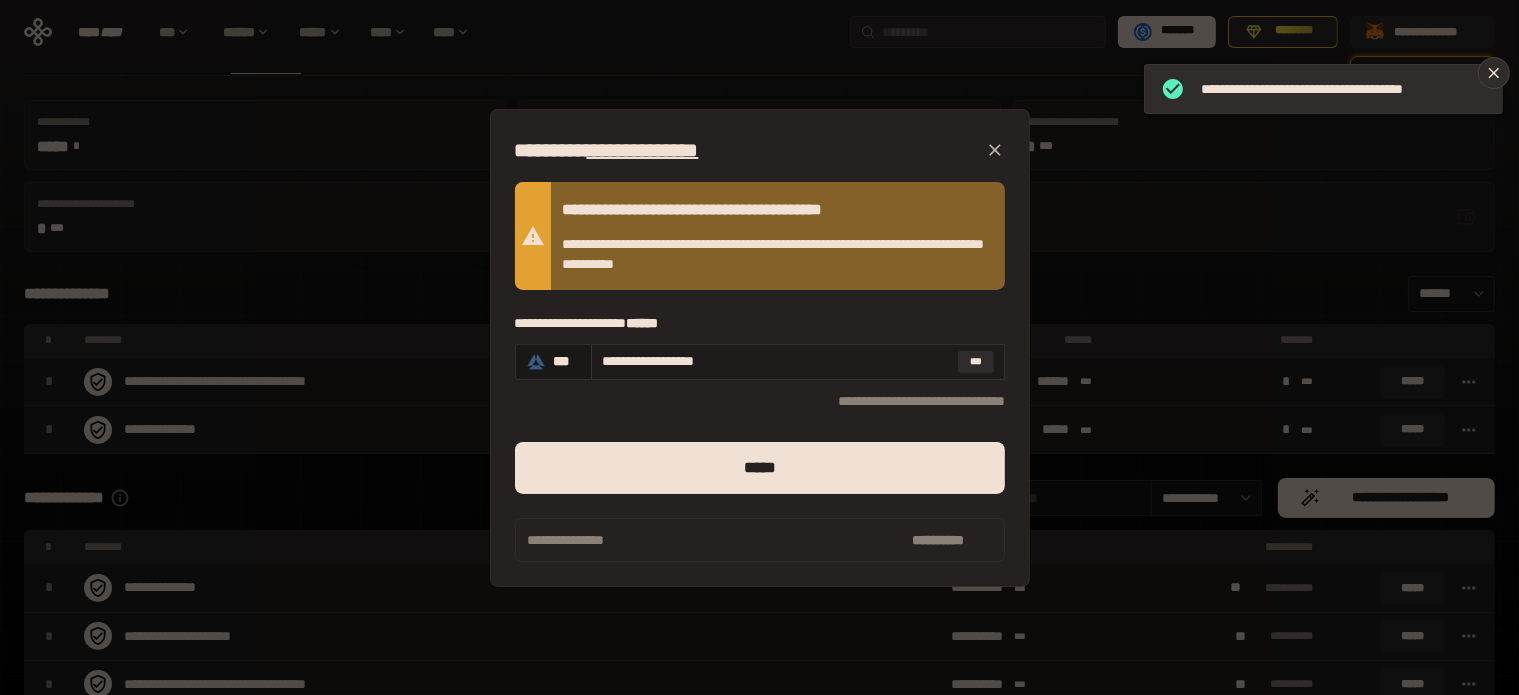 click on "**********" at bounding box center [776, 361] 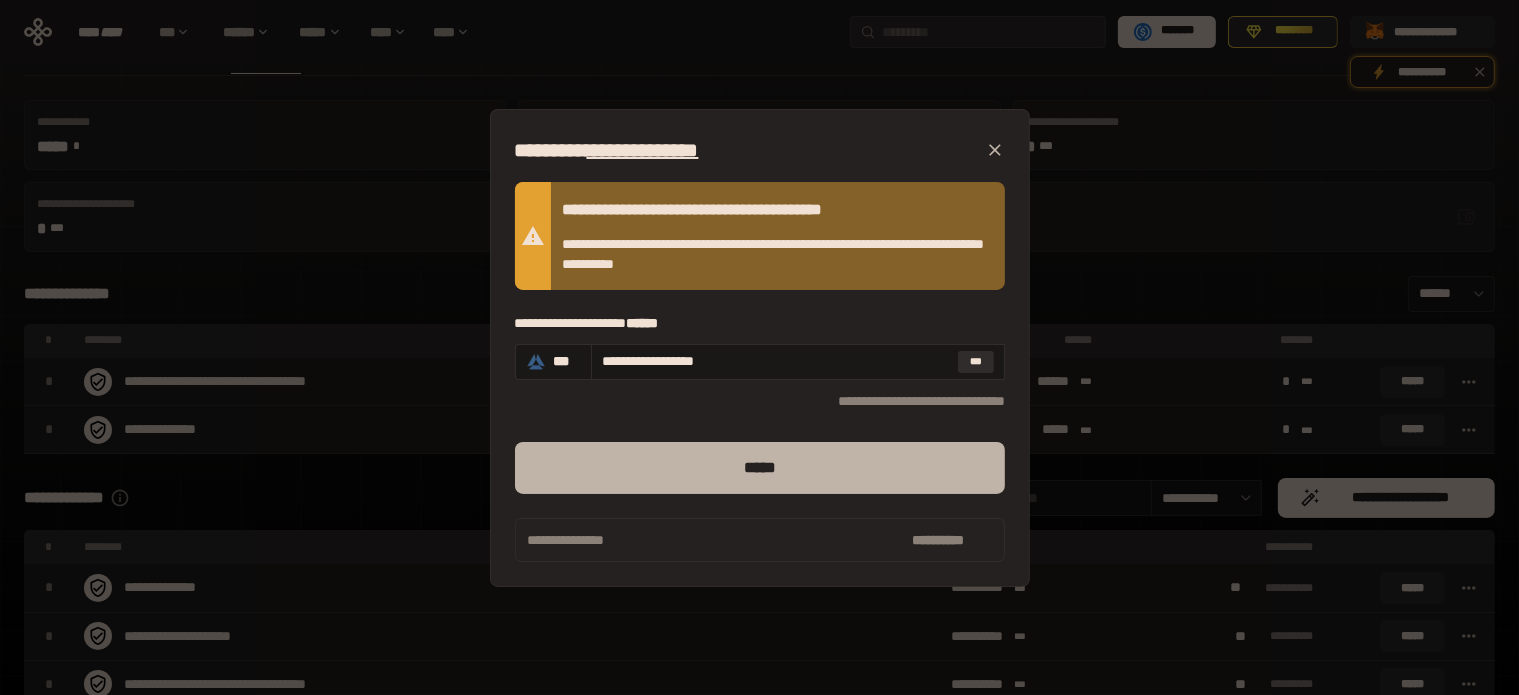 type on "**********" 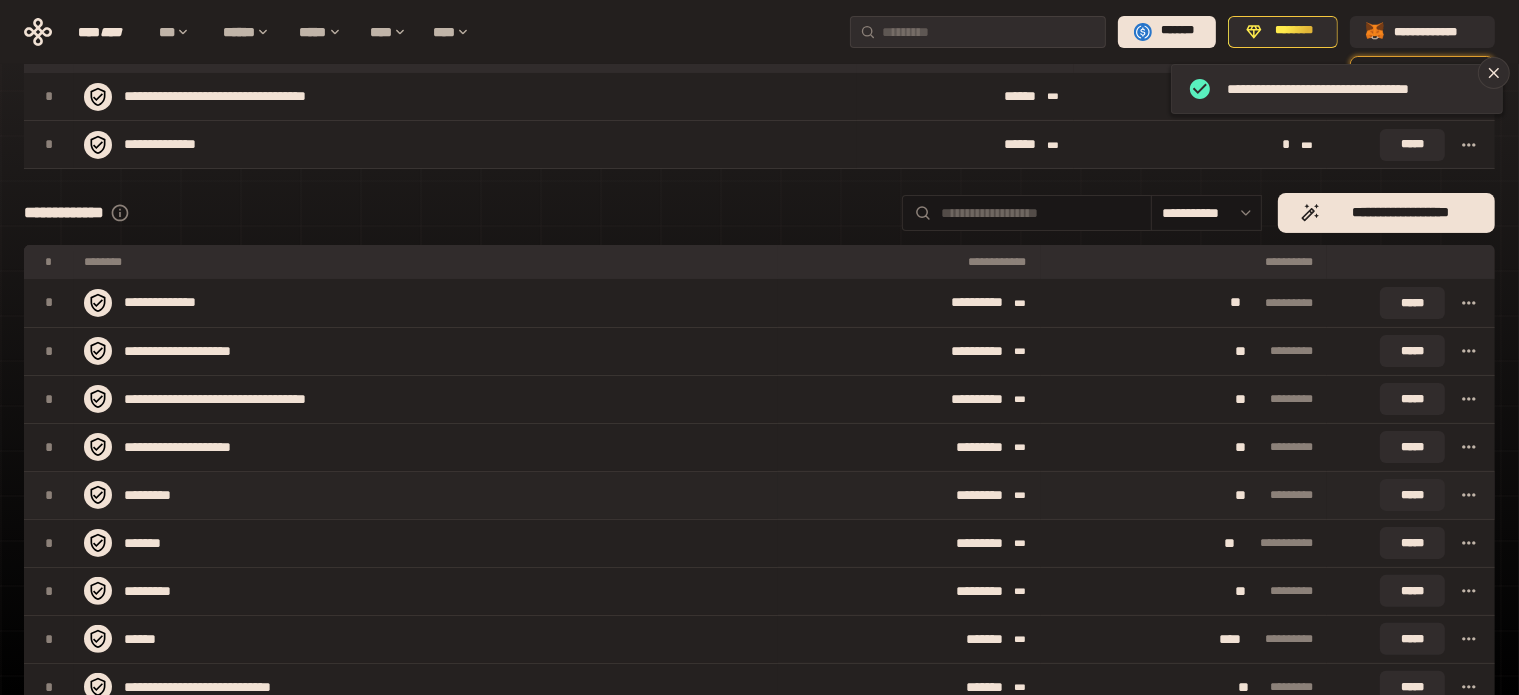 scroll, scrollTop: 0, scrollLeft: 0, axis: both 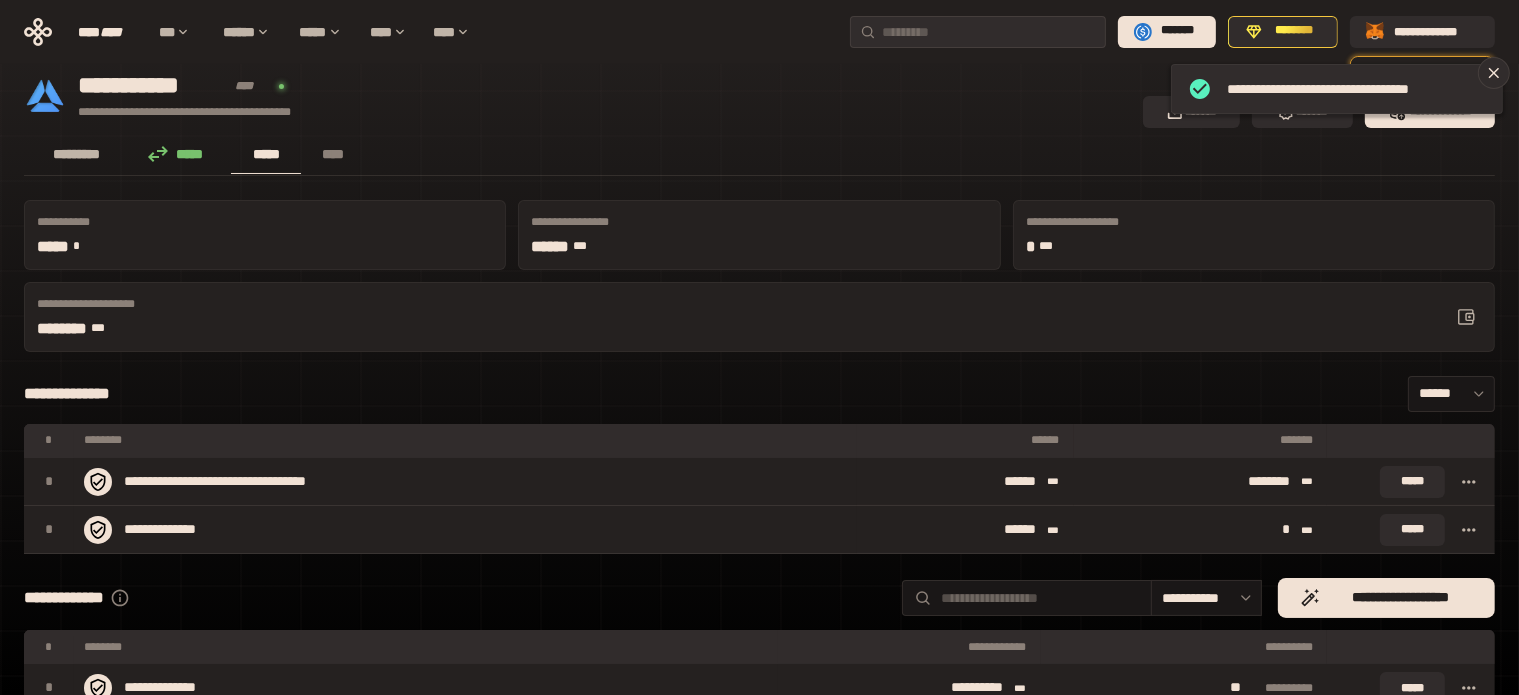 click on "*********" at bounding box center [77, 154] 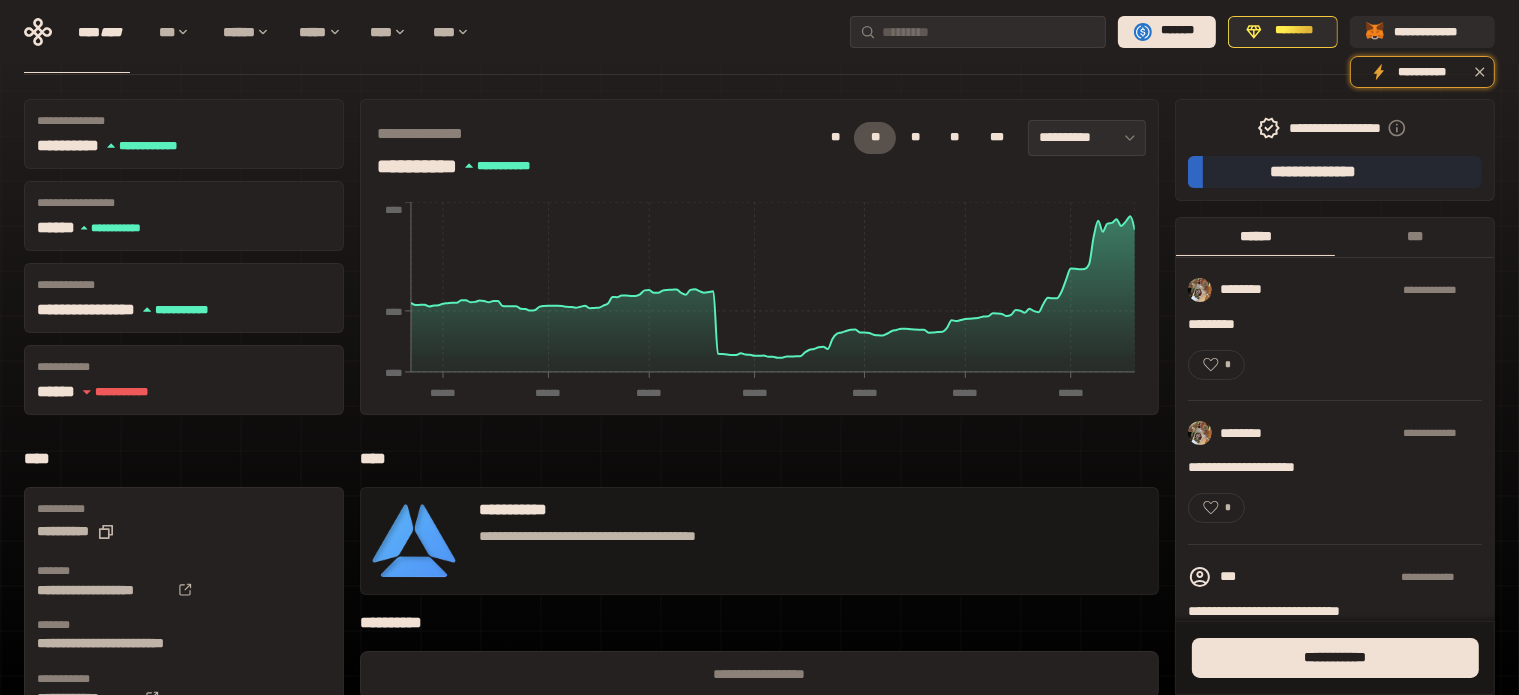 scroll, scrollTop: 100, scrollLeft: 0, axis: vertical 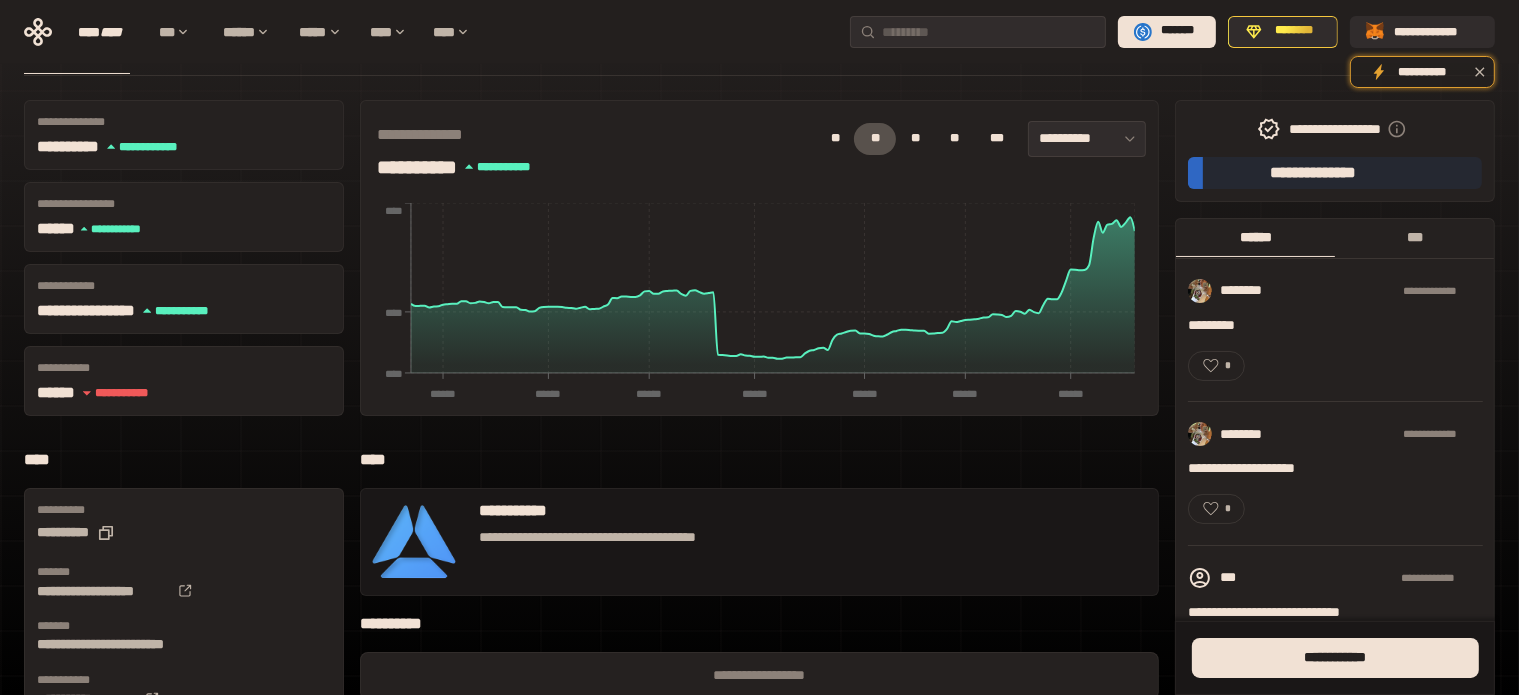 click on "***" at bounding box center (1414, 237) 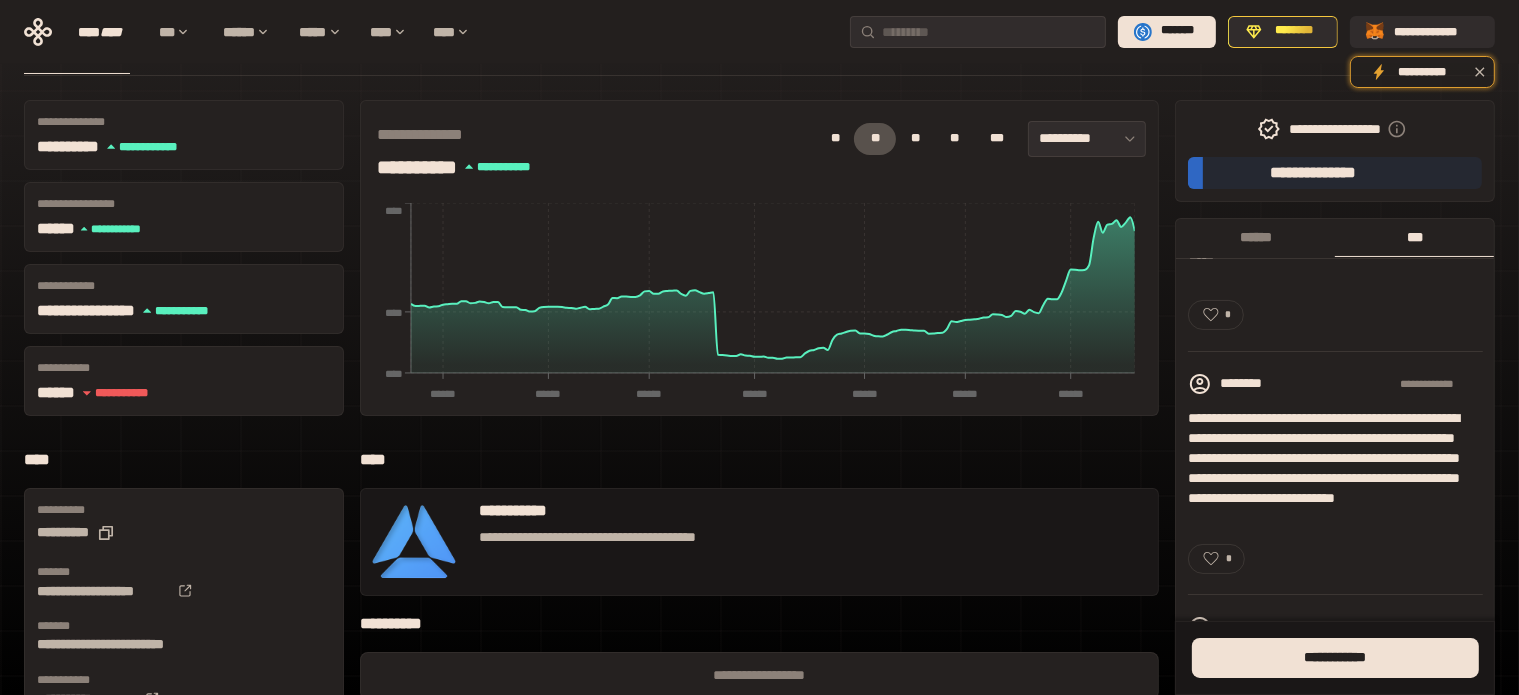 scroll, scrollTop: 0, scrollLeft: 0, axis: both 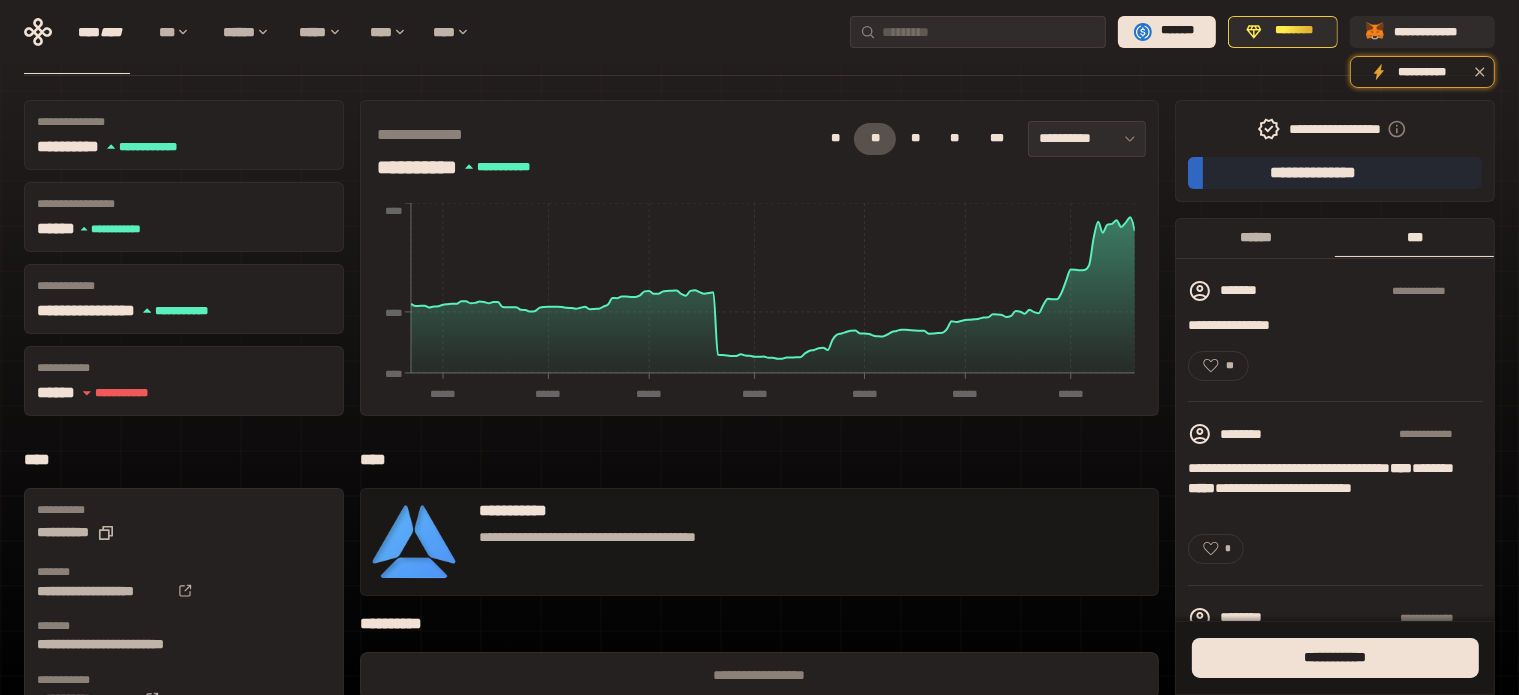 click on "******" at bounding box center [1255, 237] 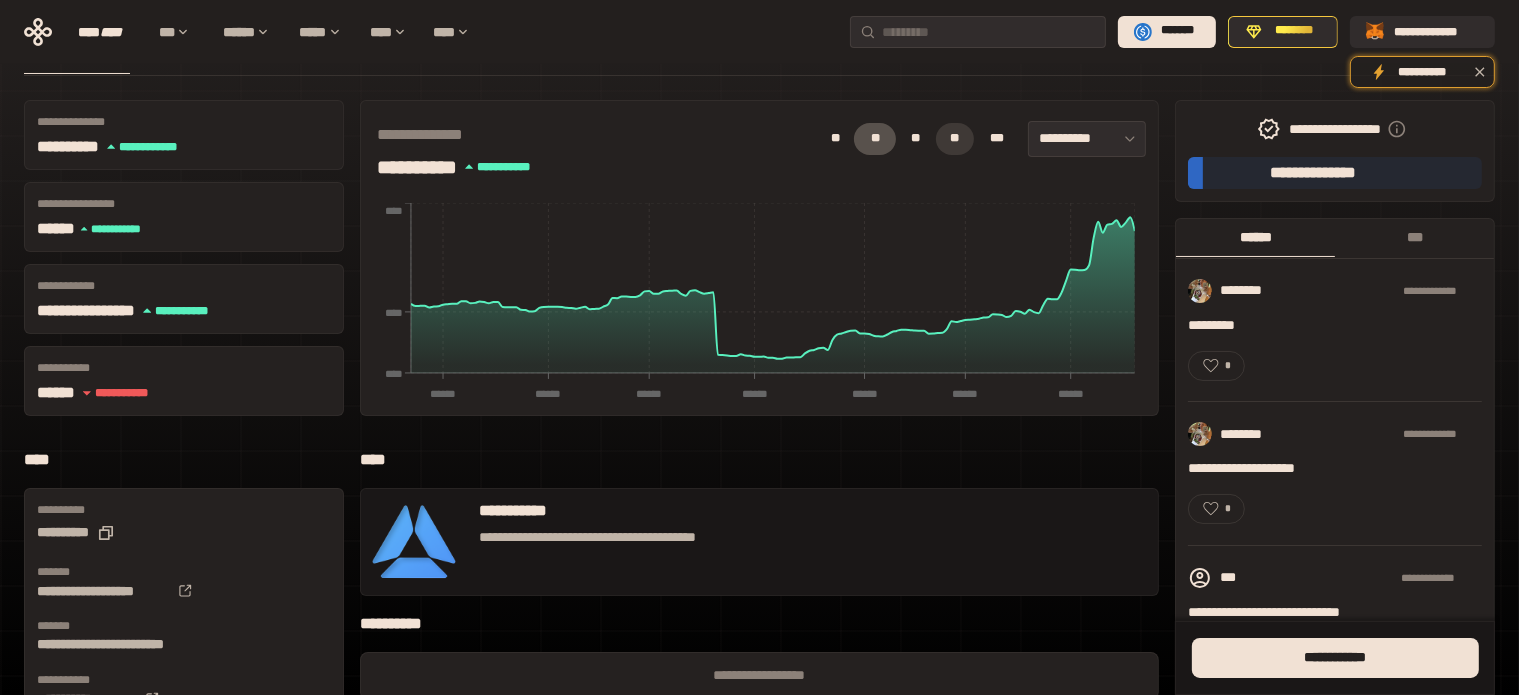 click on "**" at bounding box center (955, 139) 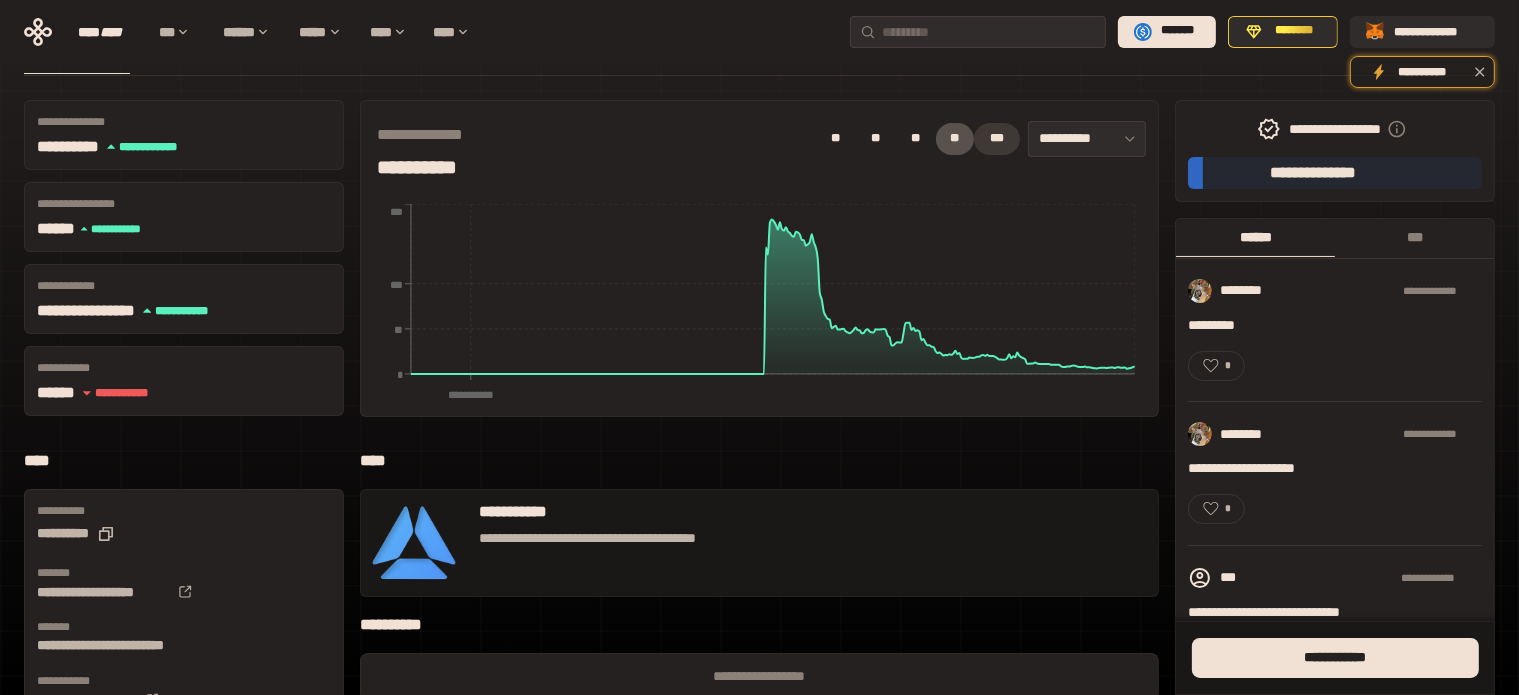 click on "***" at bounding box center [997, 139] 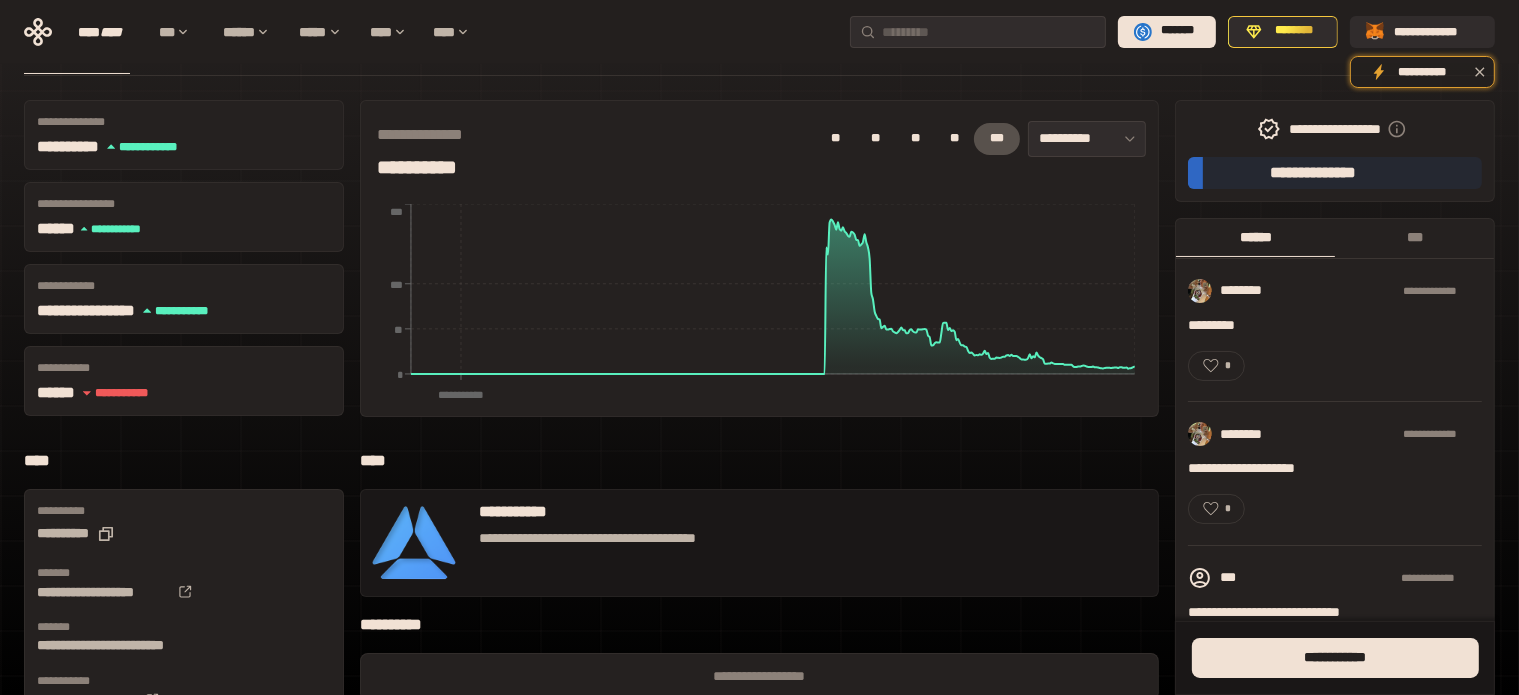 click on "**********" at bounding box center (759, 146) 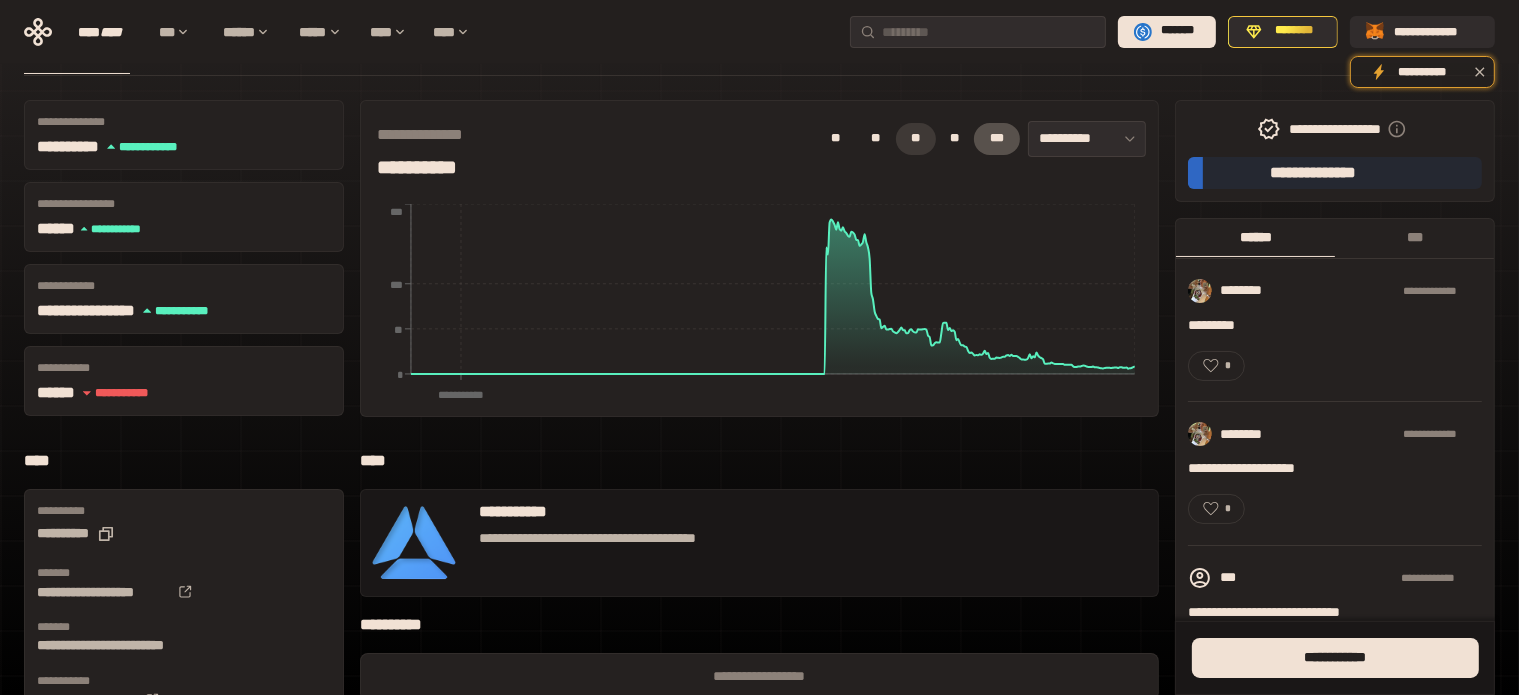 click on "**" at bounding box center [916, 139] 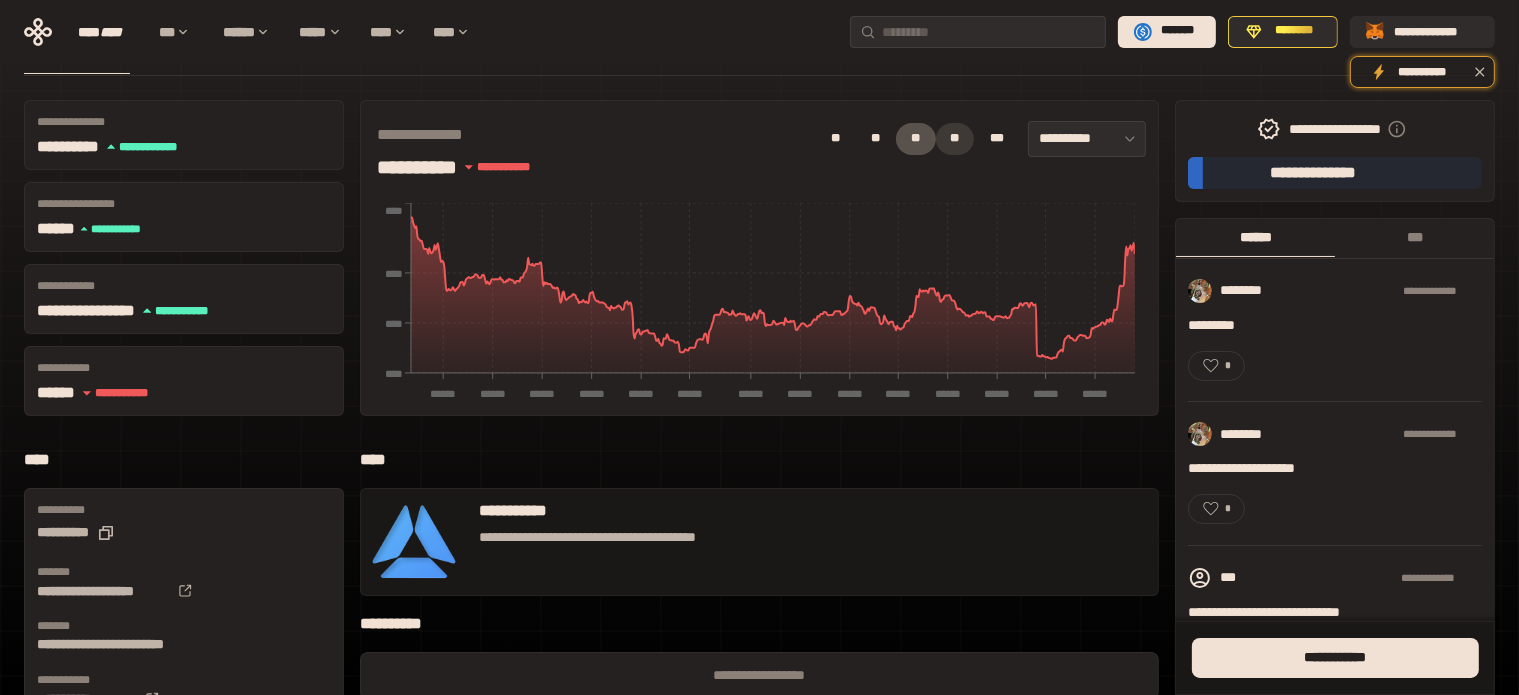 click on "**" at bounding box center [955, 139] 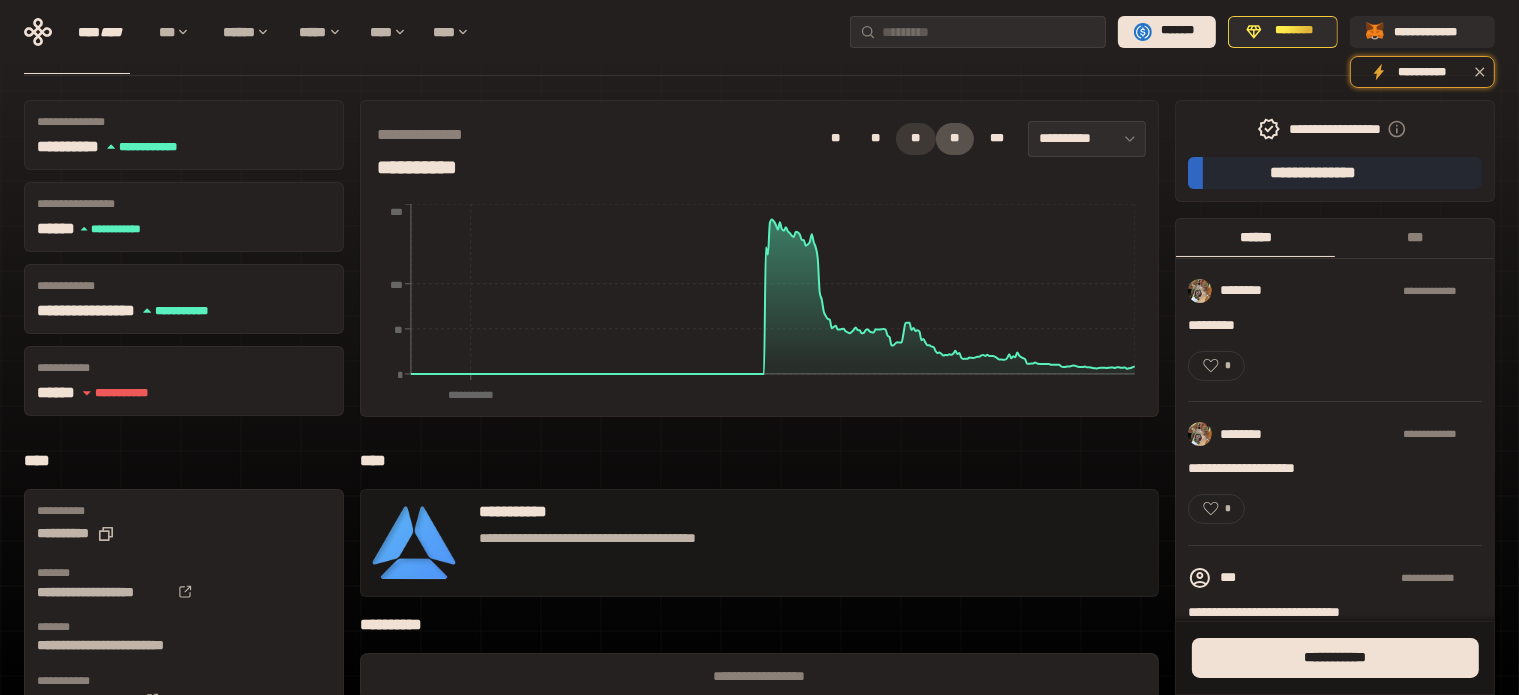 click on "**" at bounding box center [916, 139] 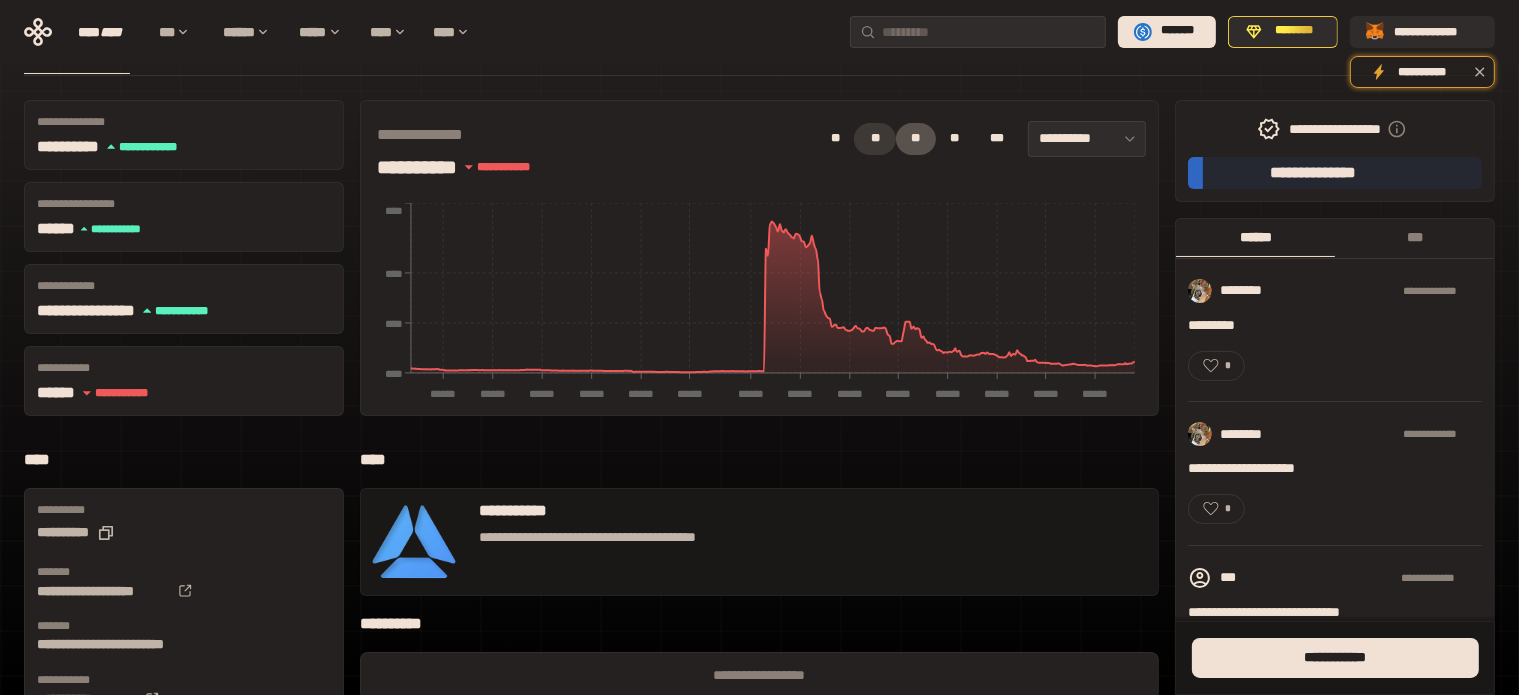 click on "**" at bounding box center [874, 139] 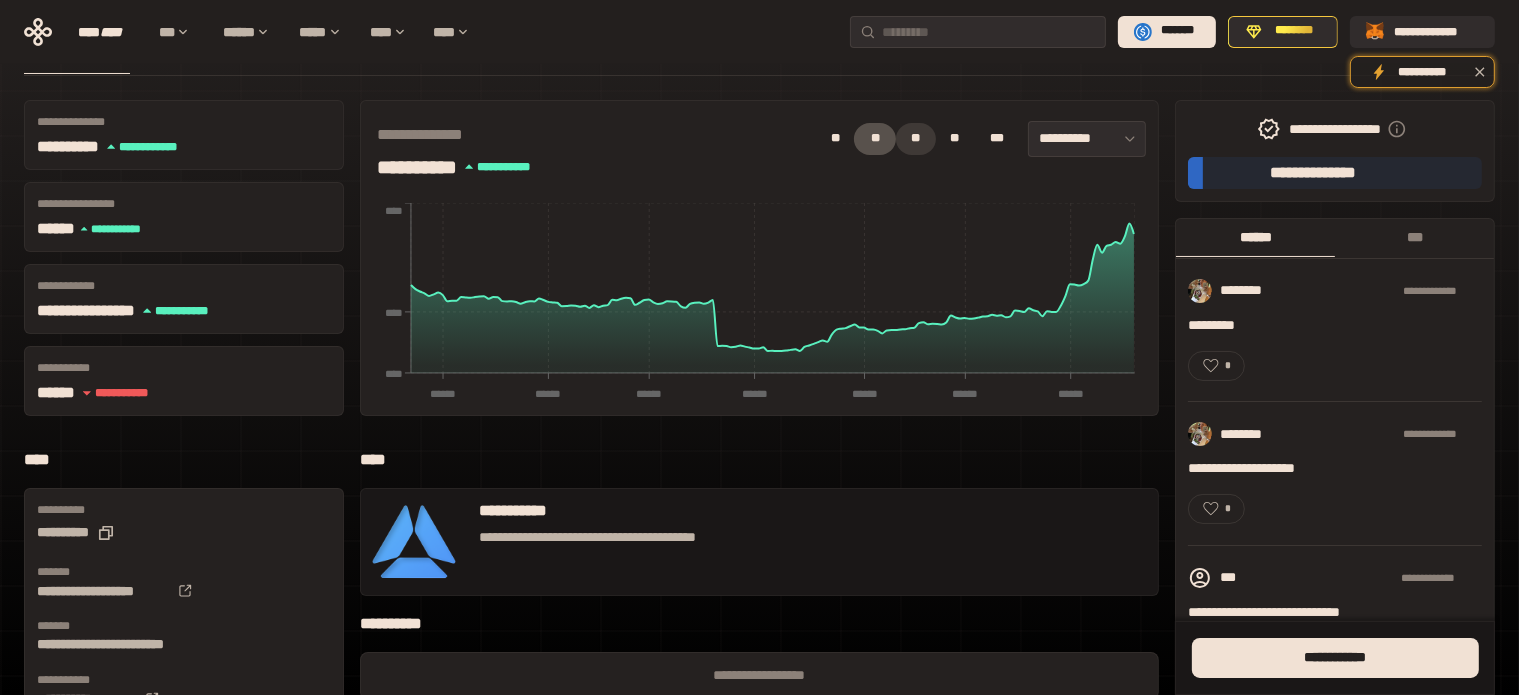 click on "**" at bounding box center (916, 139) 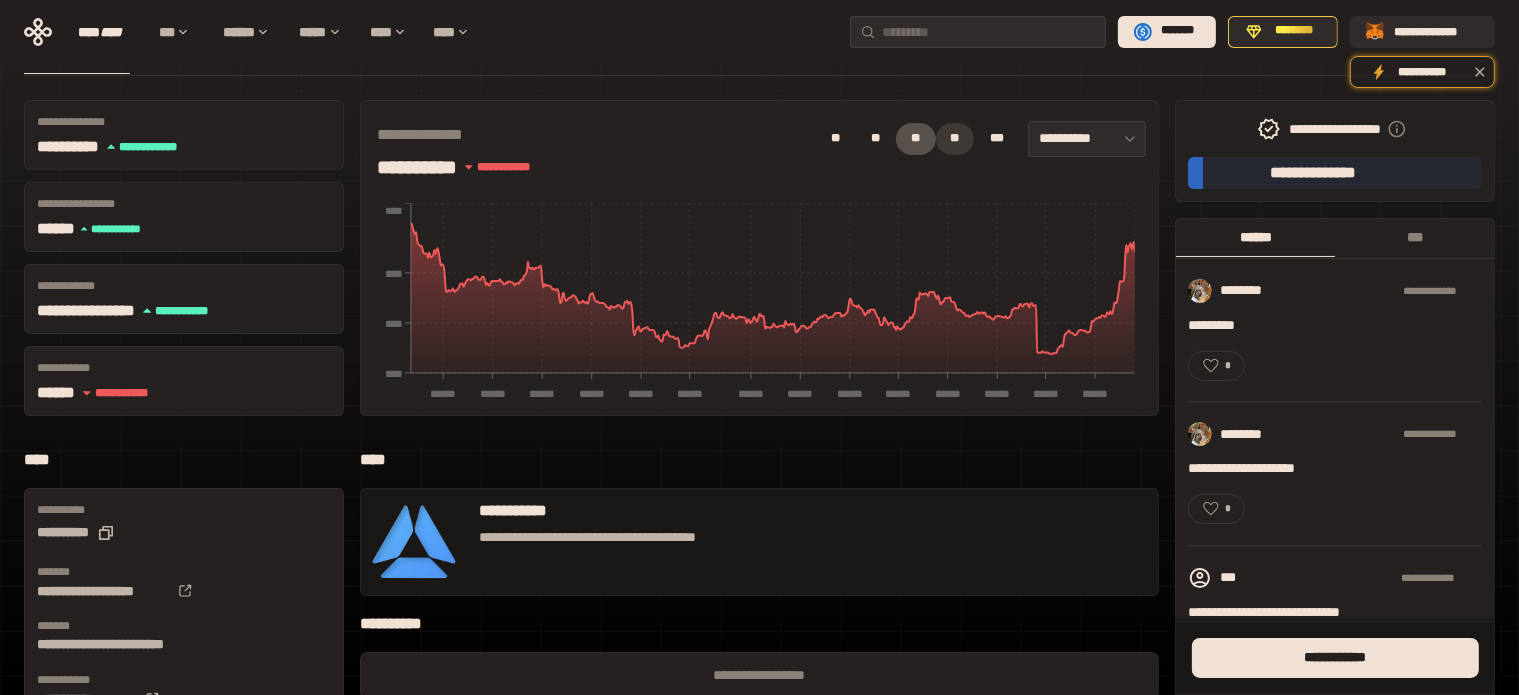 click on "**" at bounding box center [955, 139] 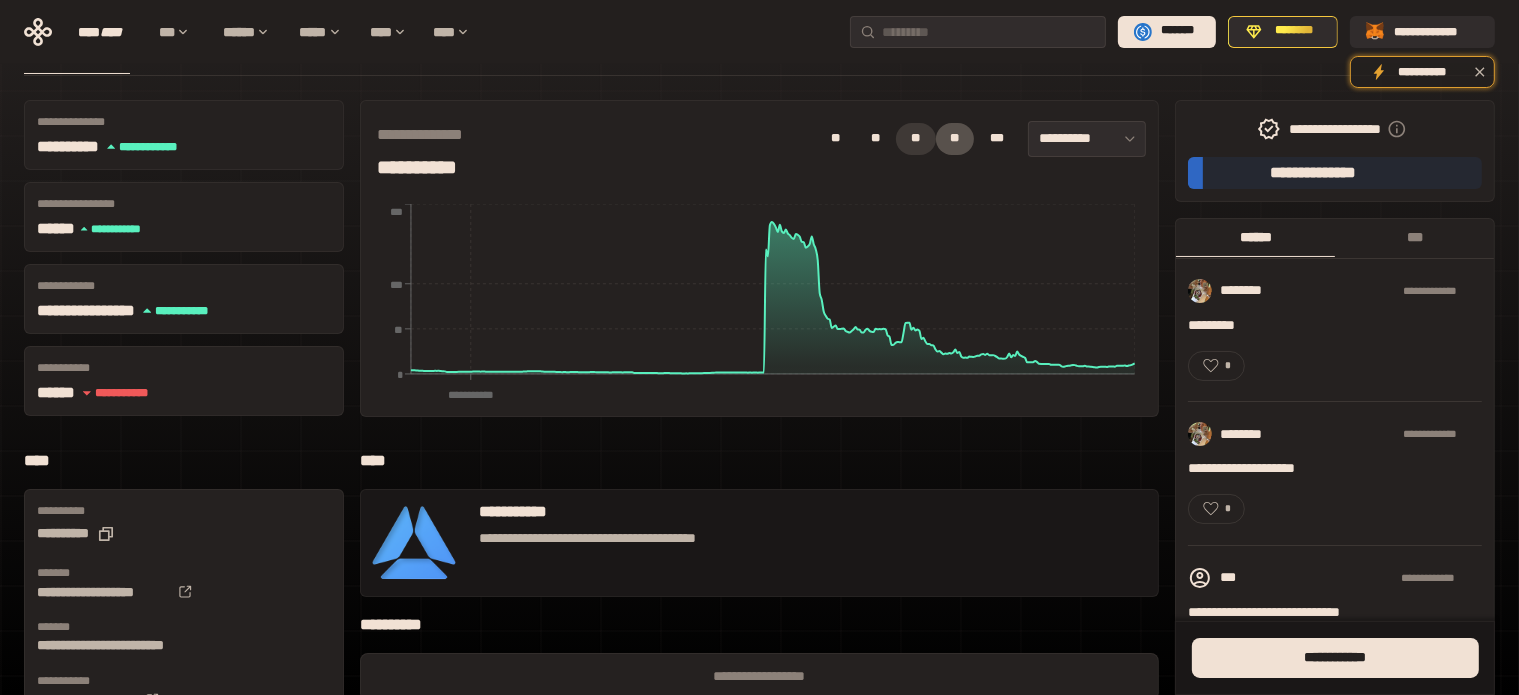 click on "**" at bounding box center (916, 139) 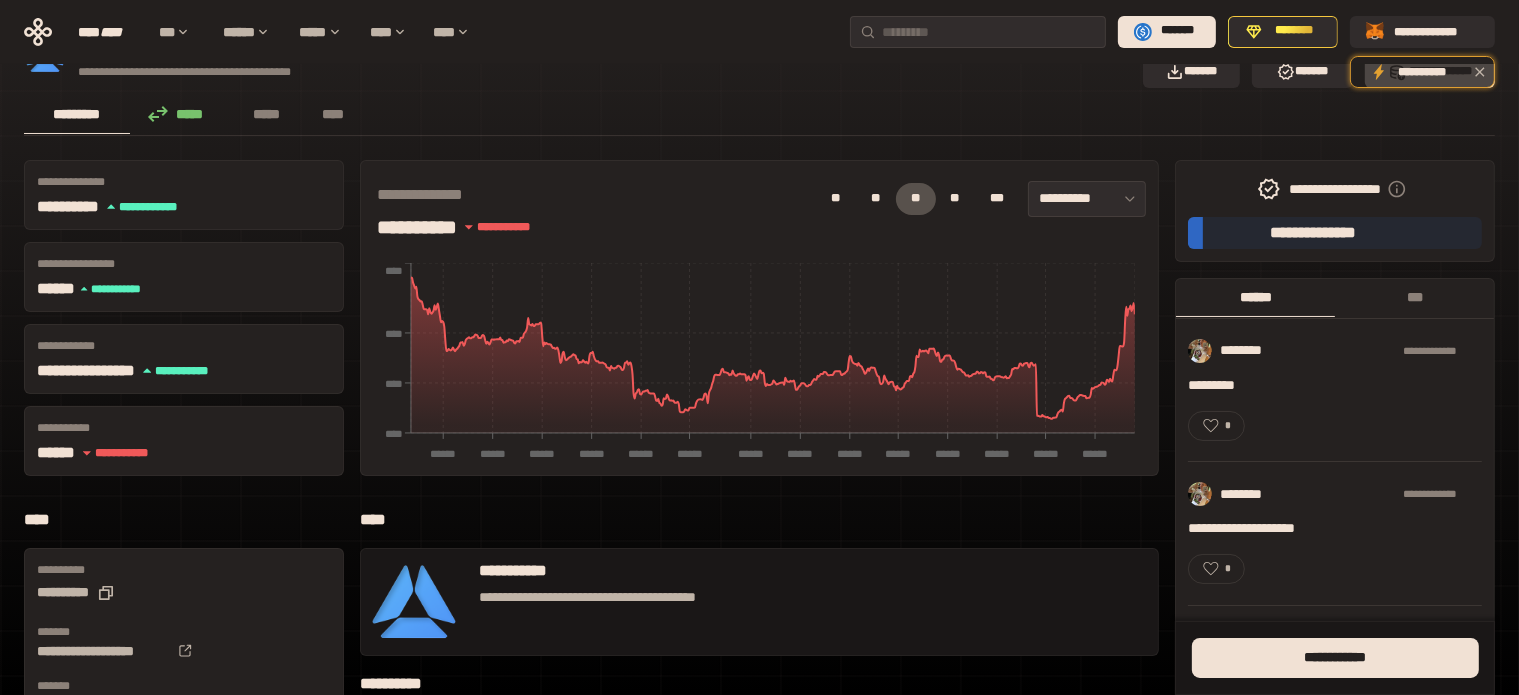 scroll, scrollTop: 0, scrollLeft: 0, axis: both 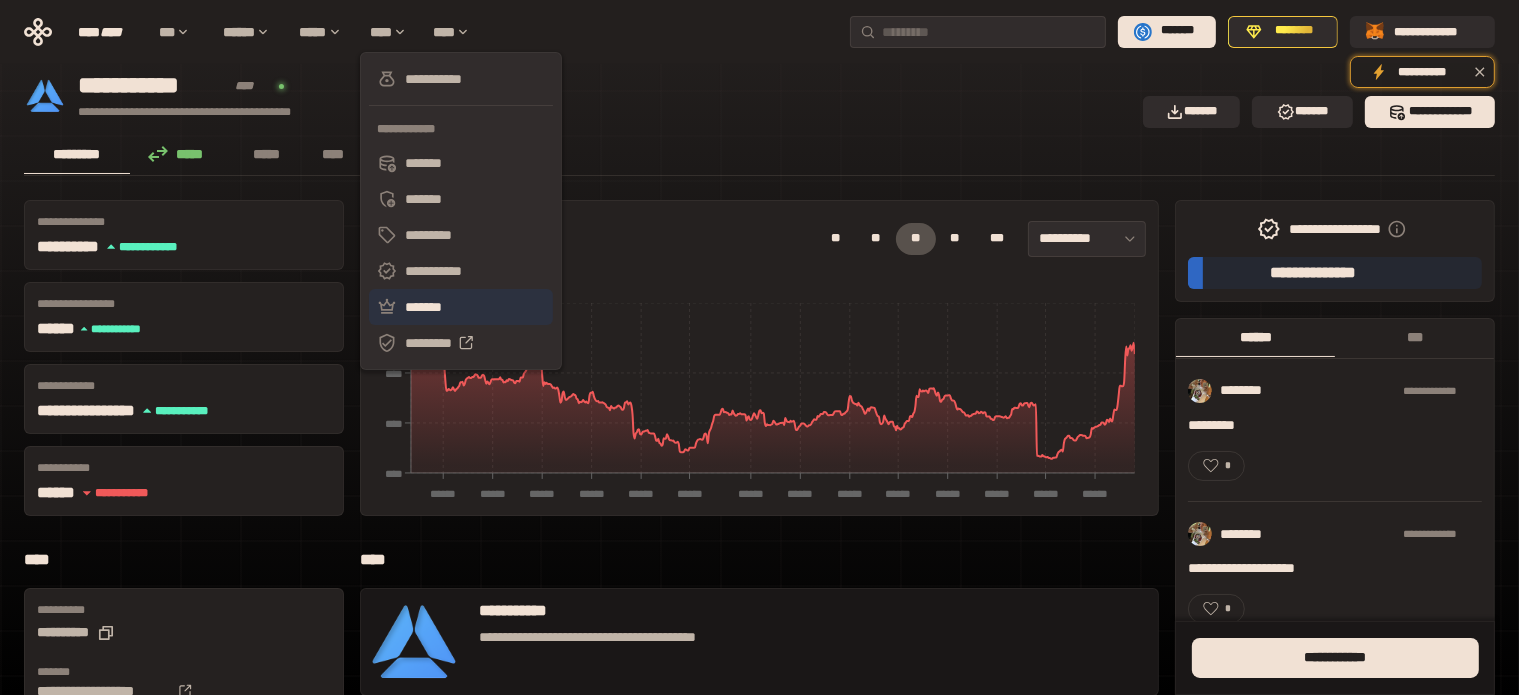 click on "*******" at bounding box center (461, 307) 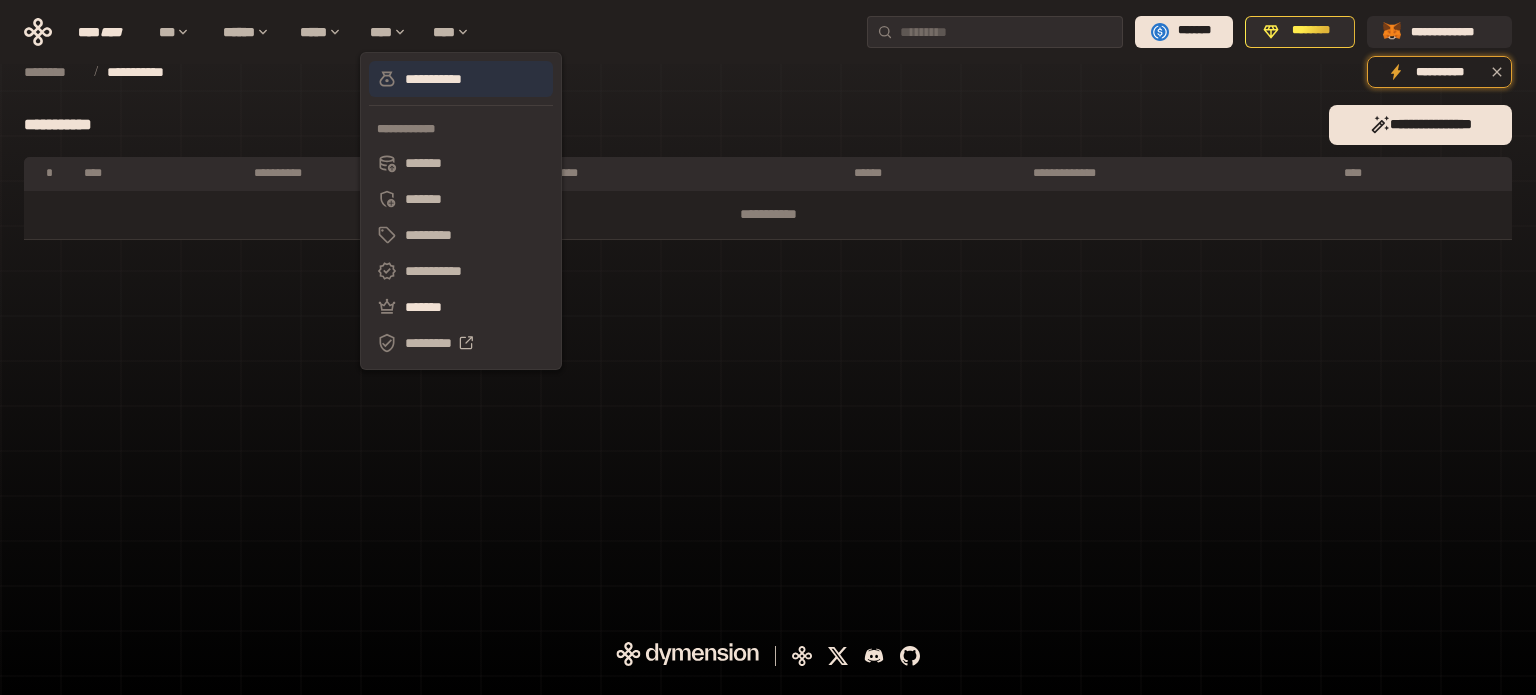click on "**********" at bounding box center (461, 79) 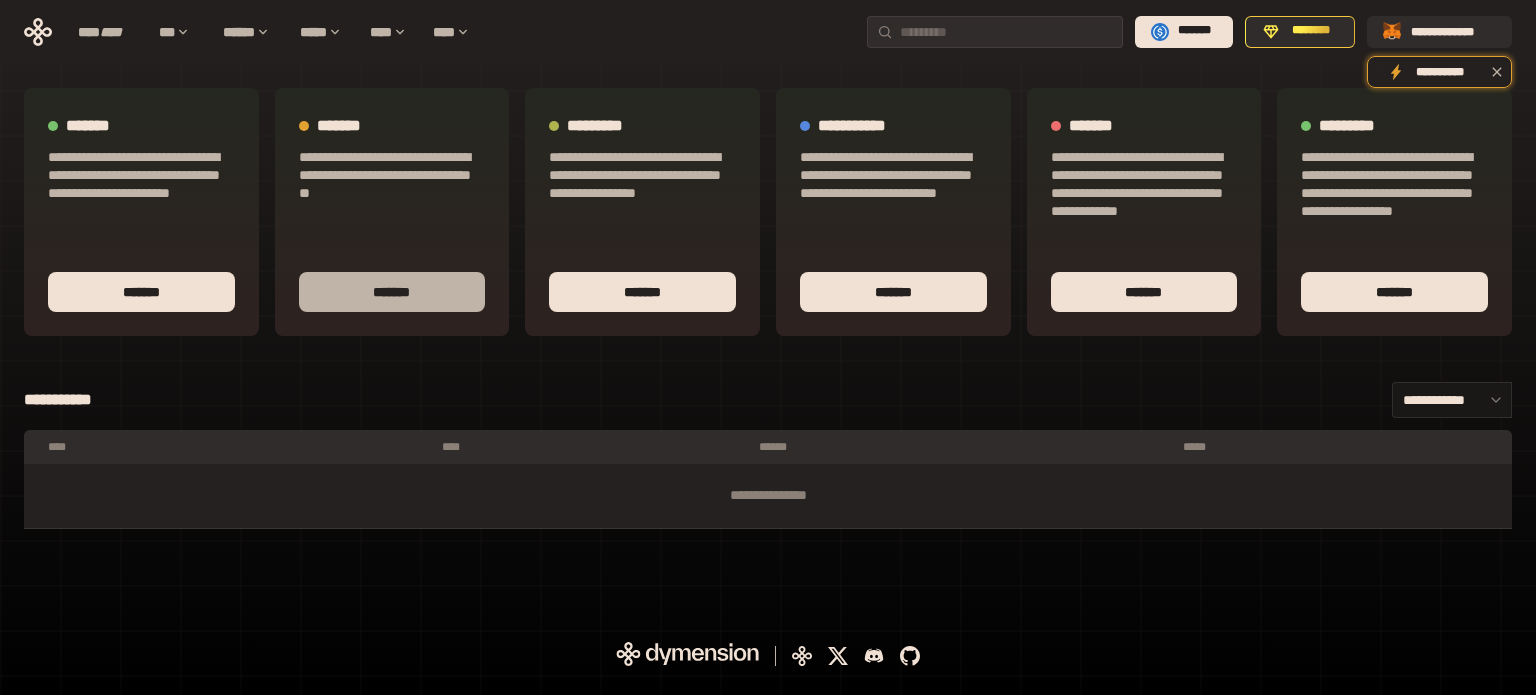 click on "*******" at bounding box center (392, 292) 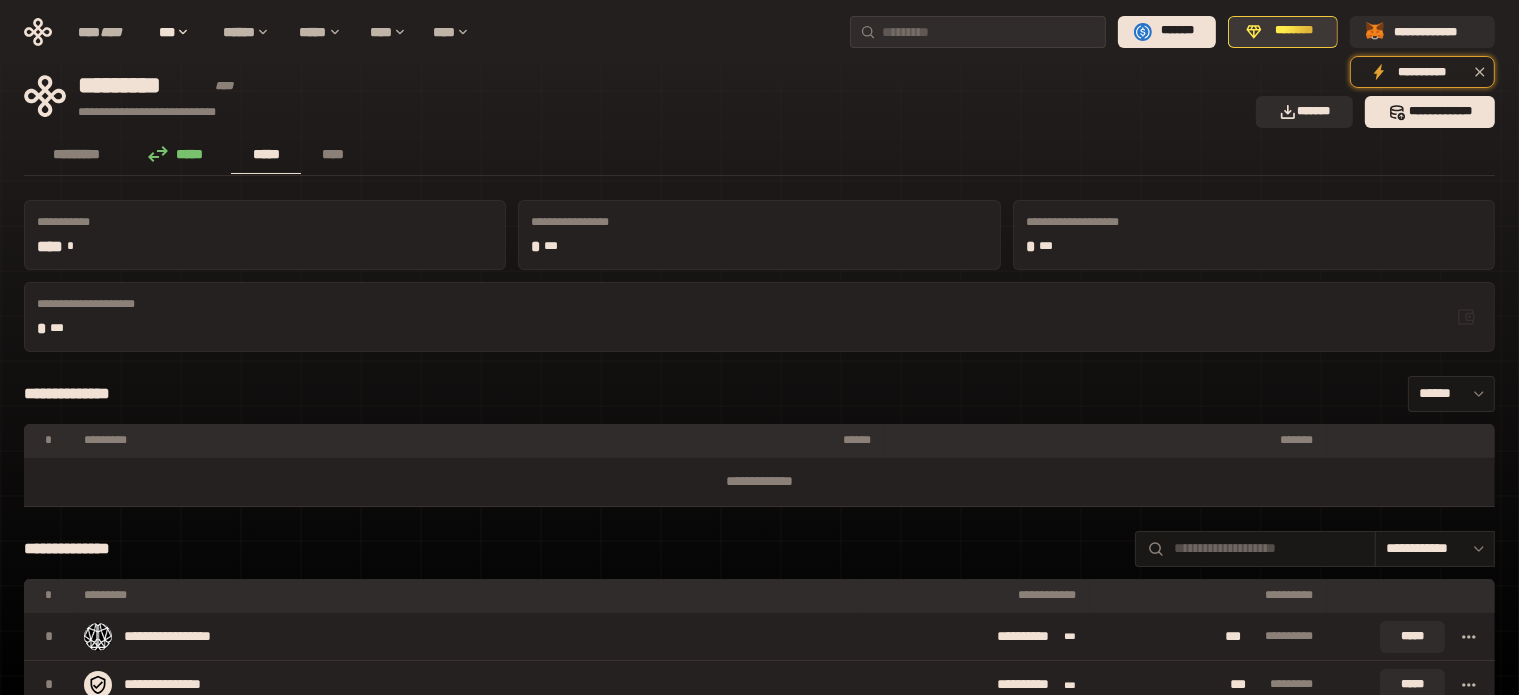 click on "********" at bounding box center [1283, 32] 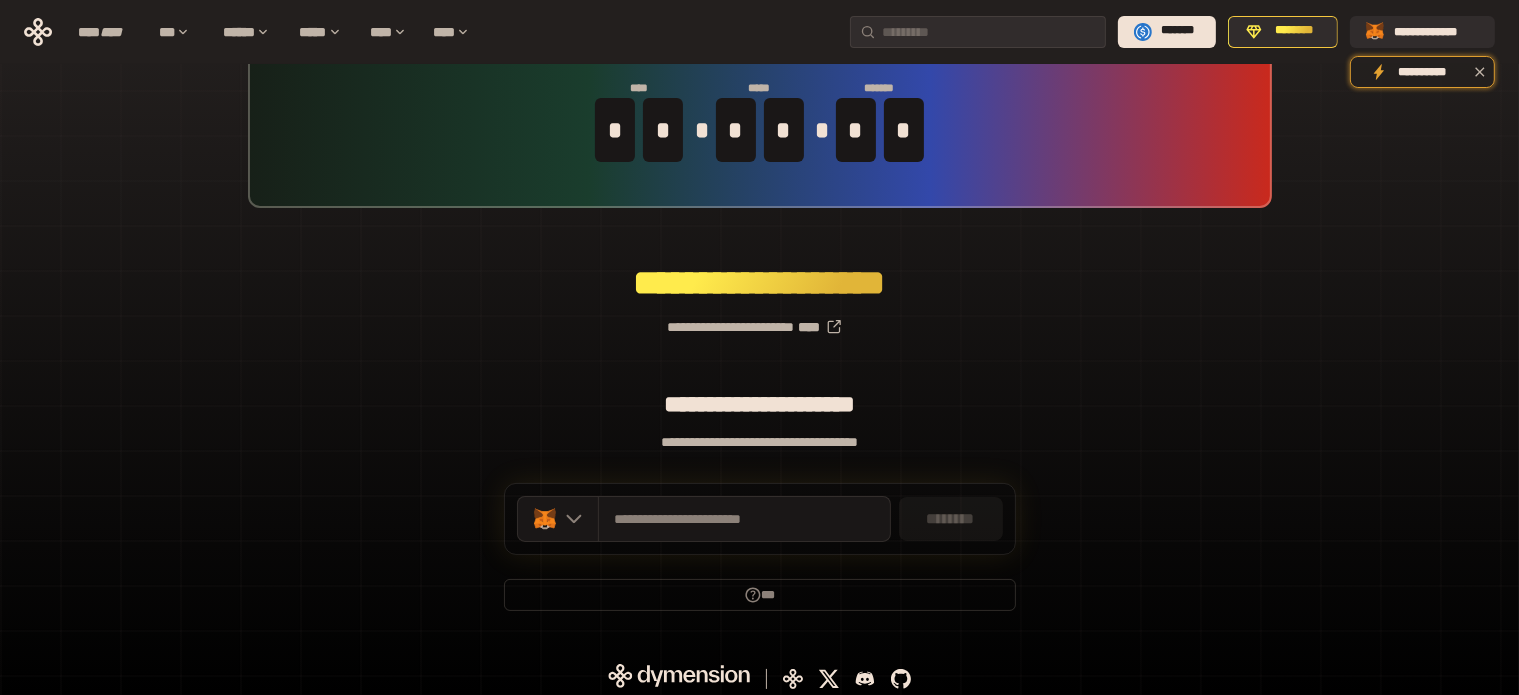 scroll, scrollTop: 87, scrollLeft: 0, axis: vertical 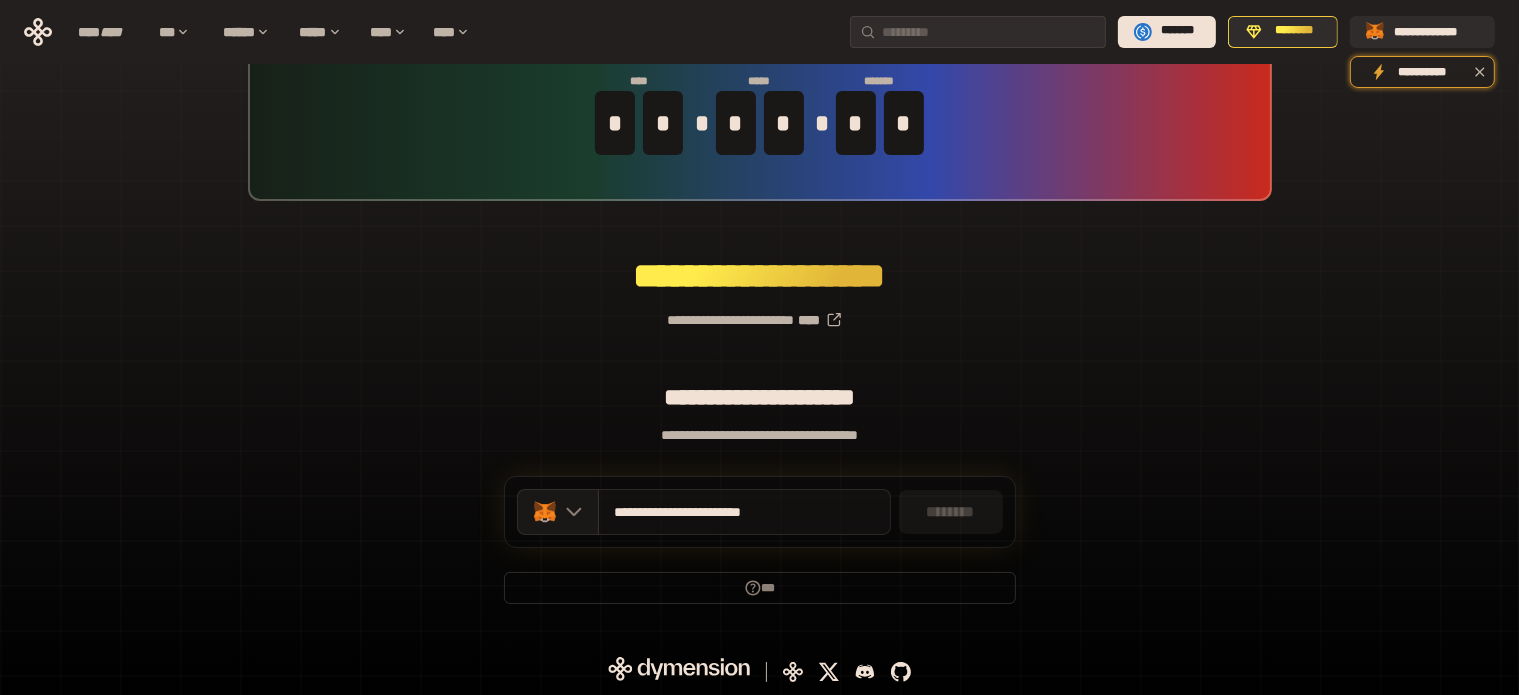 click on "**********" at bounding box center (713, 512) 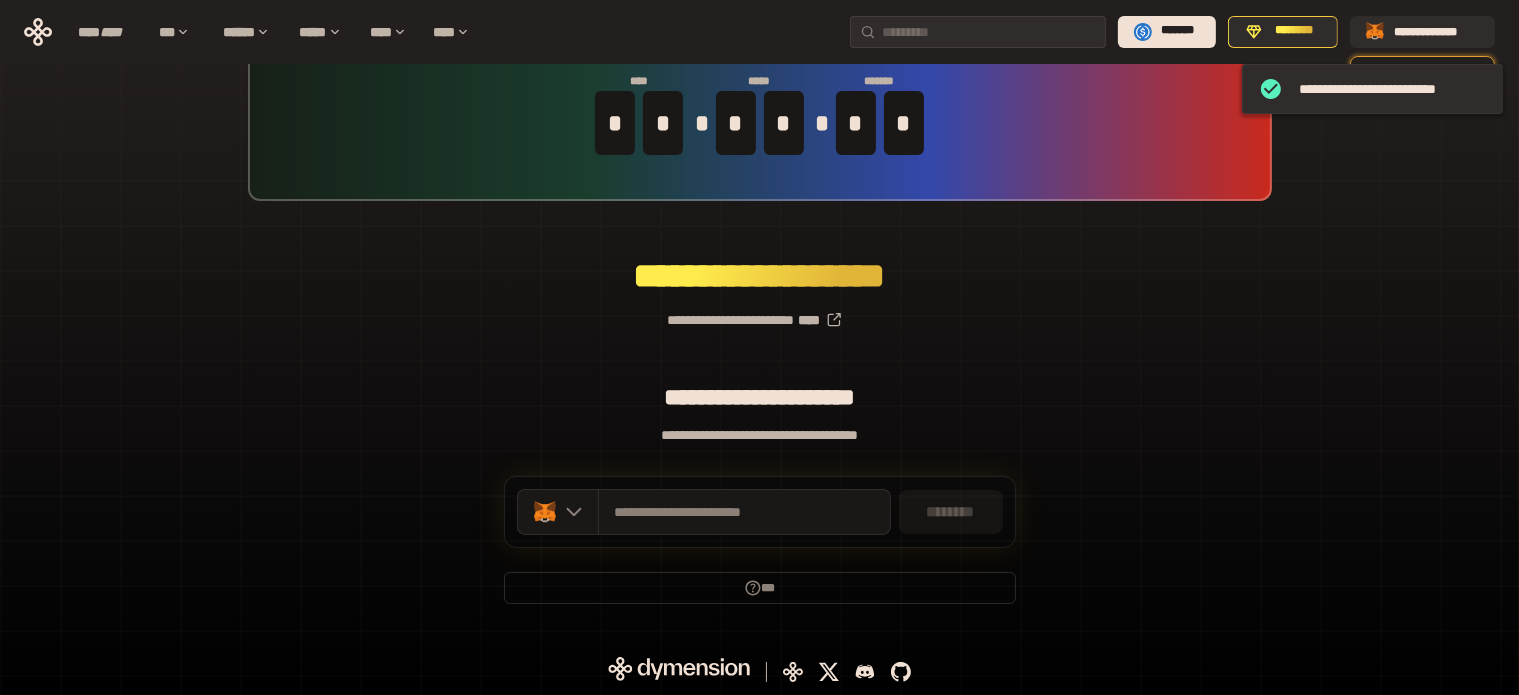 click on "********" at bounding box center (951, 512) 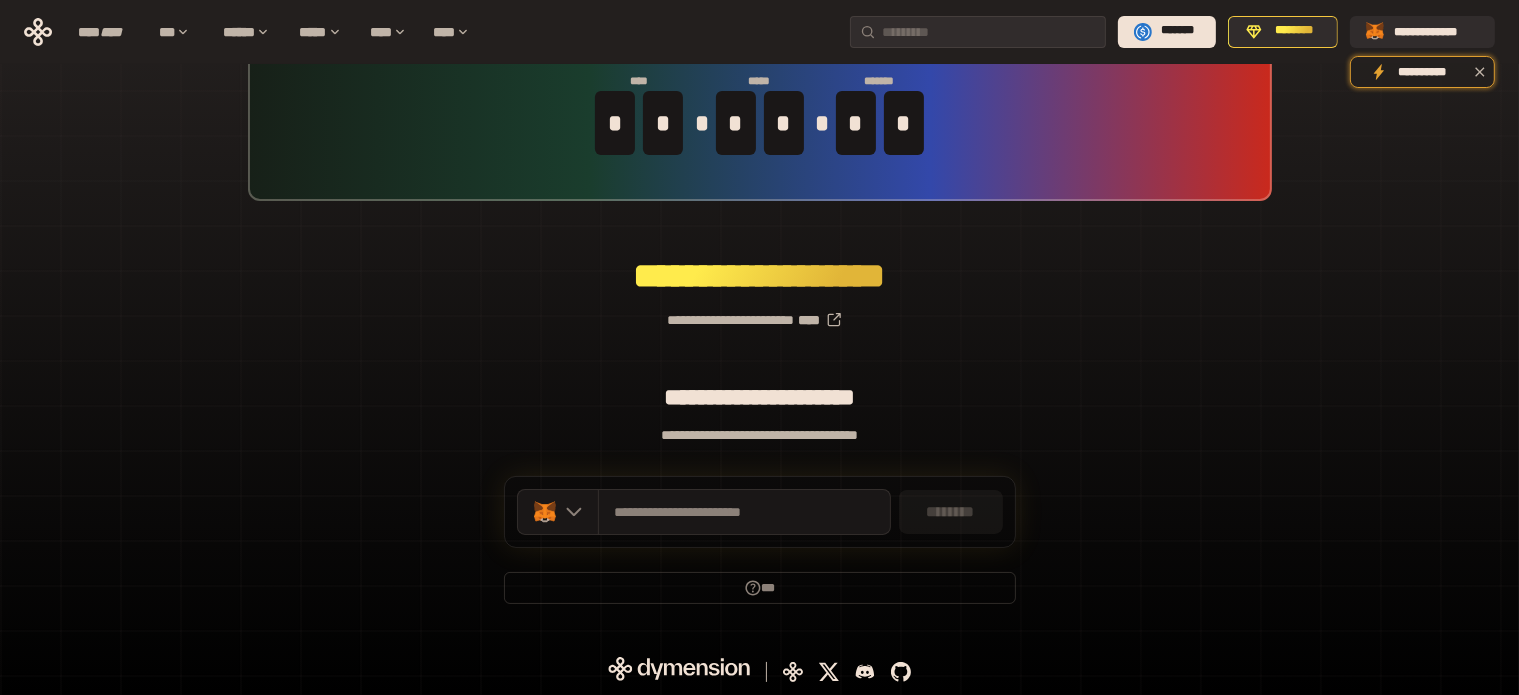 click on "********" at bounding box center (951, 512) 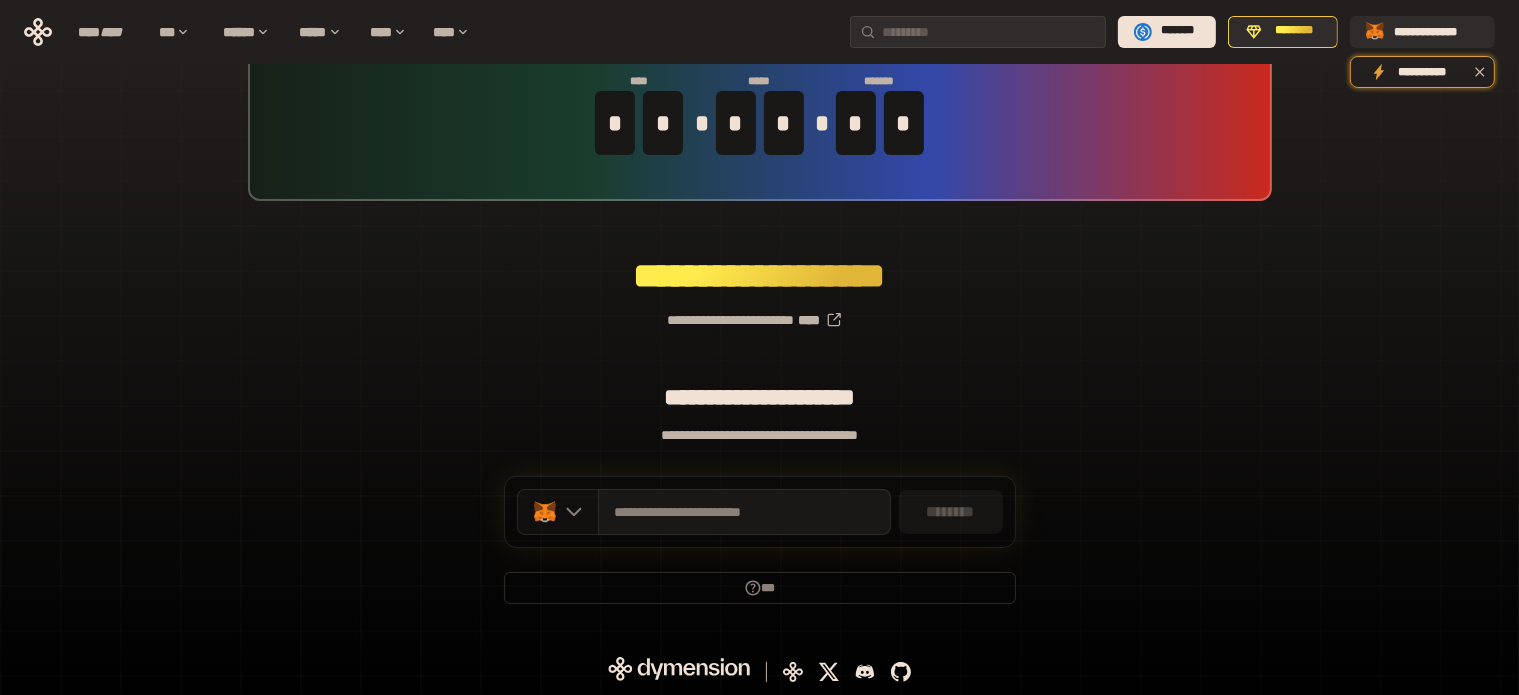 click at bounding box center (558, 512) 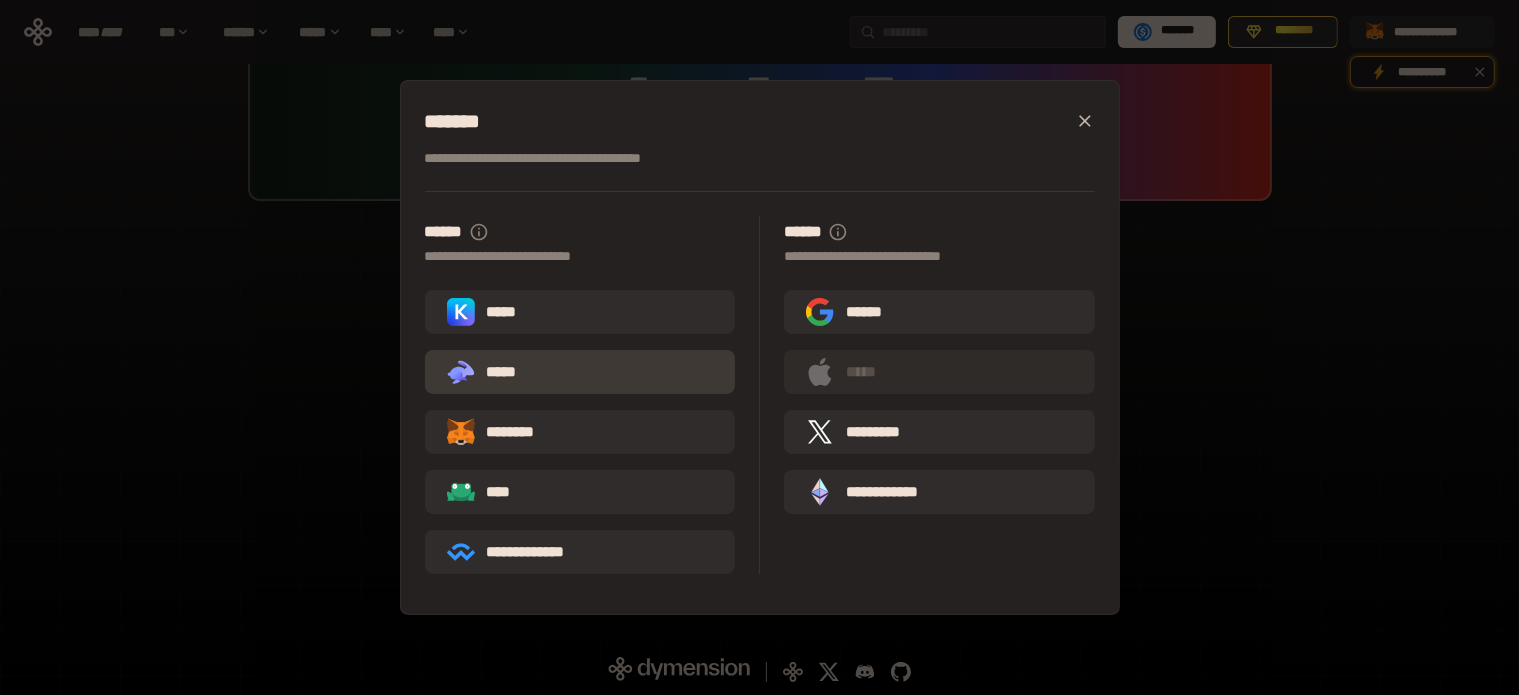 click on ".st0{fill:url(#SVGID_1_);}
.st1{fill-rule:evenodd;clip-rule:evenodd;fill:url(#SVGID_00000161597173617360504640000012432366591255278478_);}
.st2{fill-rule:evenodd;clip-rule:evenodd;fill:url(#SVGID_00000021803777515098205300000017382971856690286485_);}
.st3{fill:url(#SVGID_00000031192219548086493050000012287181694732331425_);}
*****" at bounding box center [580, 372] 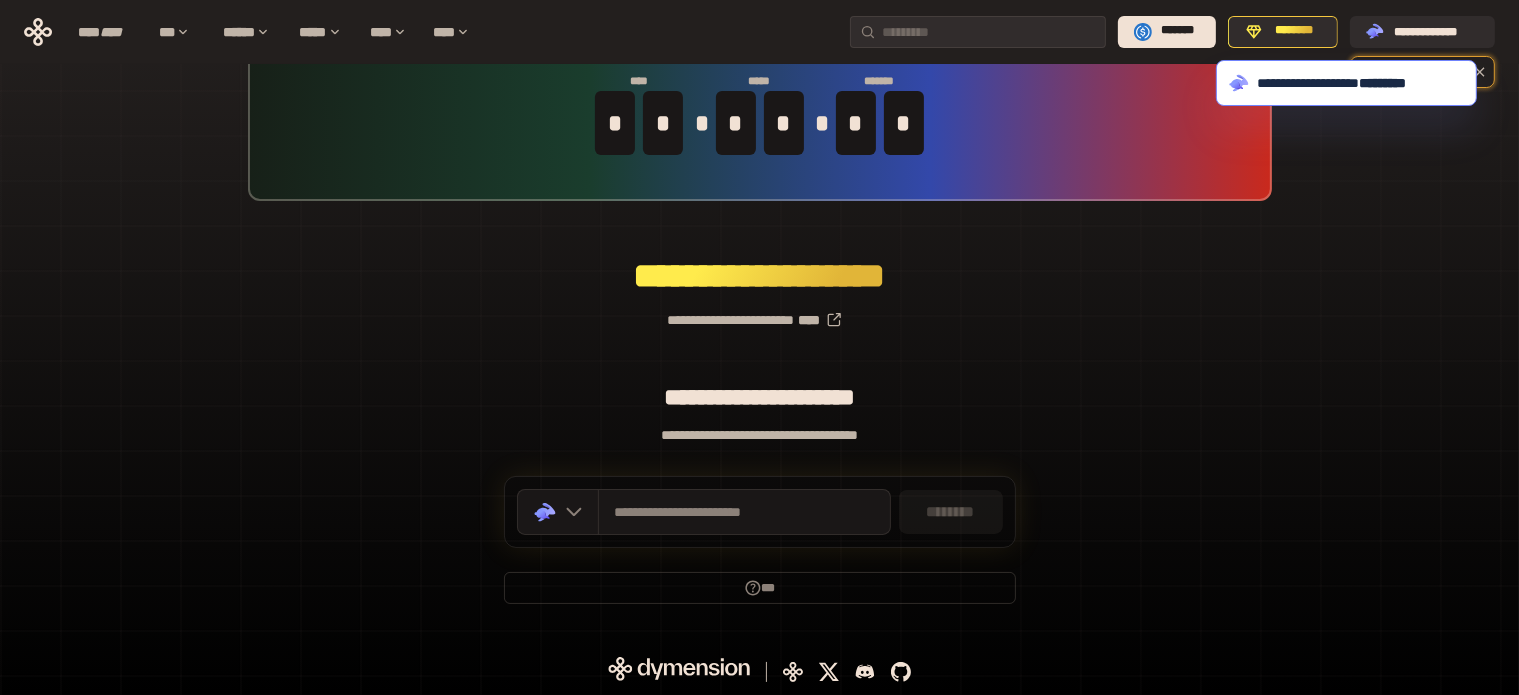 click on "********" at bounding box center [951, 512] 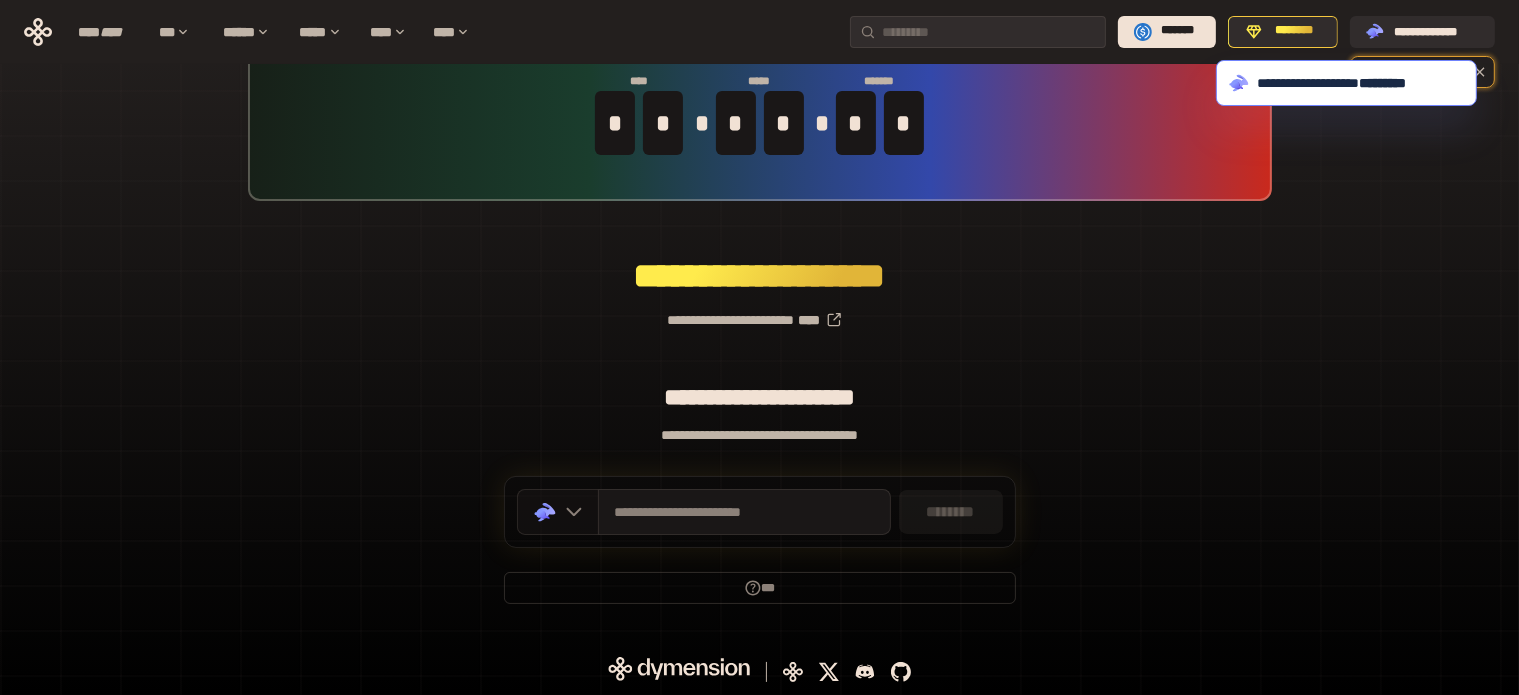 click 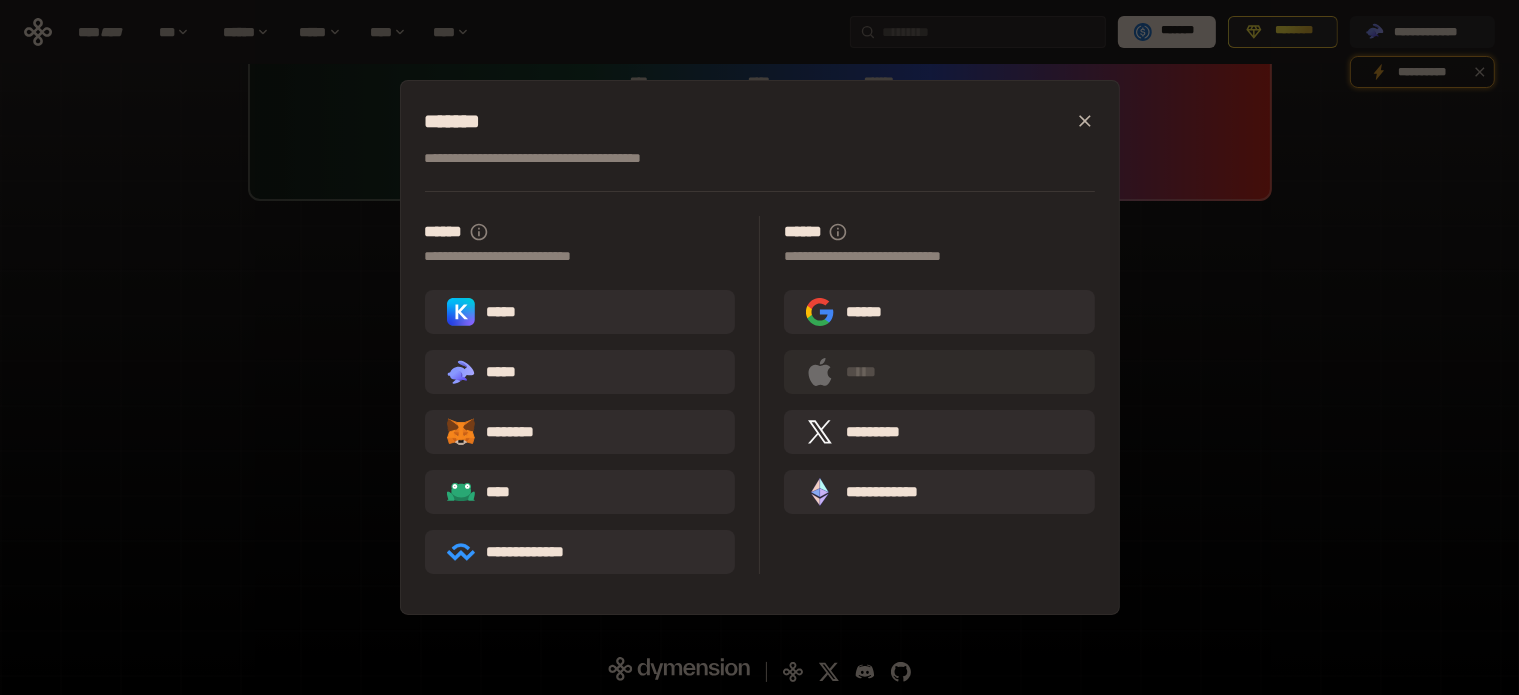 drag, startPoint x: 1354, startPoint y: 284, endPoint x: 1387, endPoint y: 89, distance: 197.7726 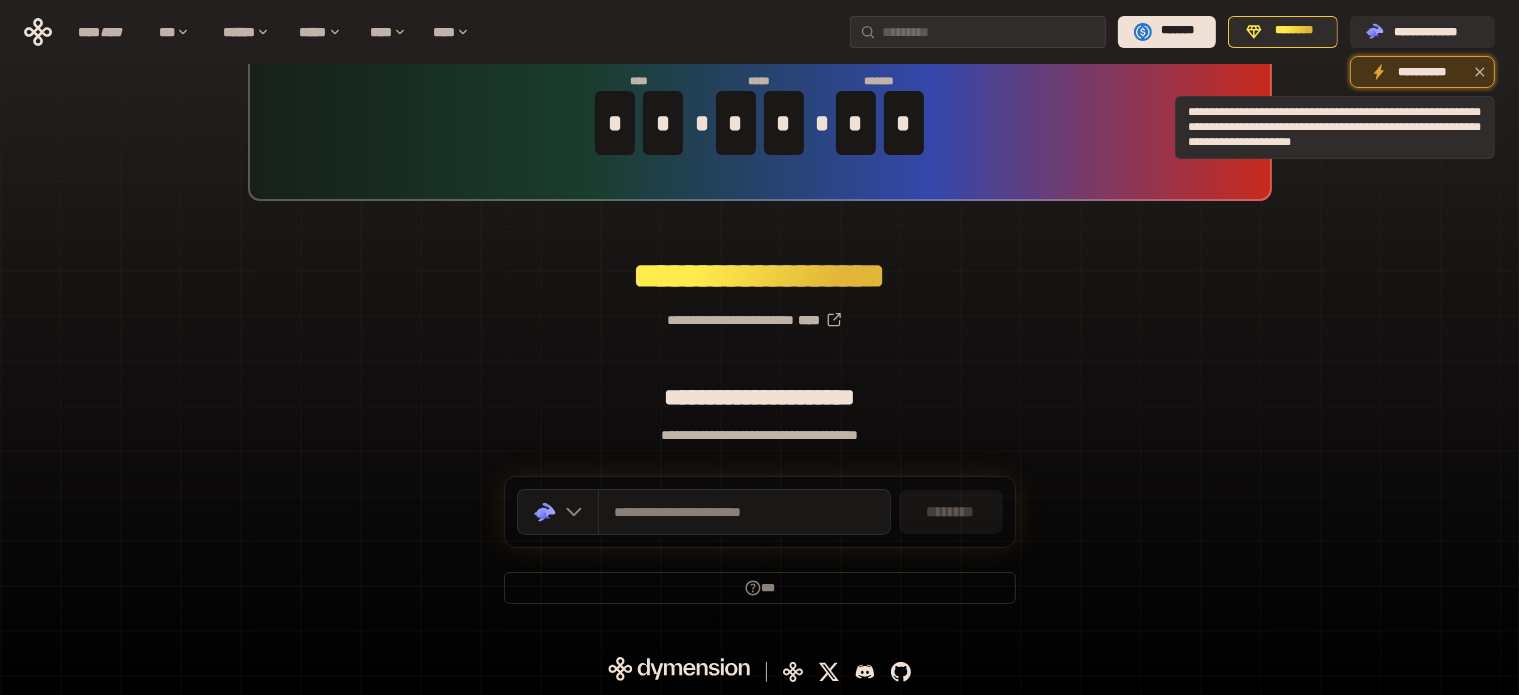 click on "**********" at bounding box center [1422, 72] 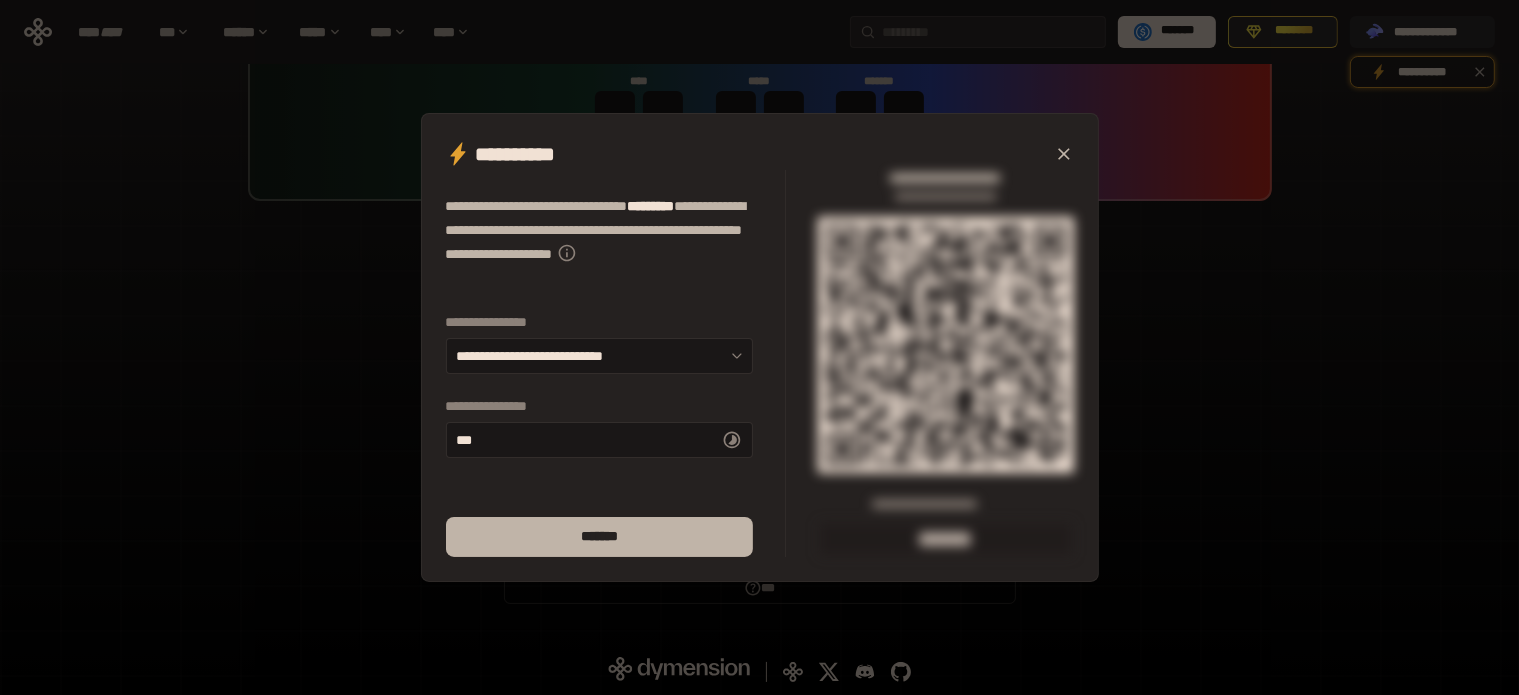 click on "*******" at bounding box center [599, 537] 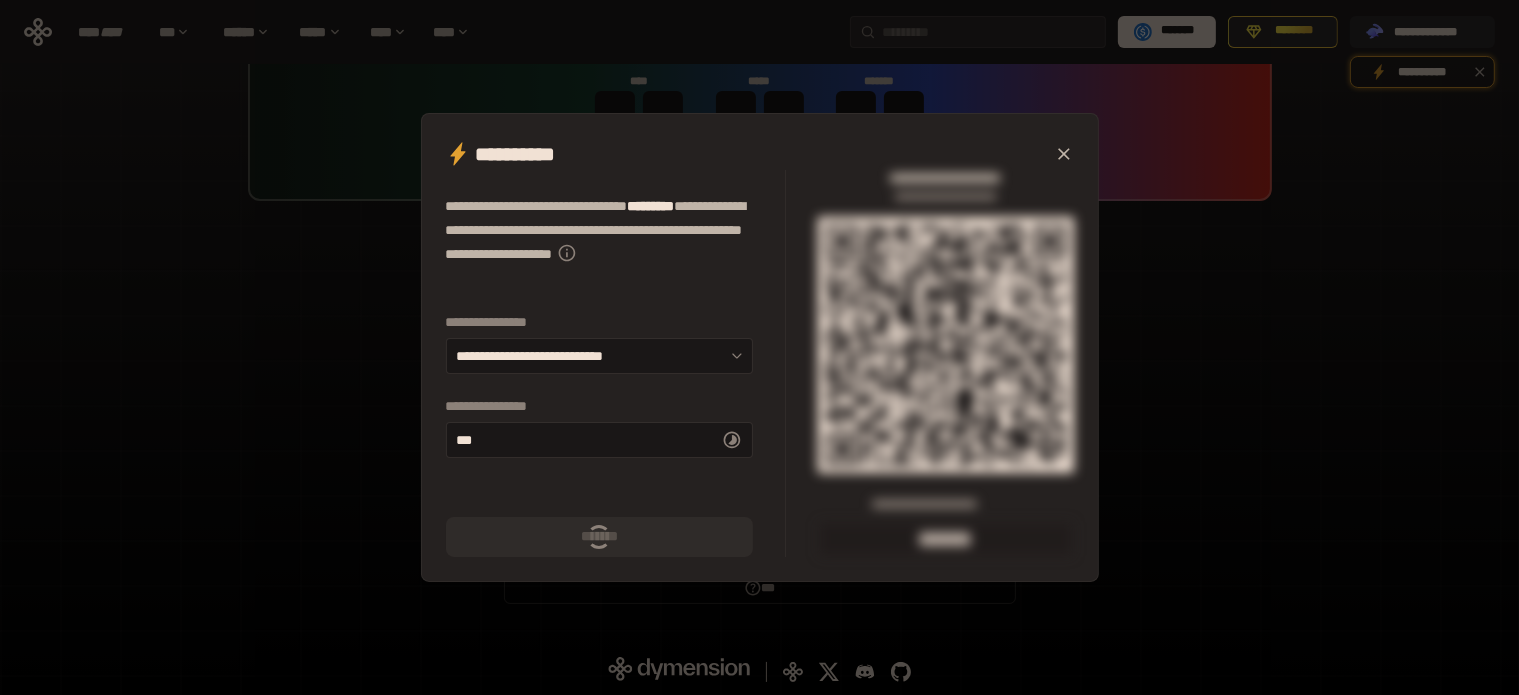 type on "******" 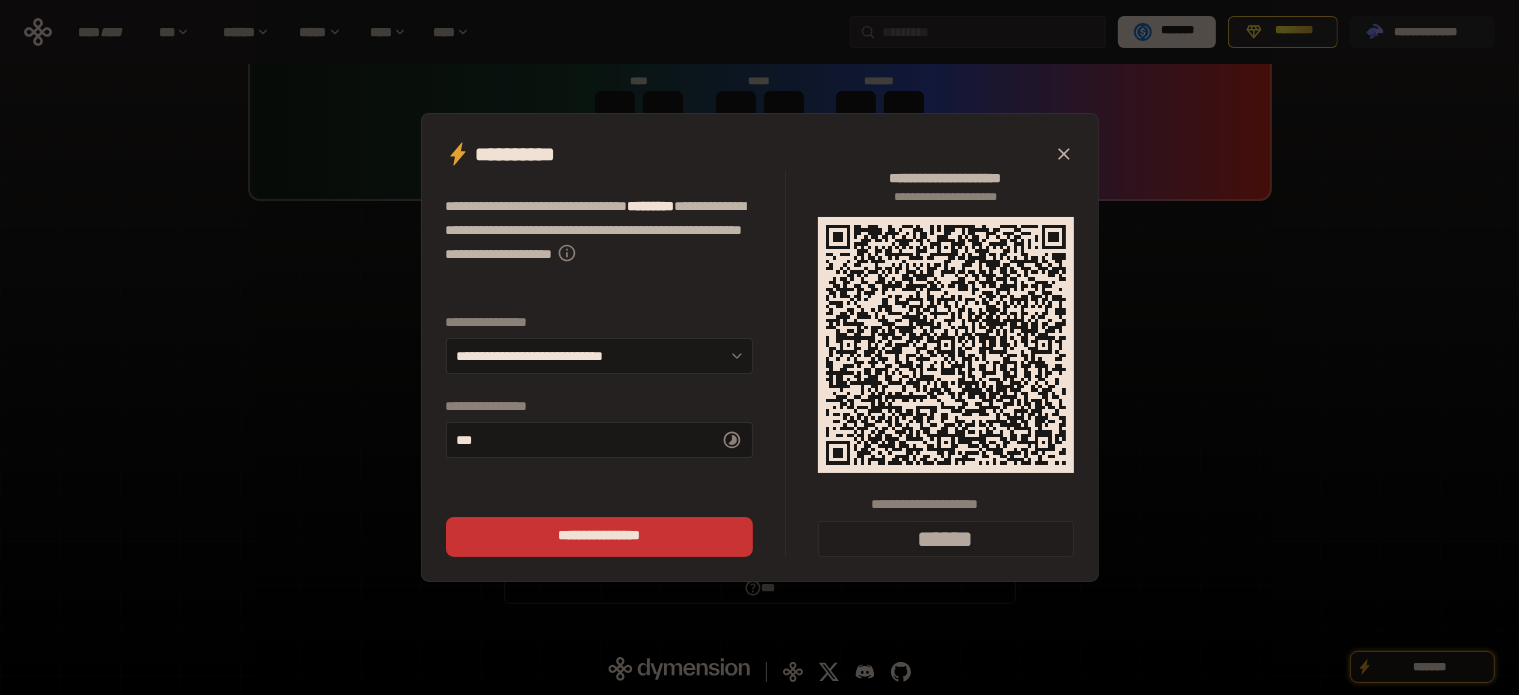 click 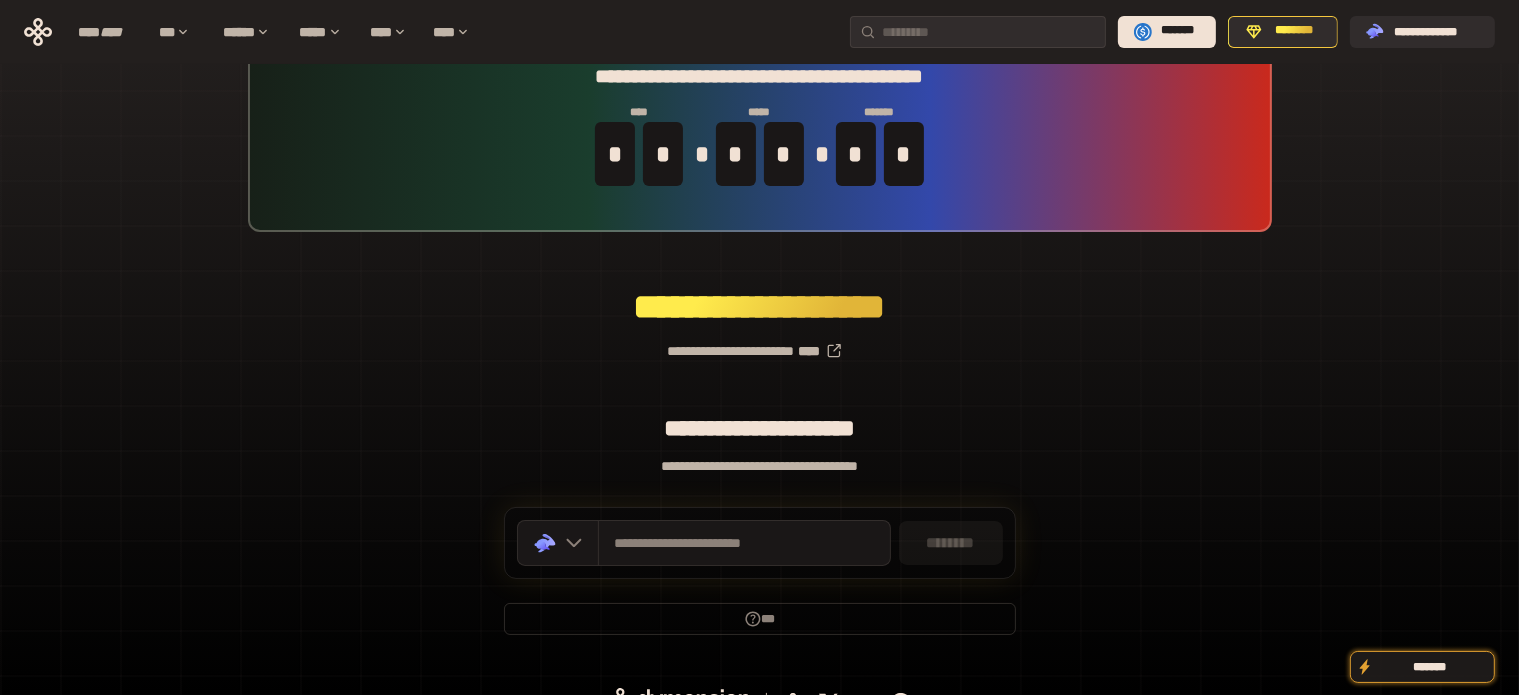 scroll, scrollTop: 0, scrollLeft: 0, axis: both 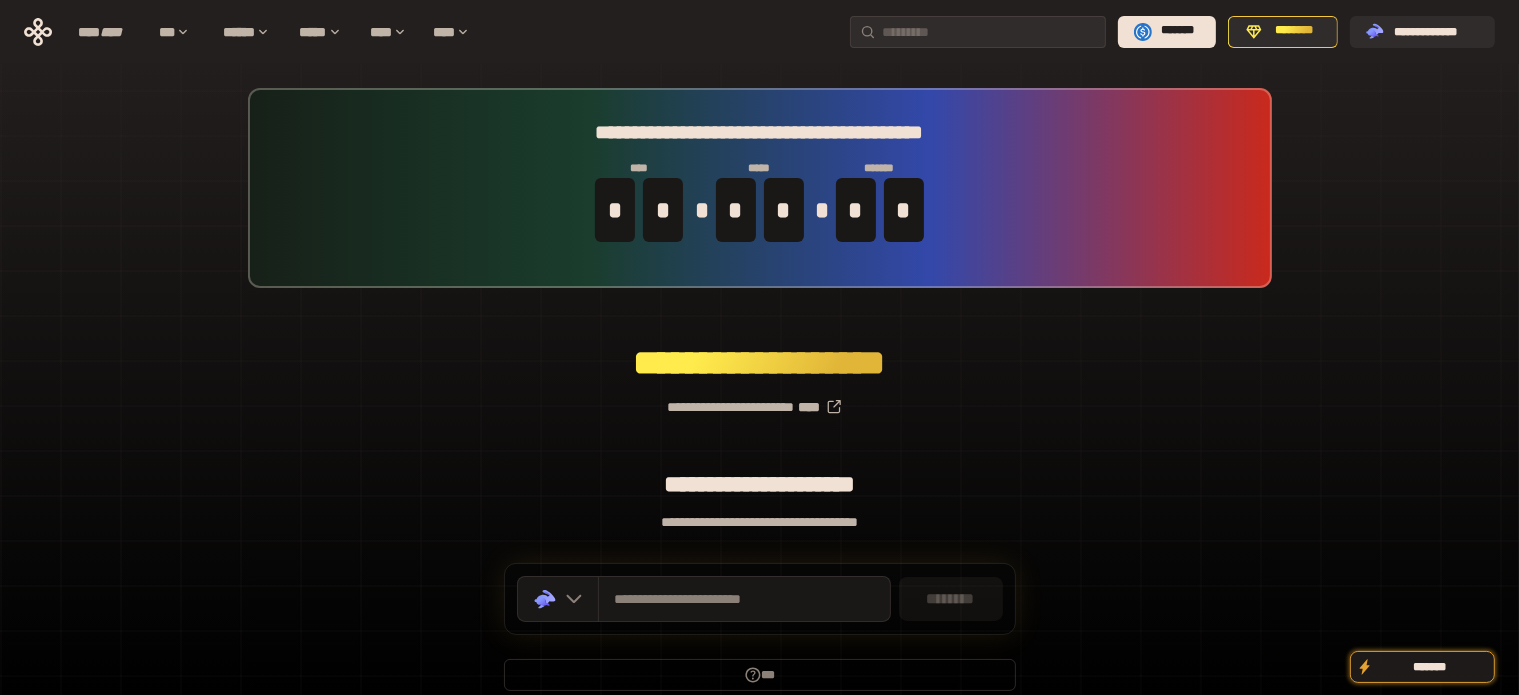 click on "**********" at bounding box center (760, 188) 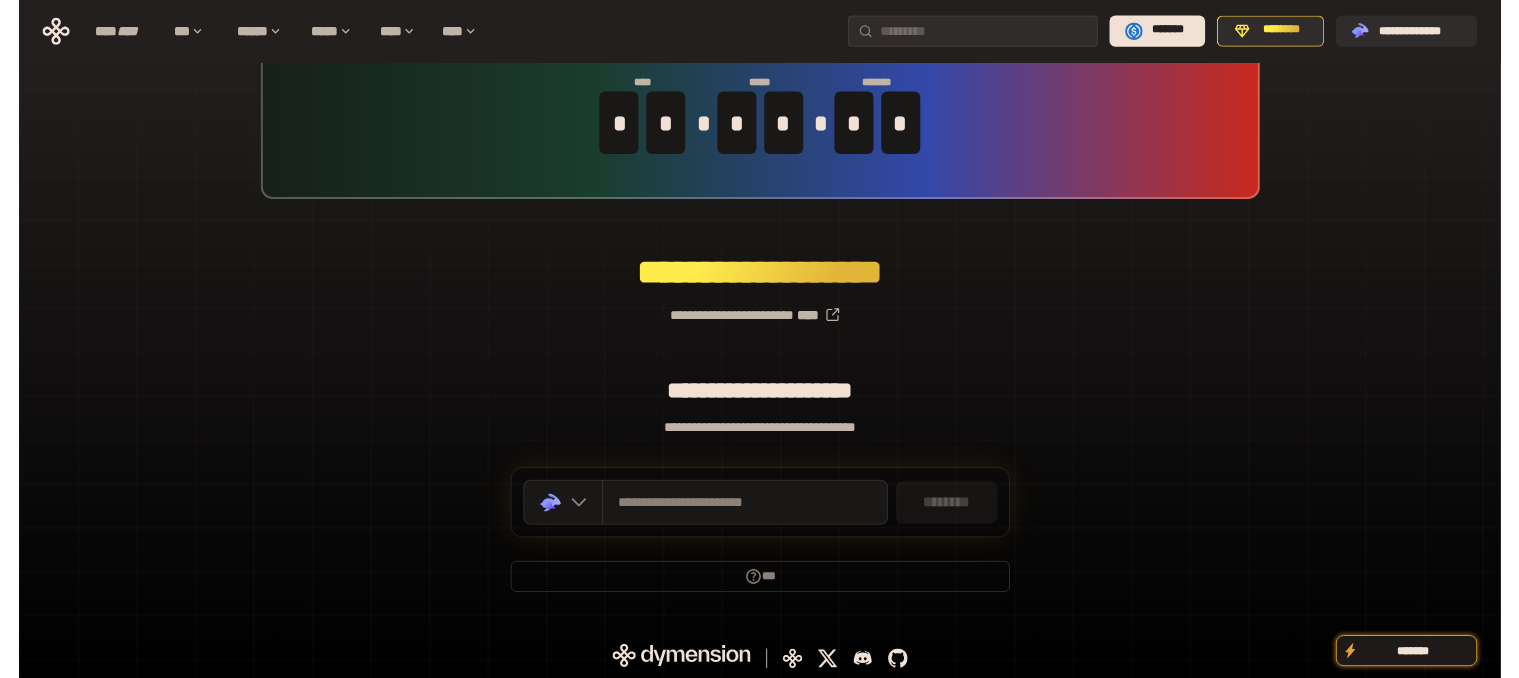 scroll, scrollTop: 87, scrollLeft: 0, axis: vertical 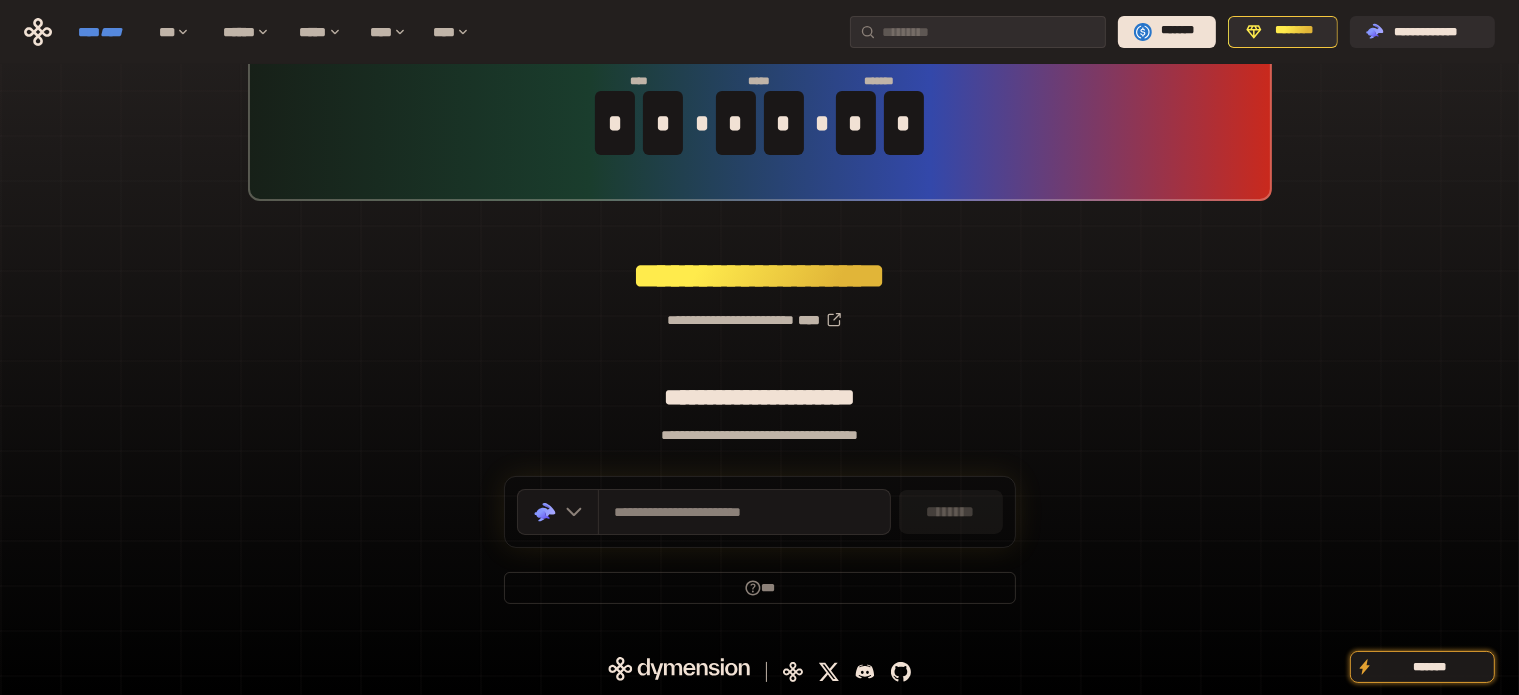 click on "****" at bounding box center [111, 32] 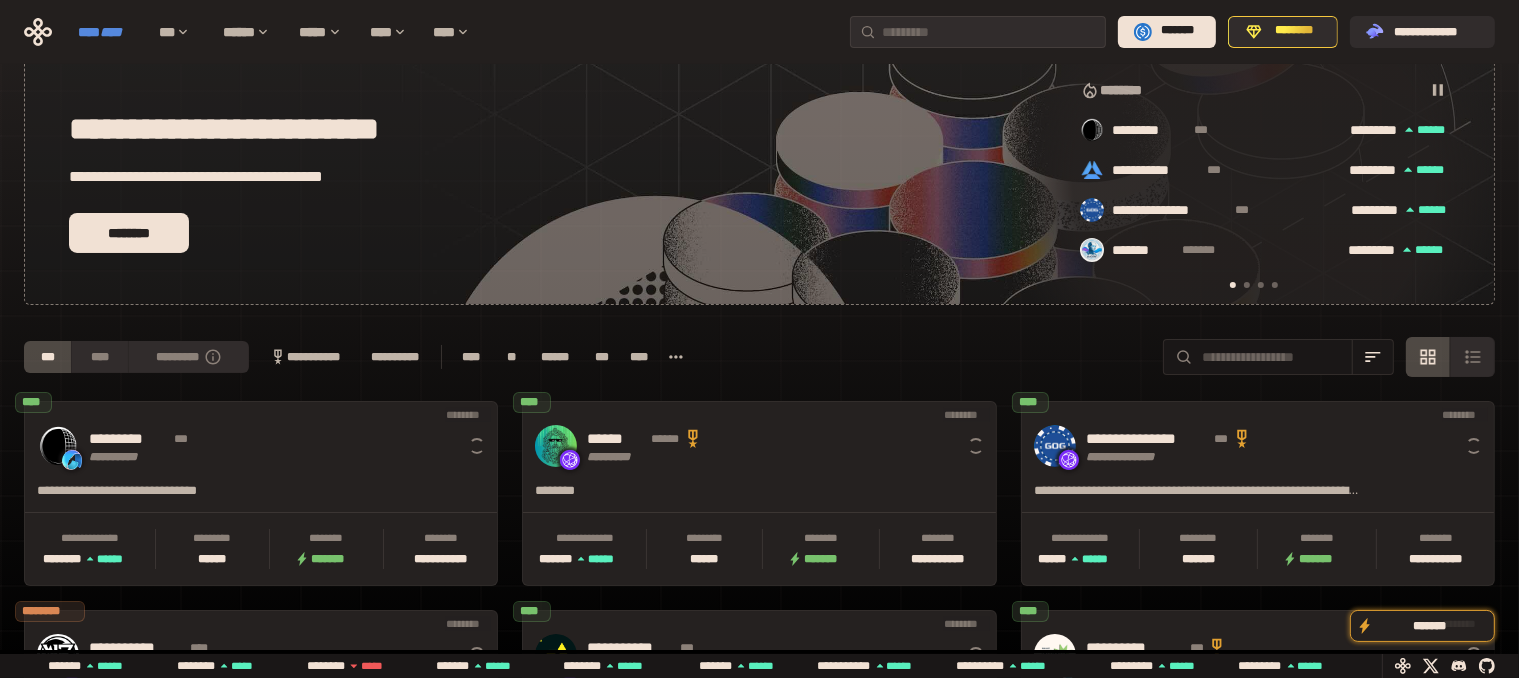 scroll, scrollTop: 0, scrollLeft: 16, axis: horizontal 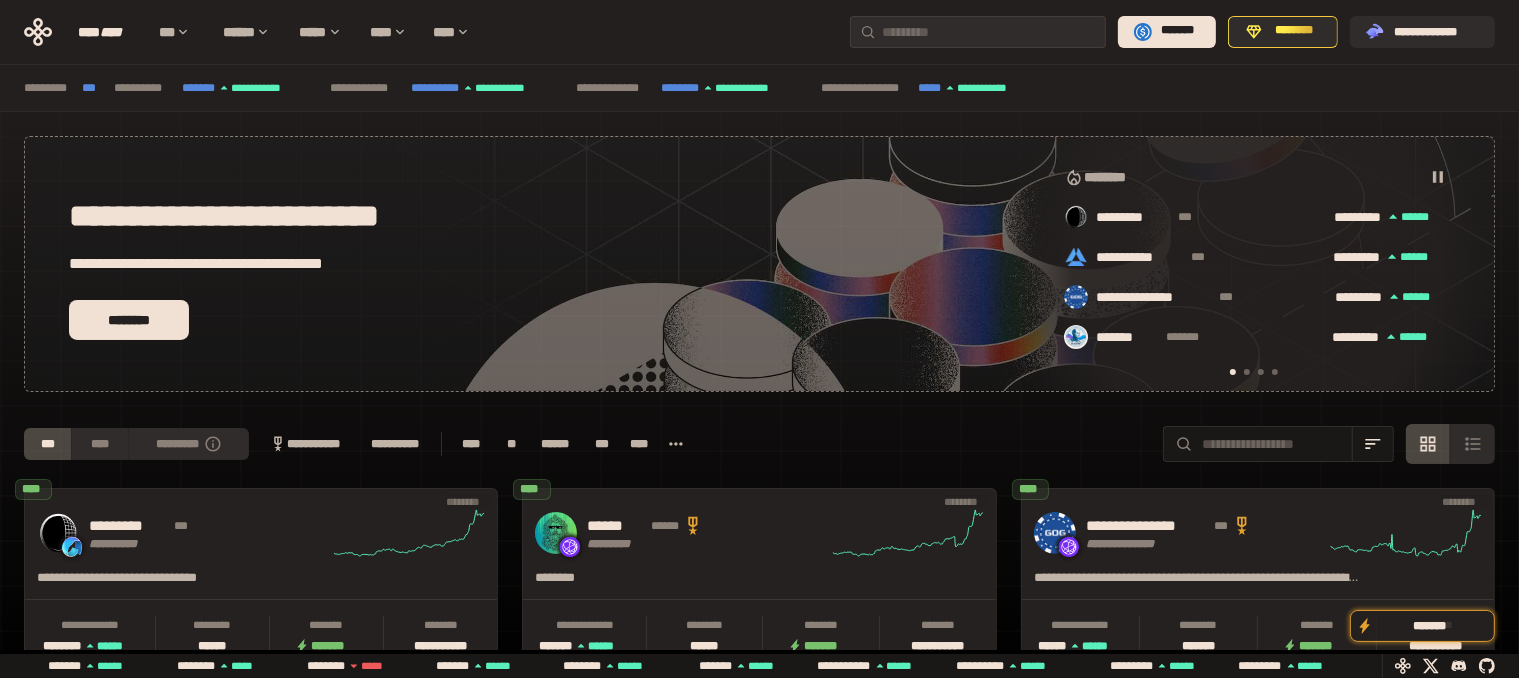 click on "**********" at bounding box center [305, 444] 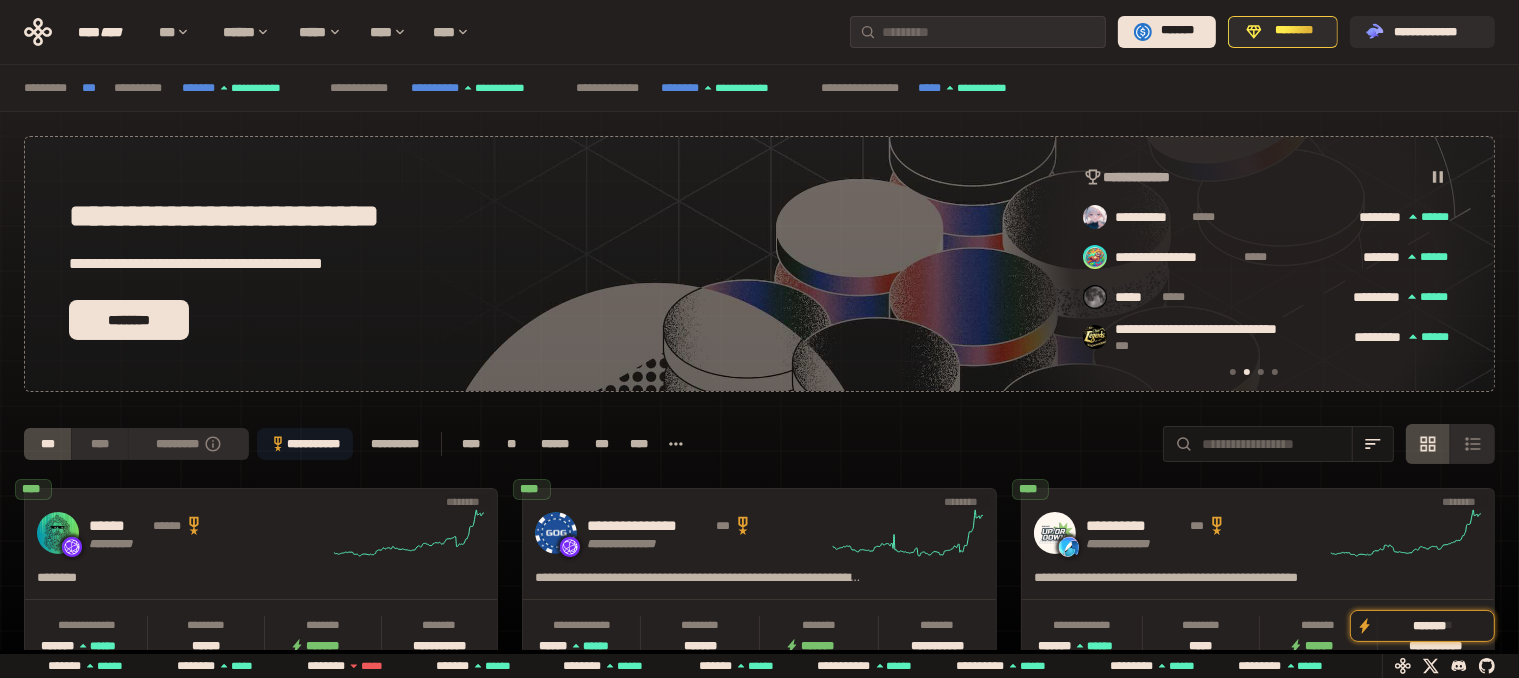 scroll, scrollTop: 0, scrollLeft: 436, axis: horizontal 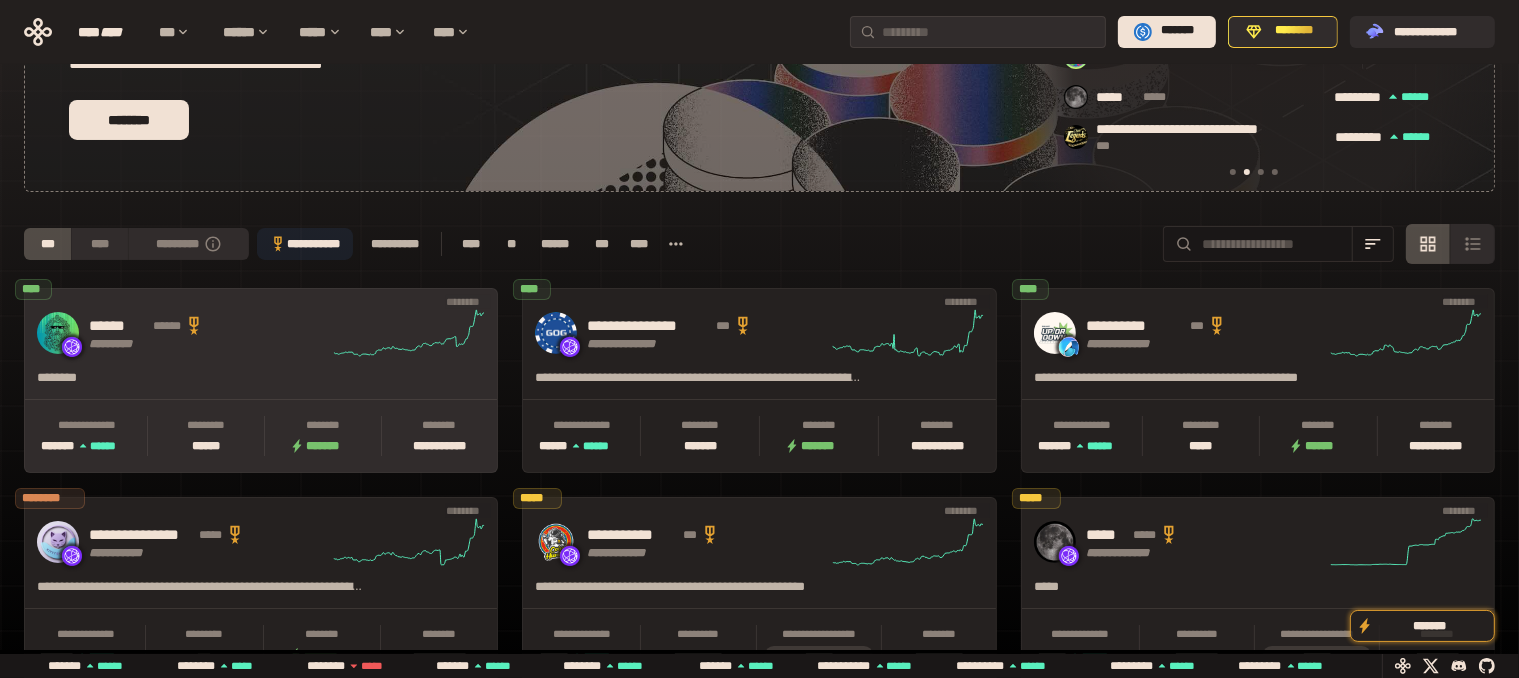 click on "**********" at bounding box center (261, 435) 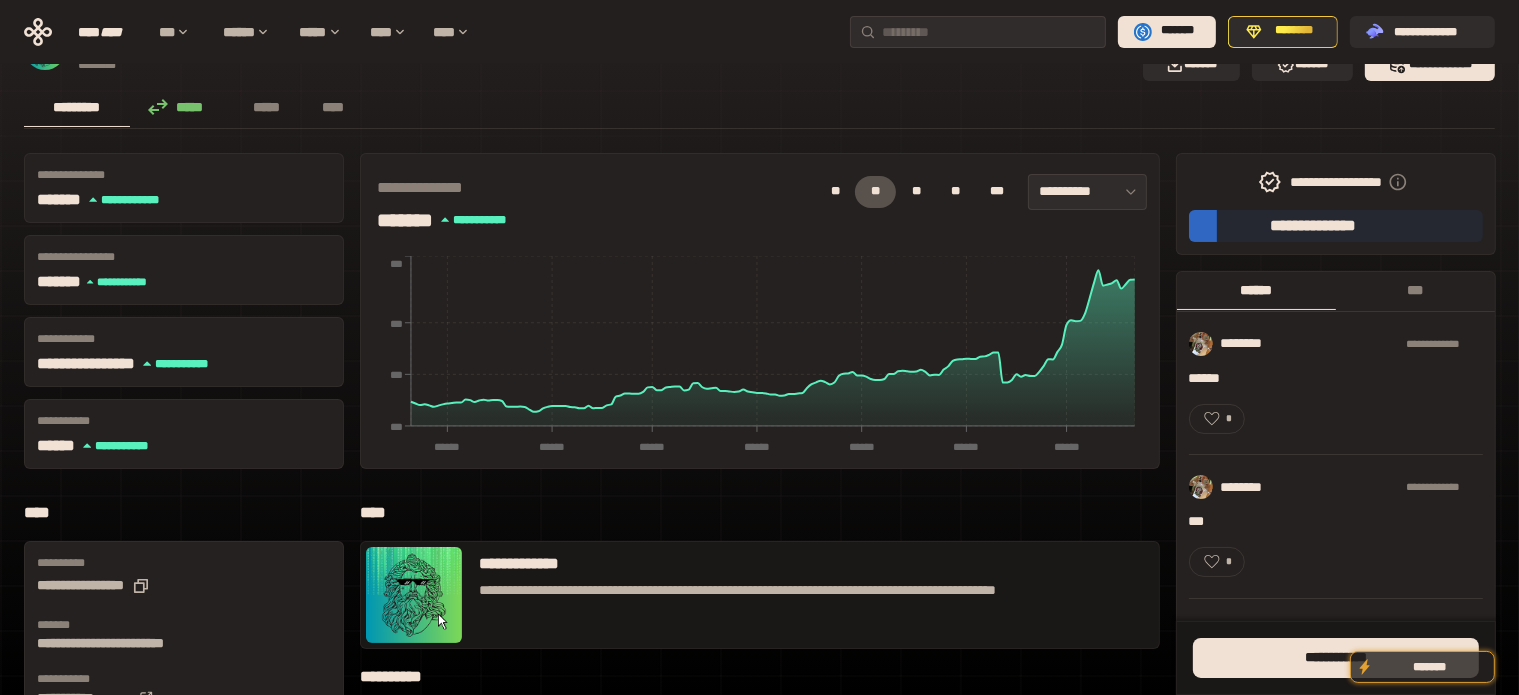 scroll, scrollTop: 0, scrollLeft: 0, axis: both 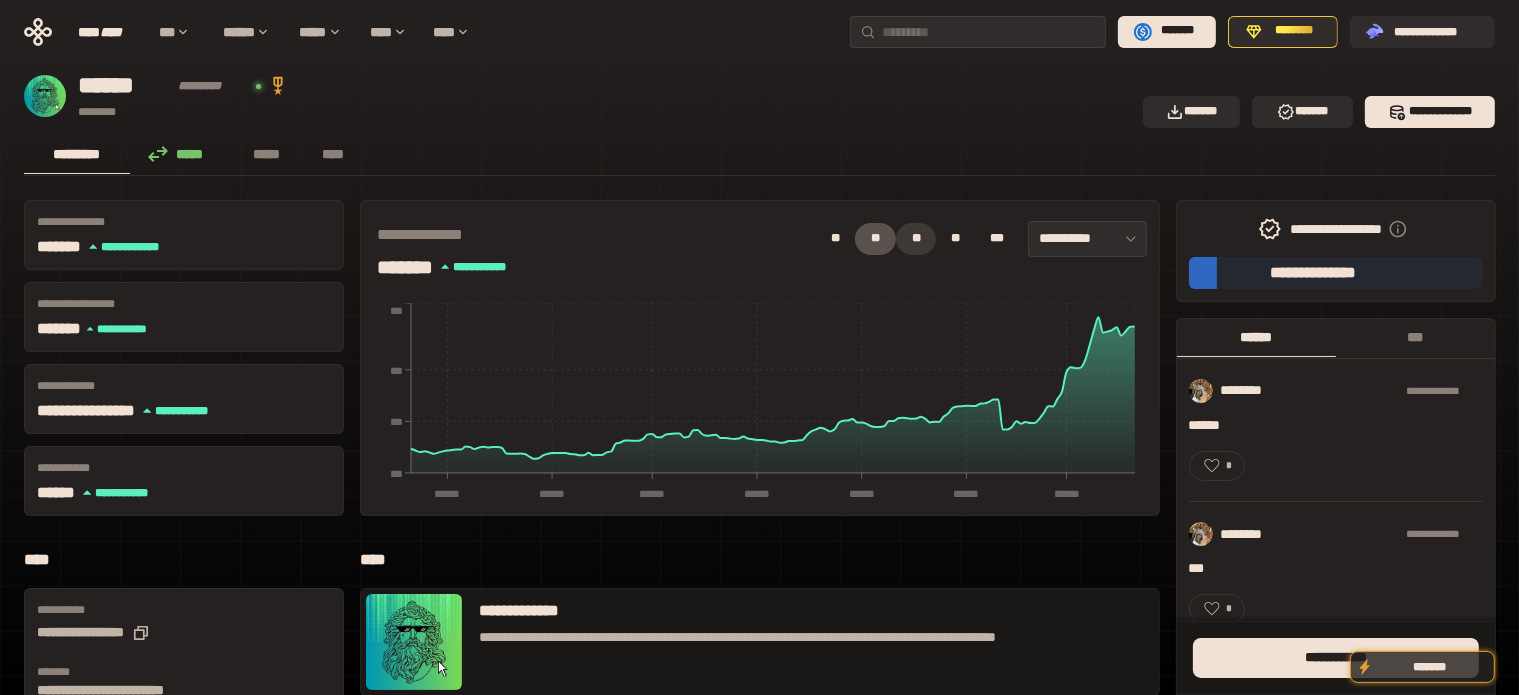 click on "**" at bounding box center [916, 239] 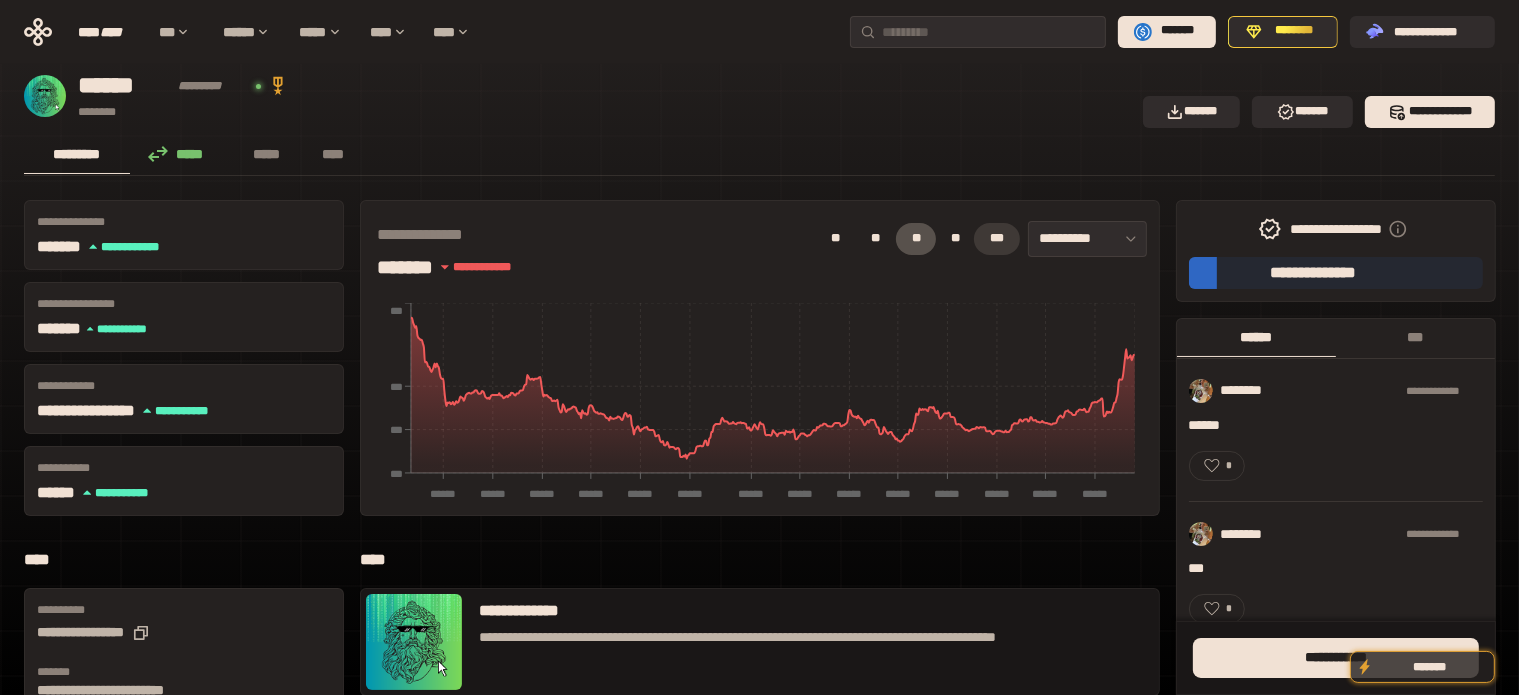 click on "***" at bounding box center [997, 239] 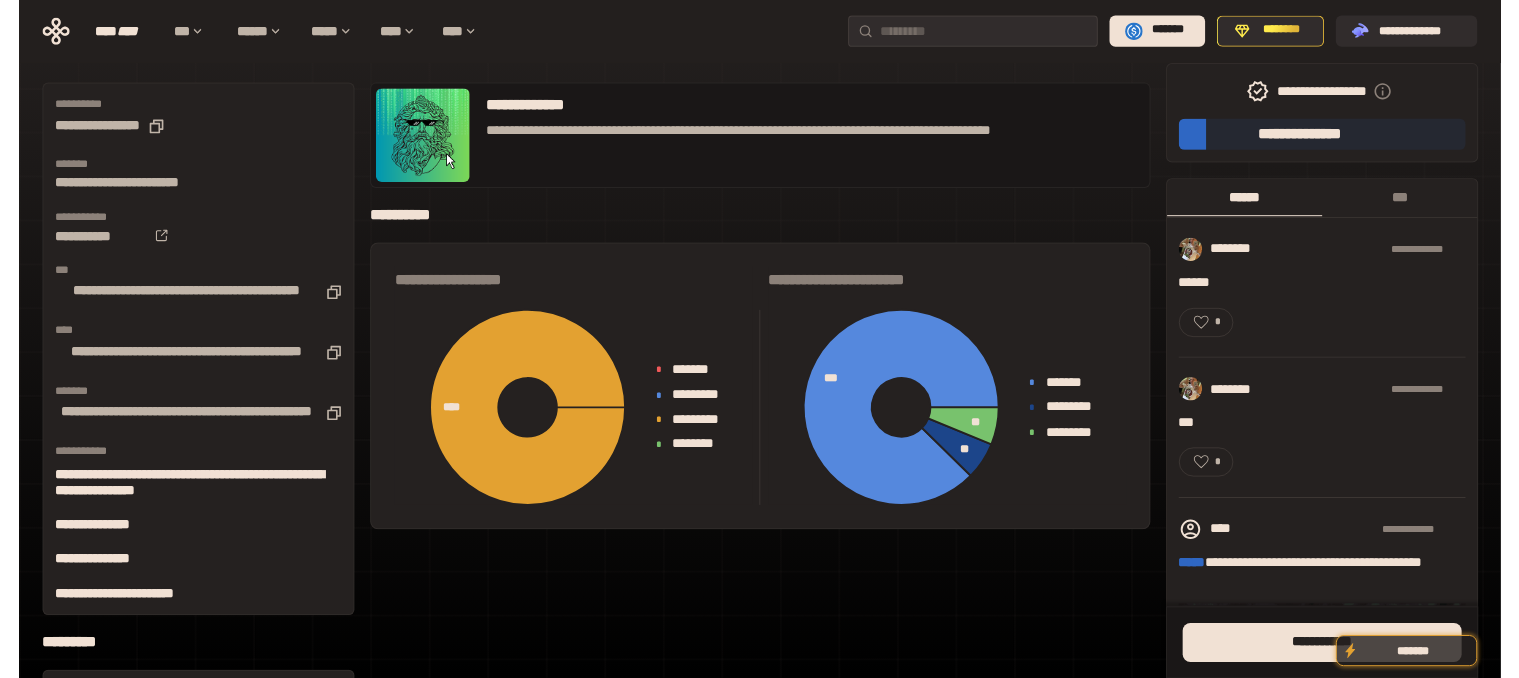 scroll, scrollTop: 0, scrollLeft: 0, axis: both 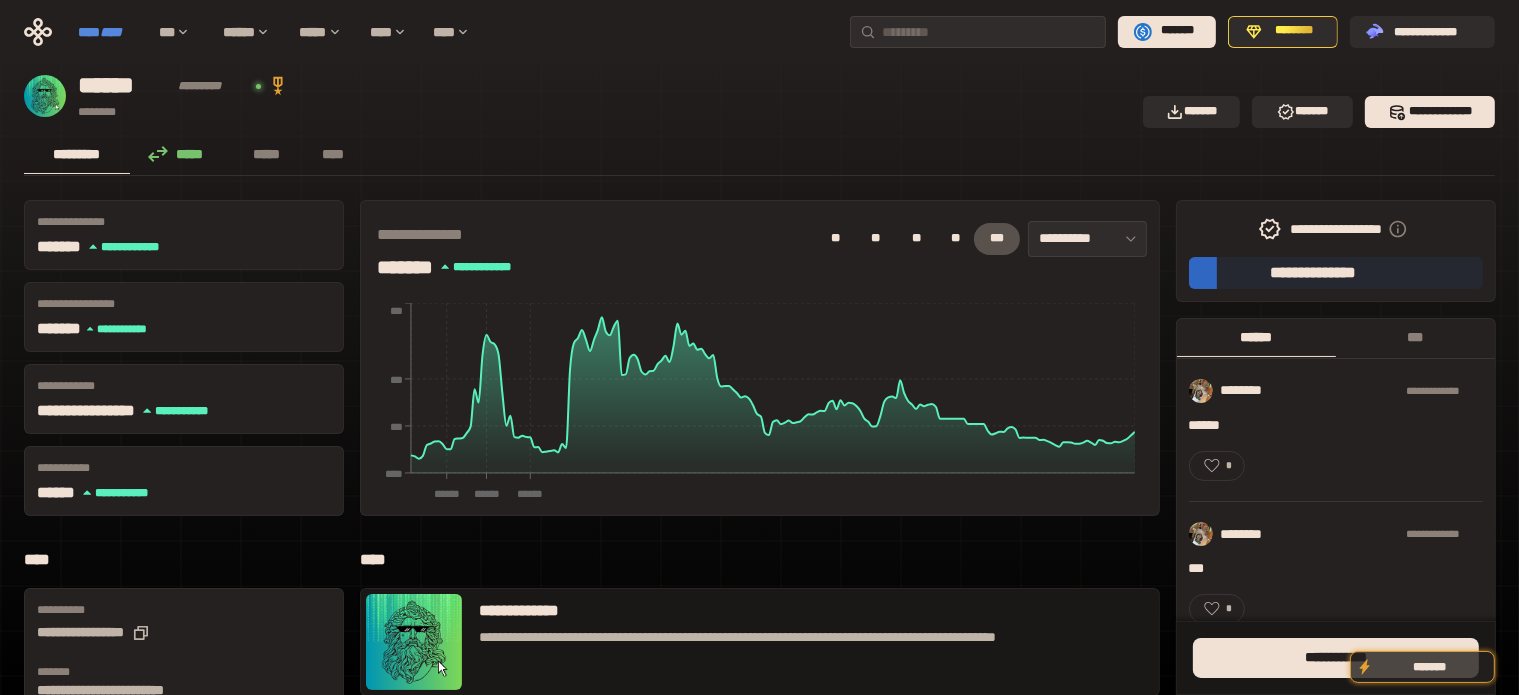 click on "**** ****" at bounding box center (108, 32) 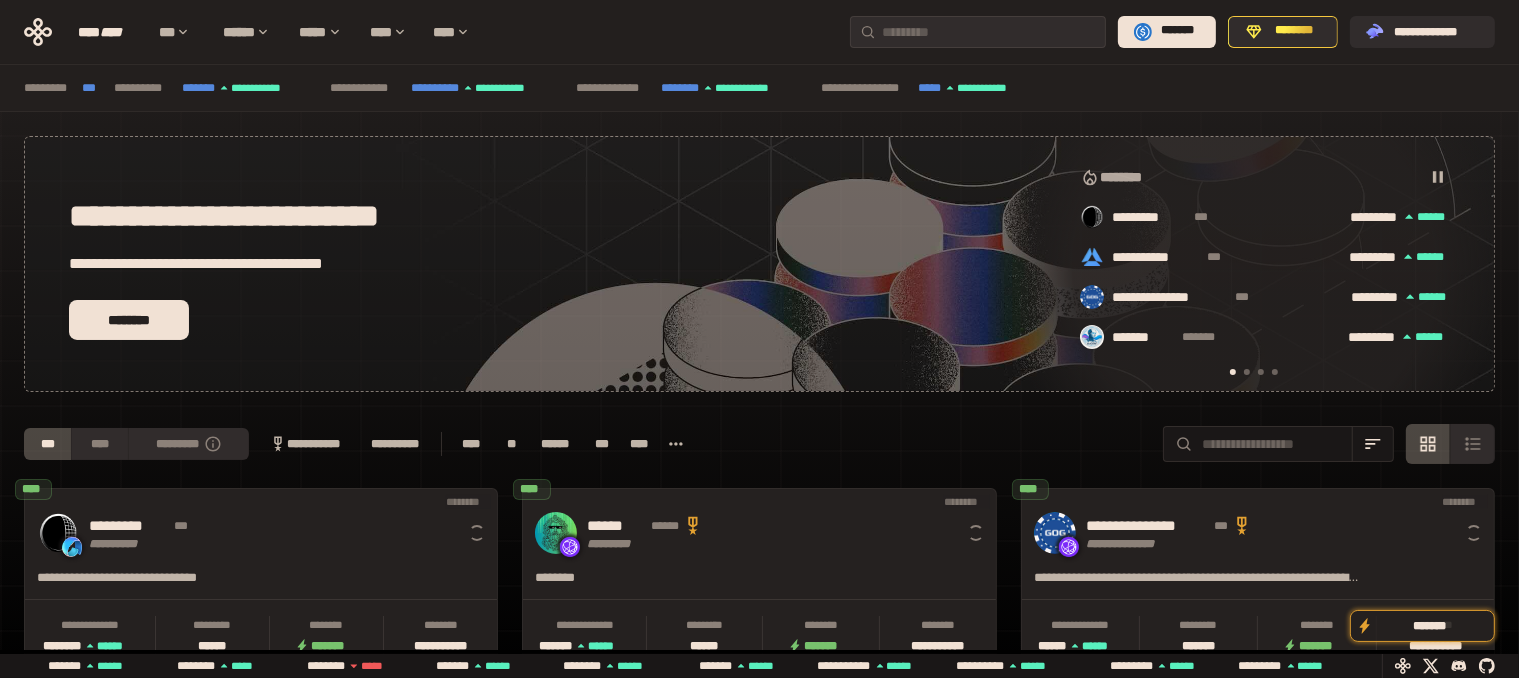 scroll, scrollTop: 0, scrollLeft: 16, axis: horizontal 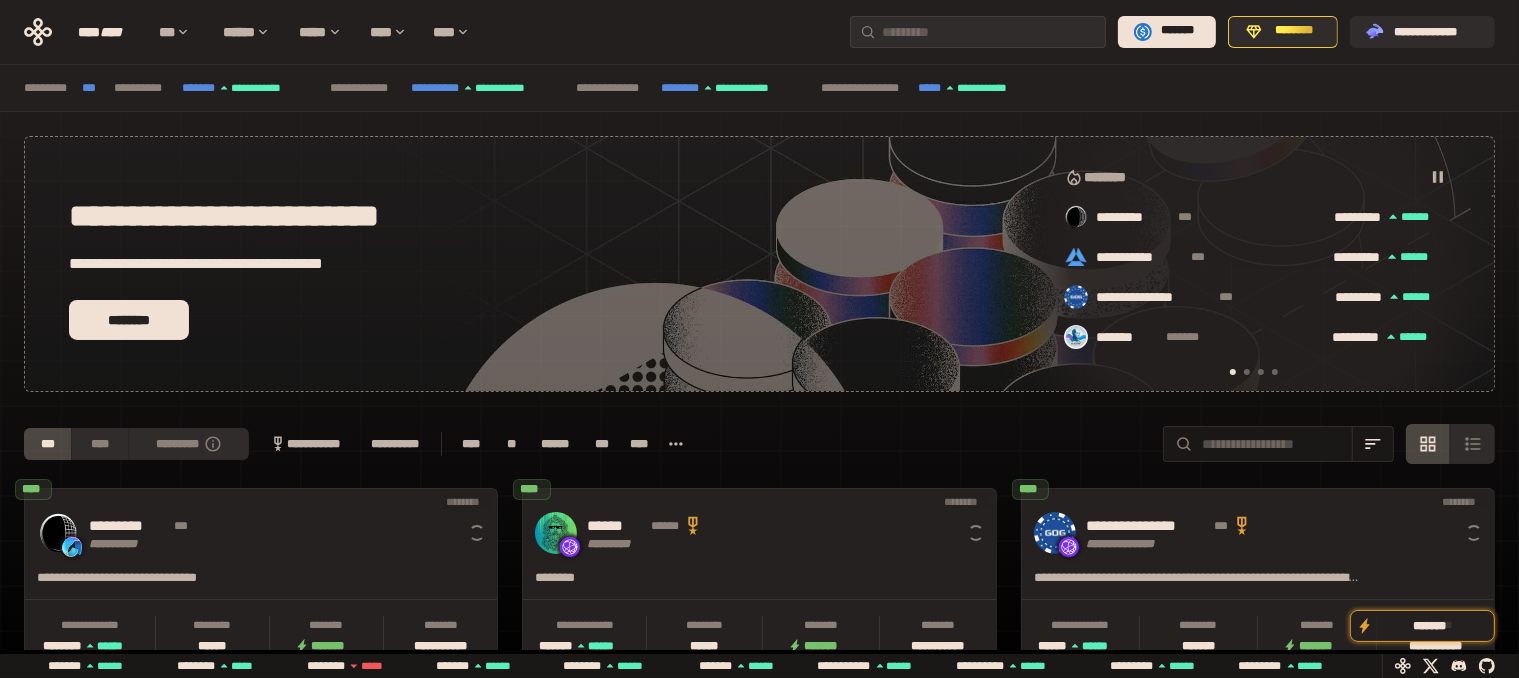 click 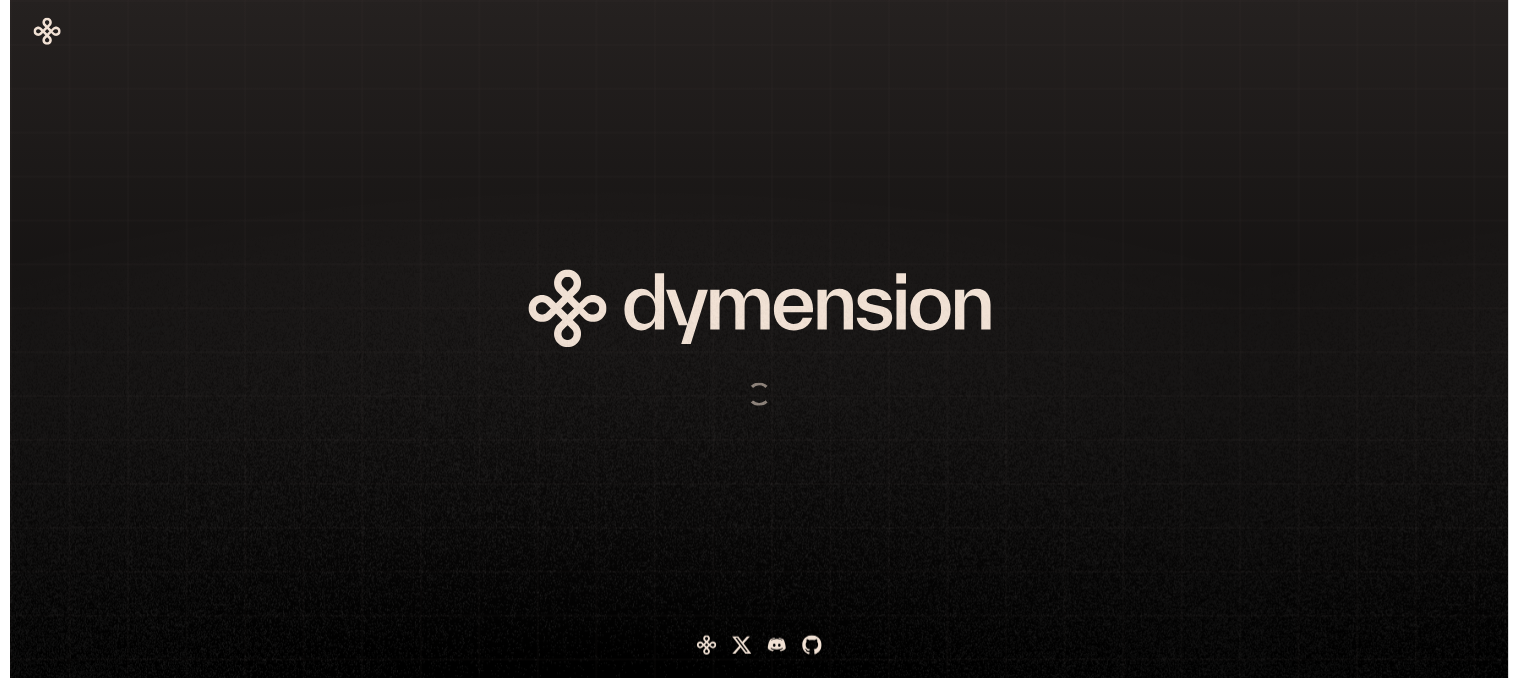 scroll, scrollTop: 0, scrollLeft: 0, axis: both 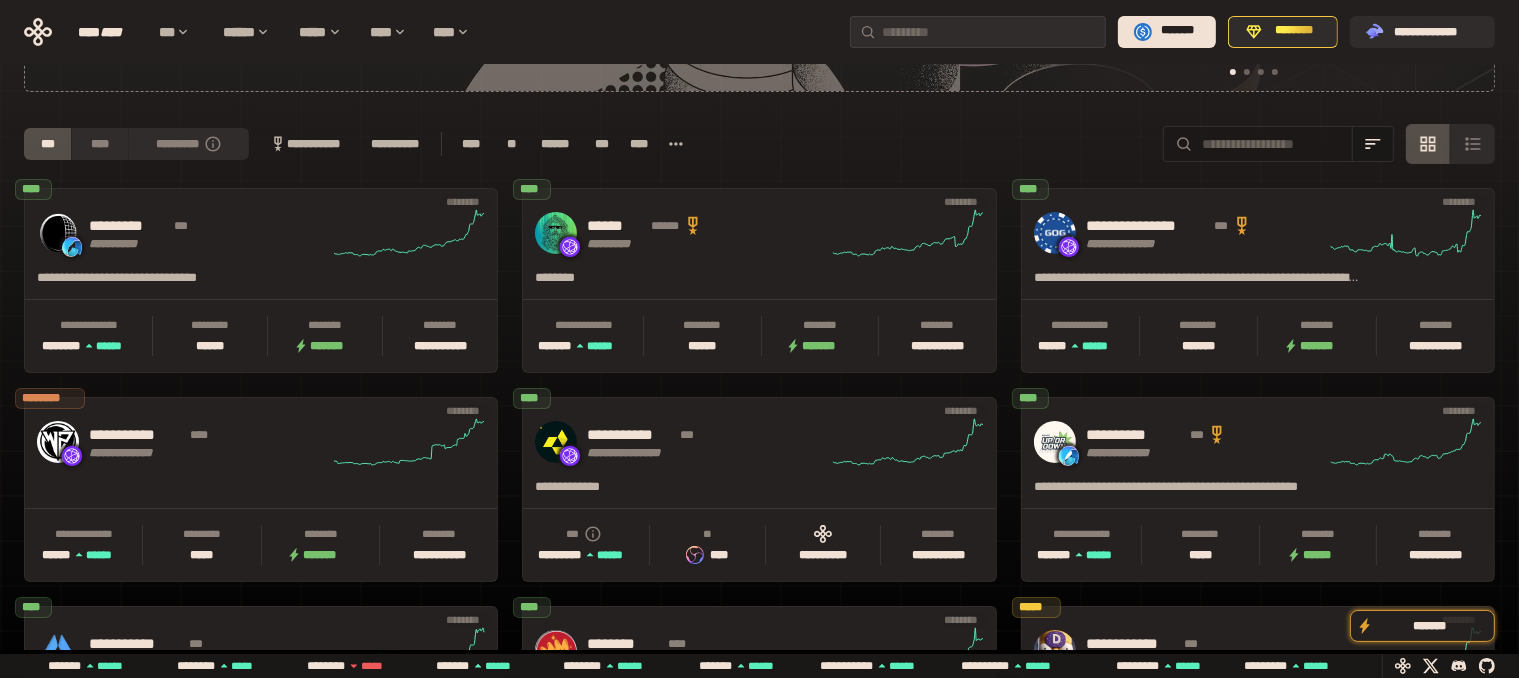 click at bounding box center [1258, 144] 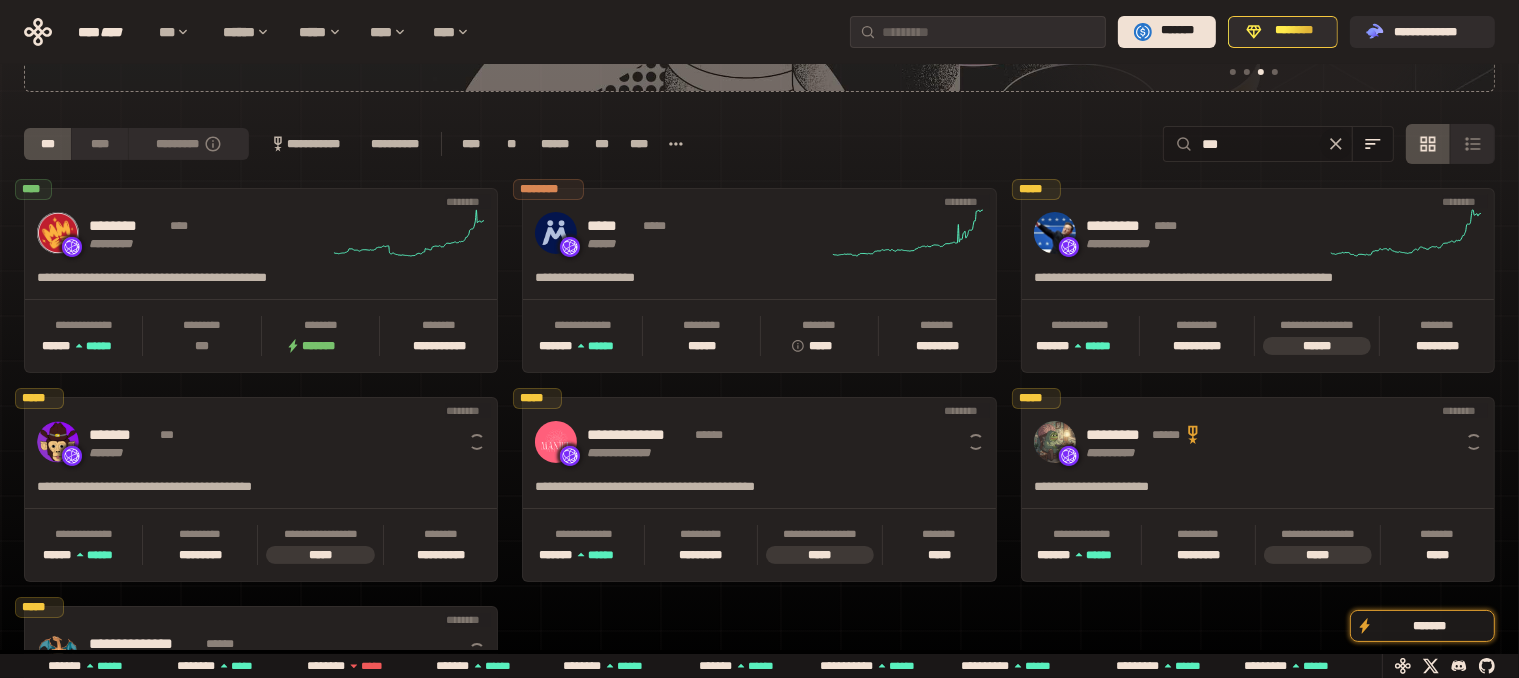 scroll, scrollTop: 0, scrollLeft: 856, axis: horizontal 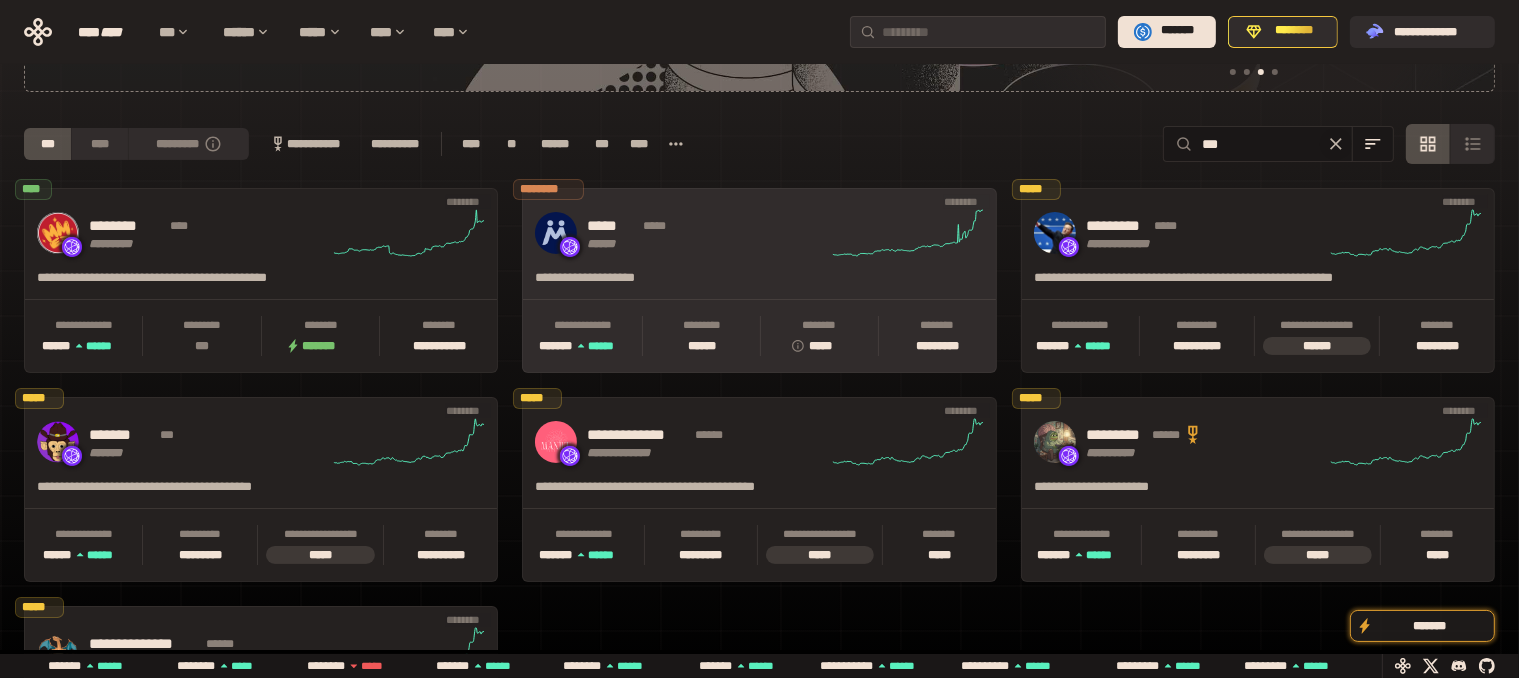 type on "***" 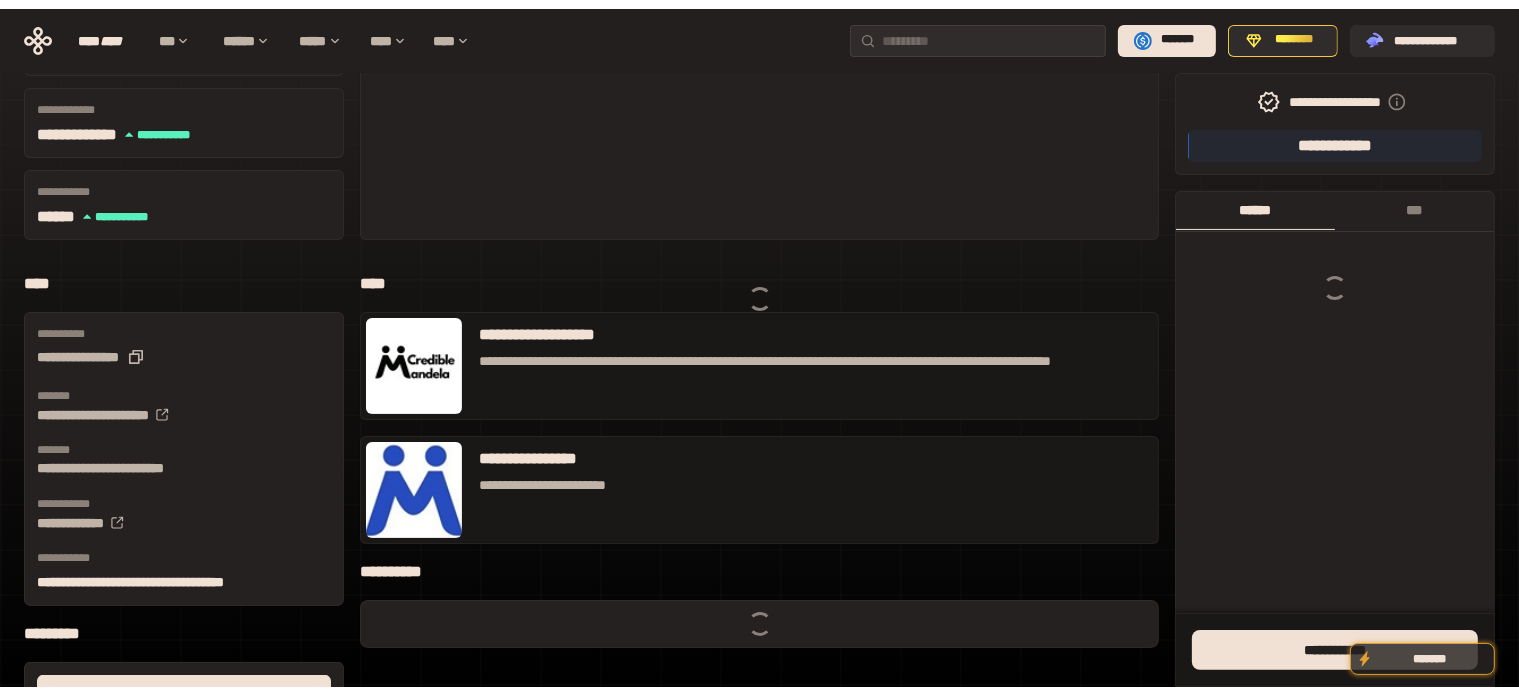 scroll, scrollTop: 0, scrollLeft: 0, axis: both 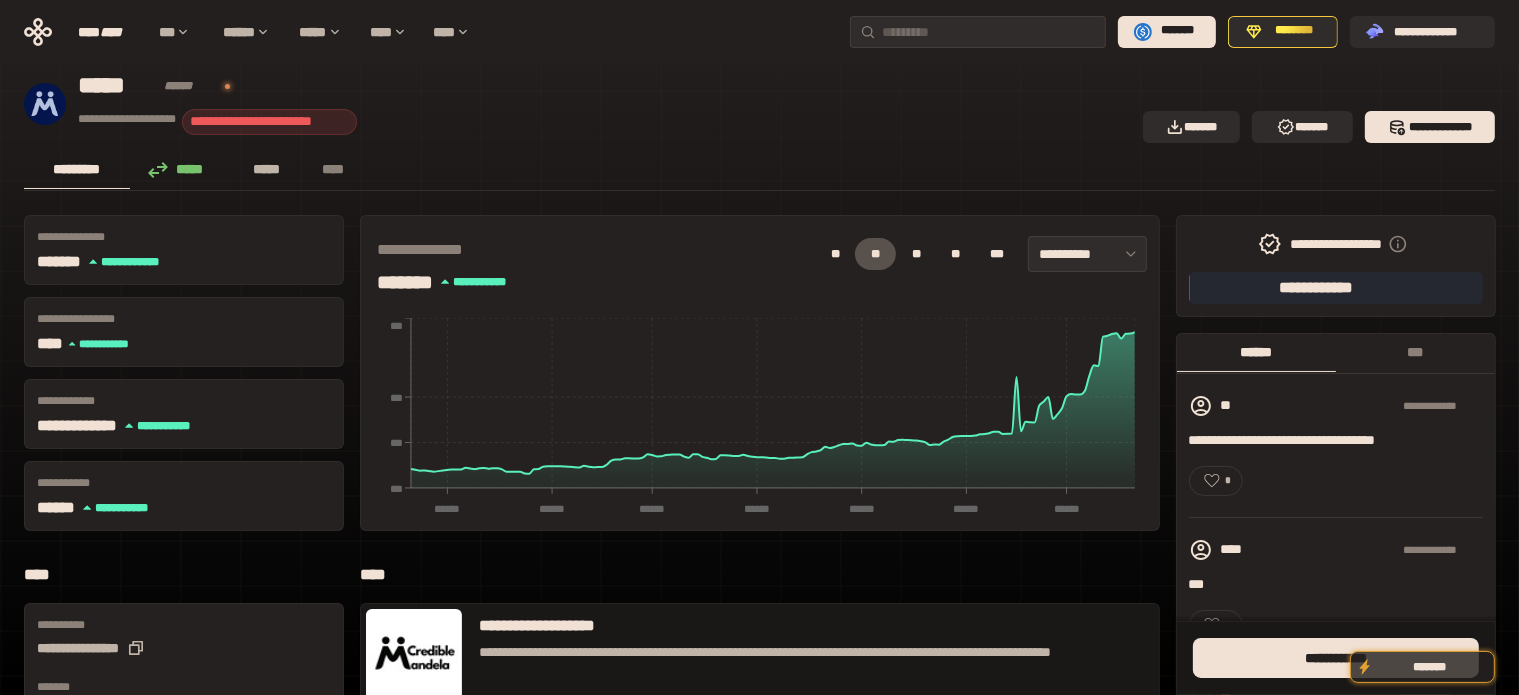 click on "*****" at bounding box center [266, 169] 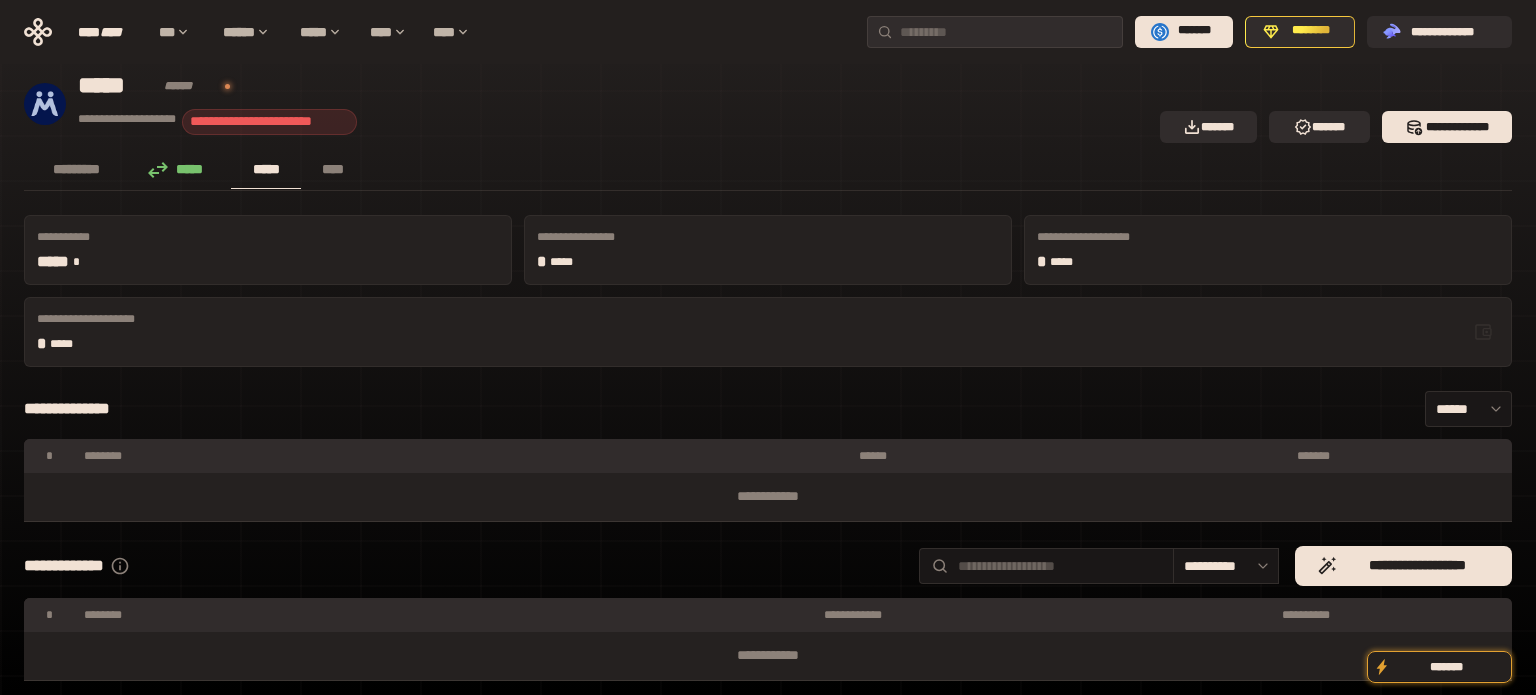 click on "*****" at bounding box center [180, 169] 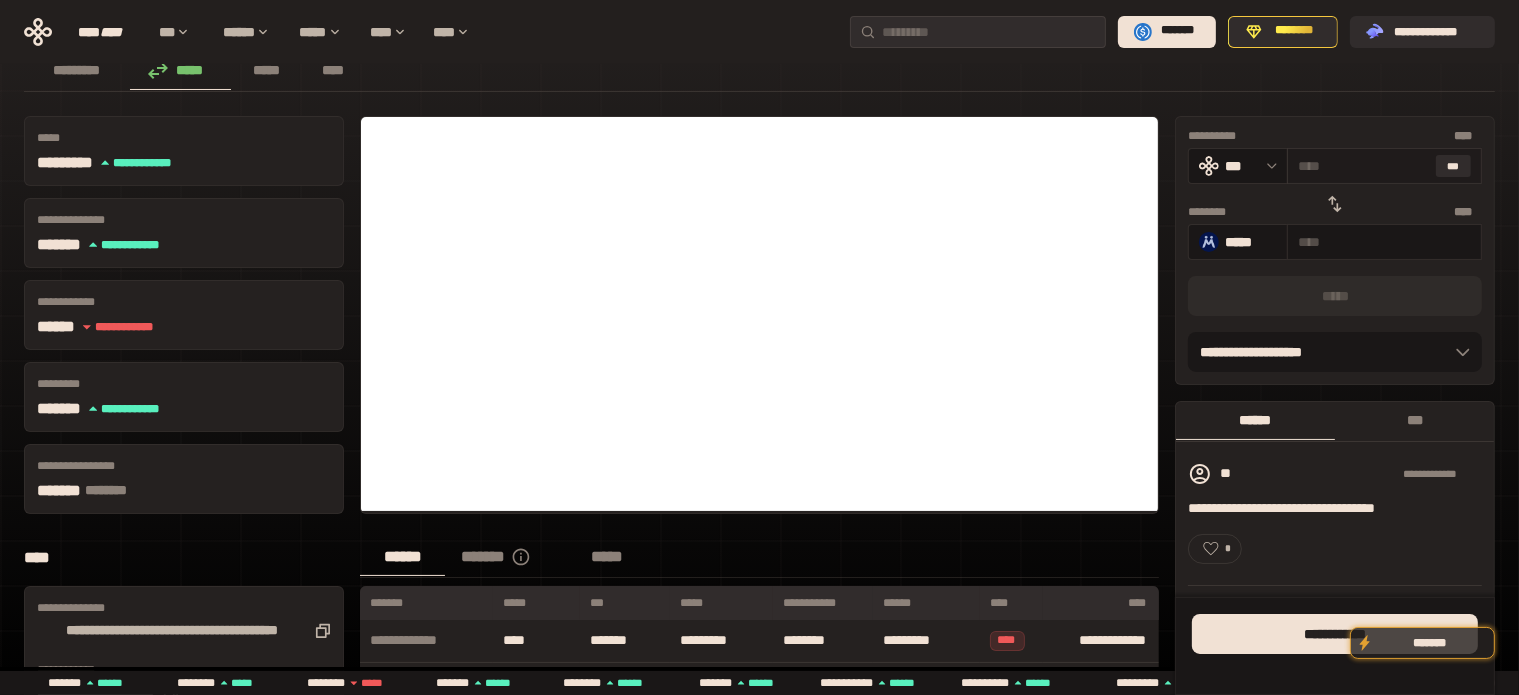 scroll, scrollTop: 400, scrollLeft: 0, axis: vertical 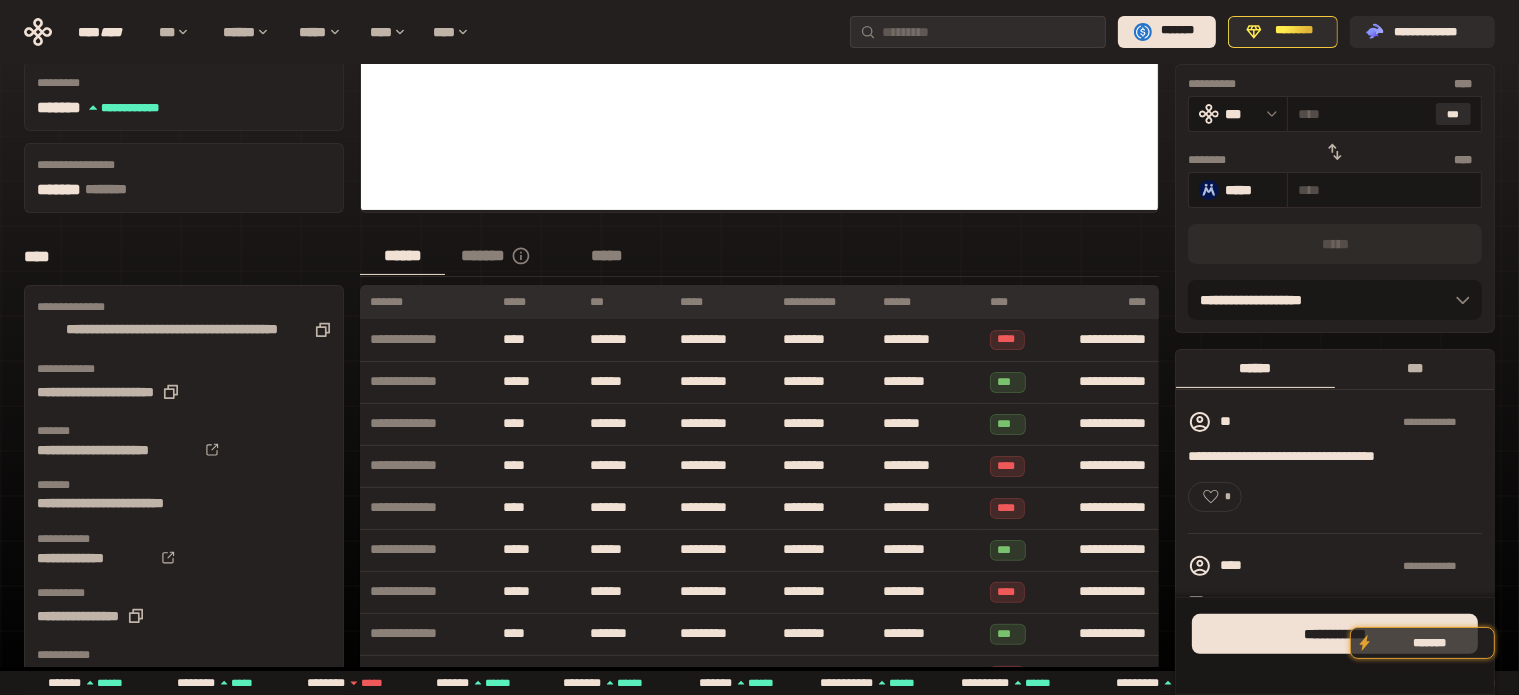 click on "***" at bounding box center [1414, 368] 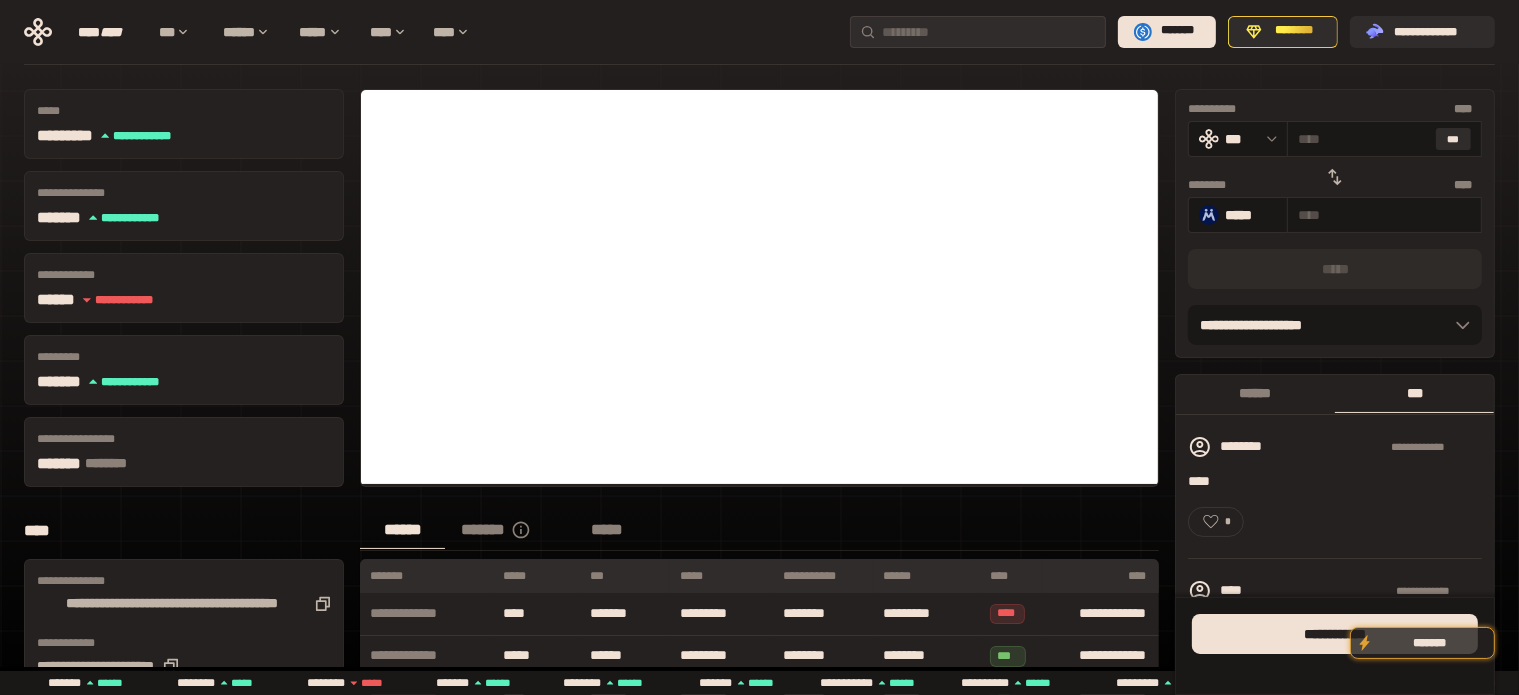 scroll, scrollTop: 0, scrollLeft: 0, axis: both 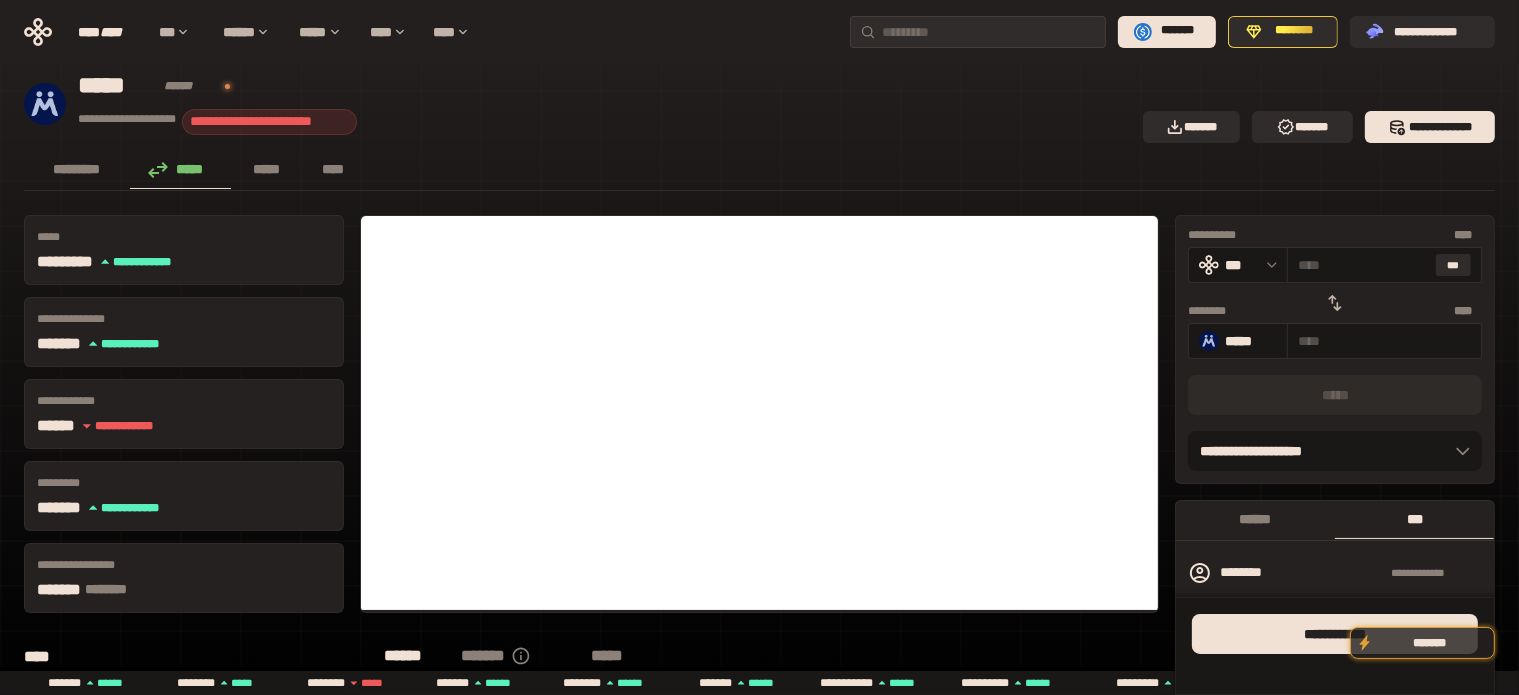 click 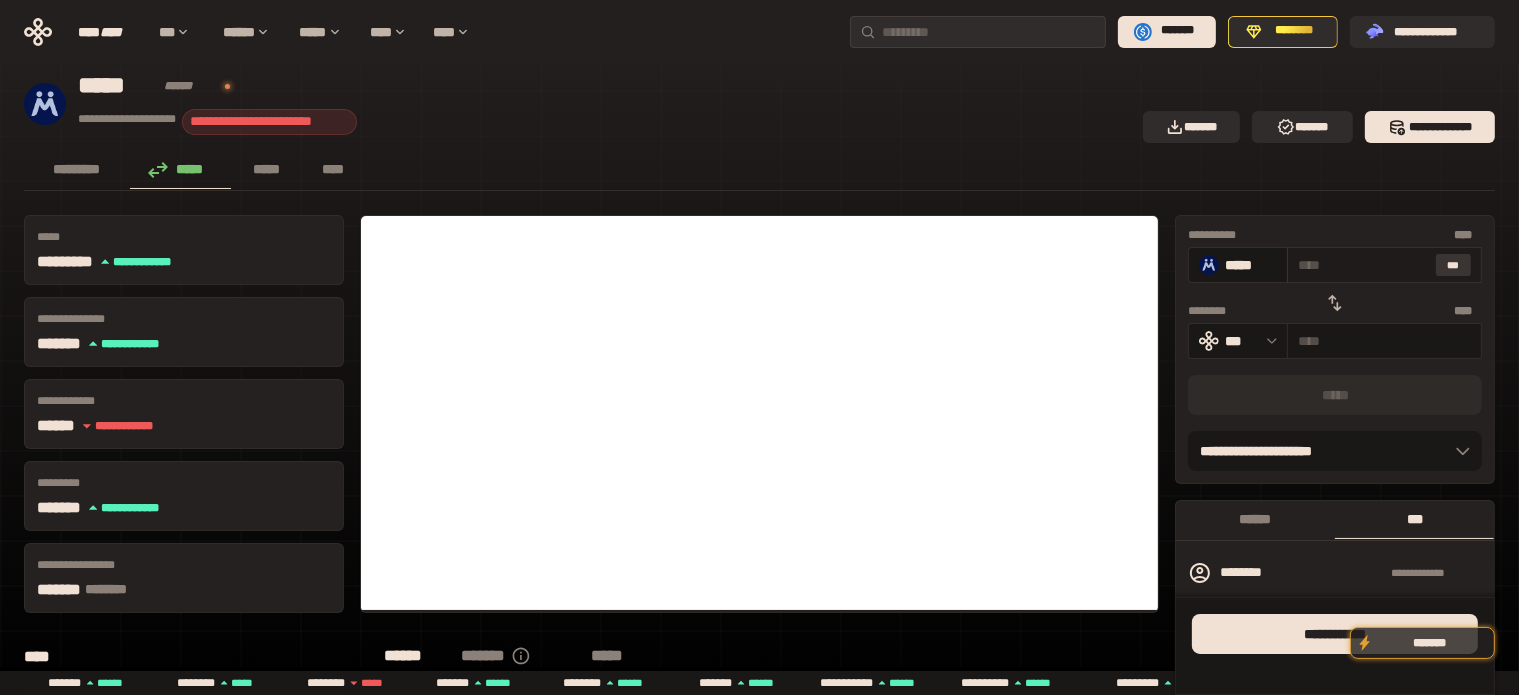 click on "***" at bounding box center [1454, 265] 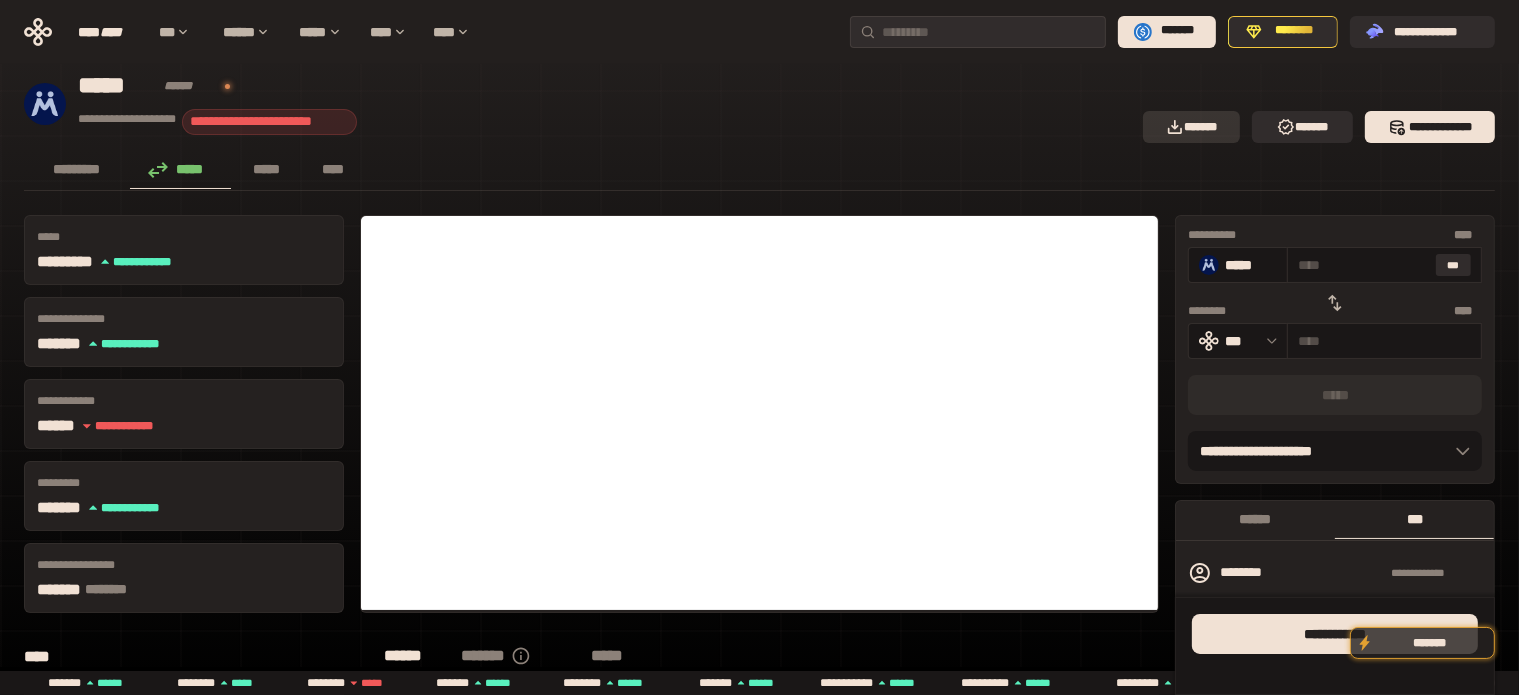 click on "*******" at bounding box center [1192, 127] 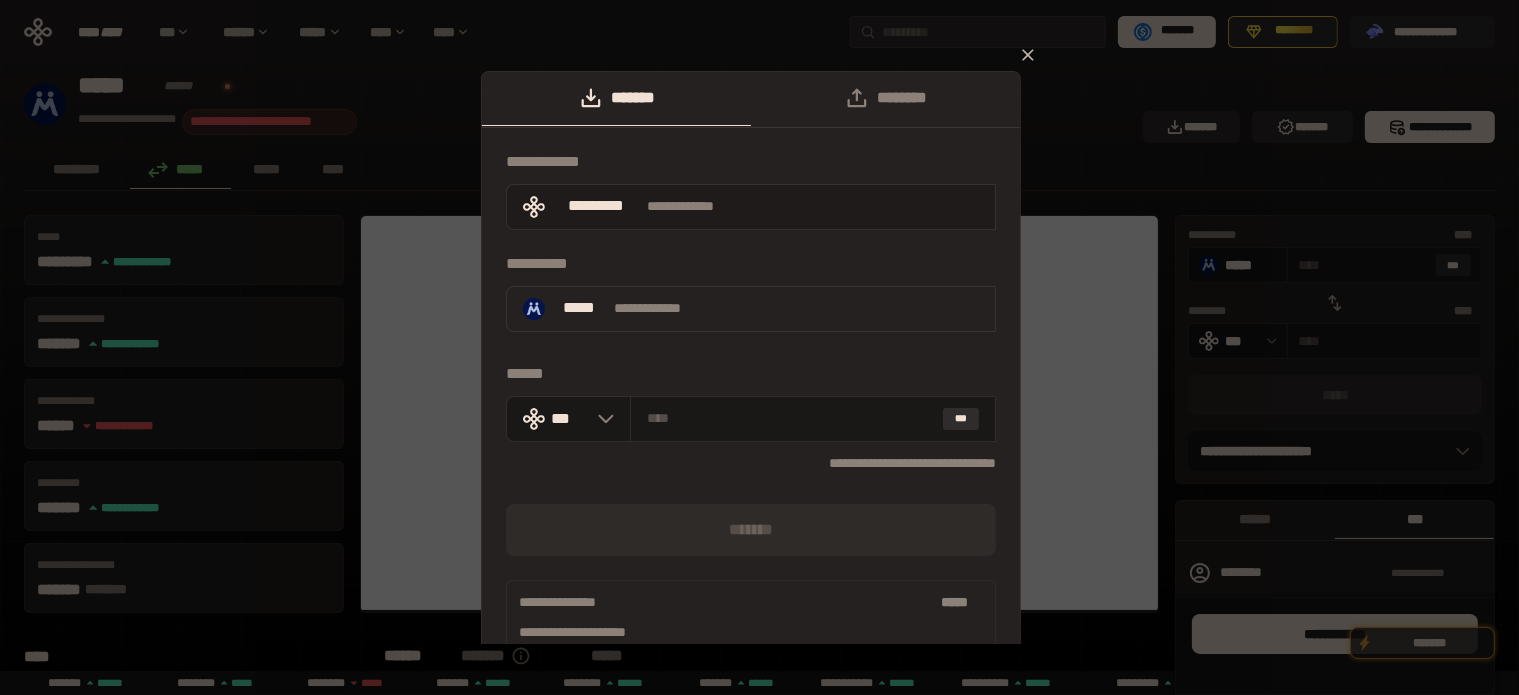 scroll, scrollTop: 0, scrollLeft: 0, axis: both 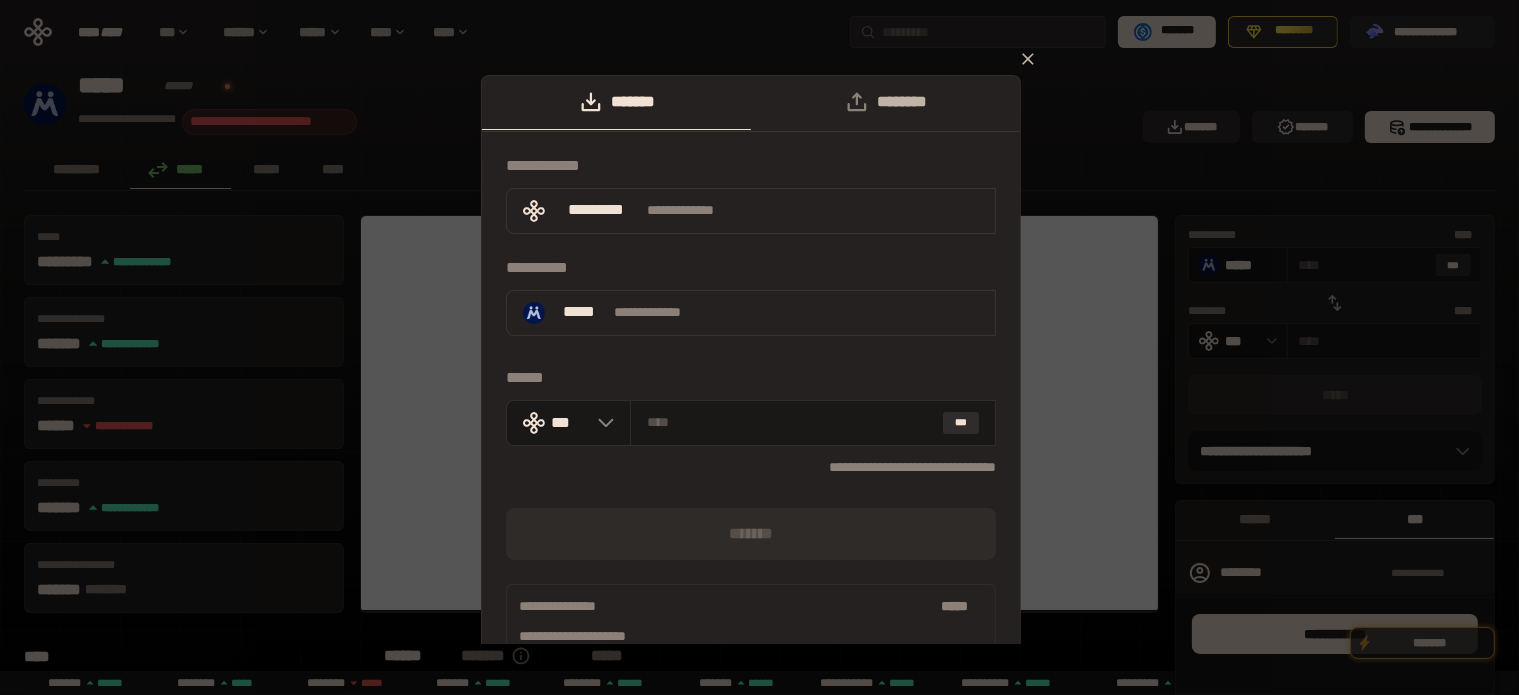 click on "********" at bounding box center (885, 103) 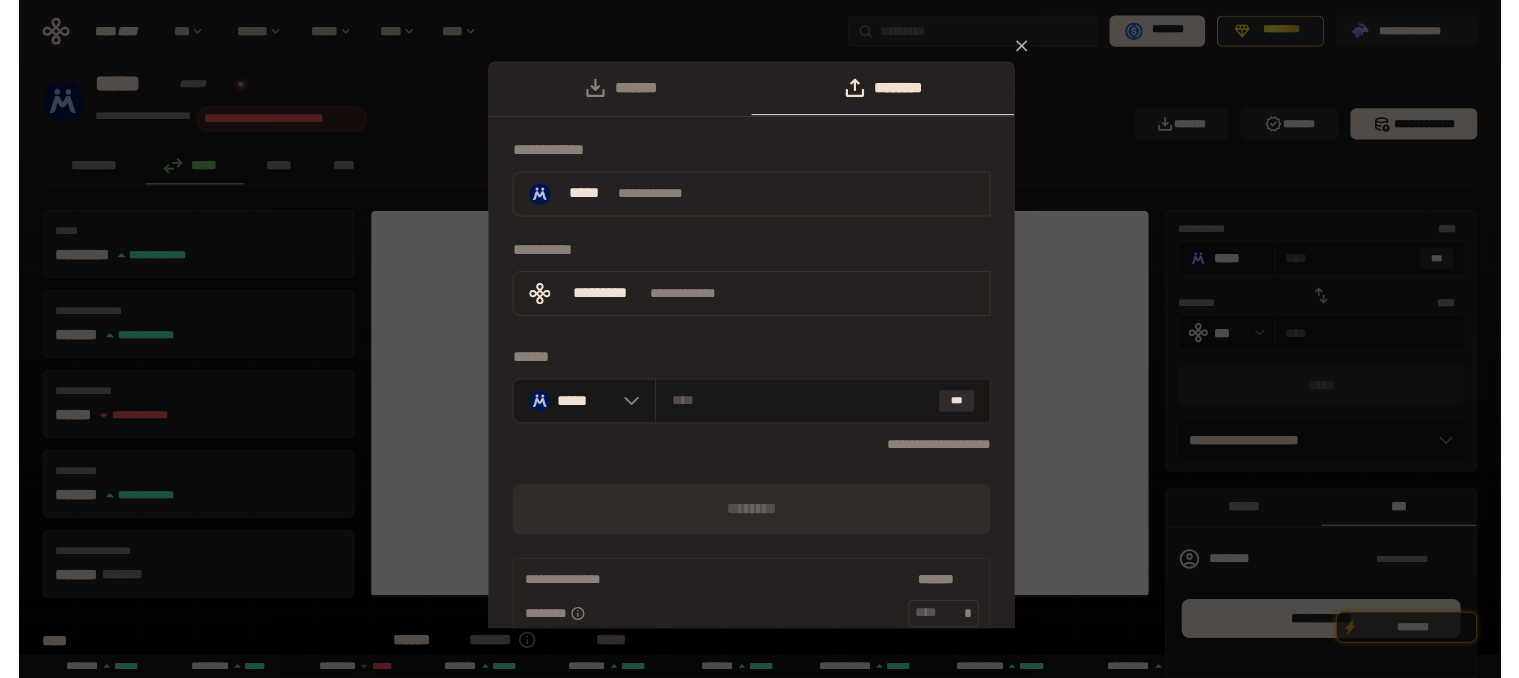 scroll, scrollTop: 0, scrollLeft: 0, axis: both 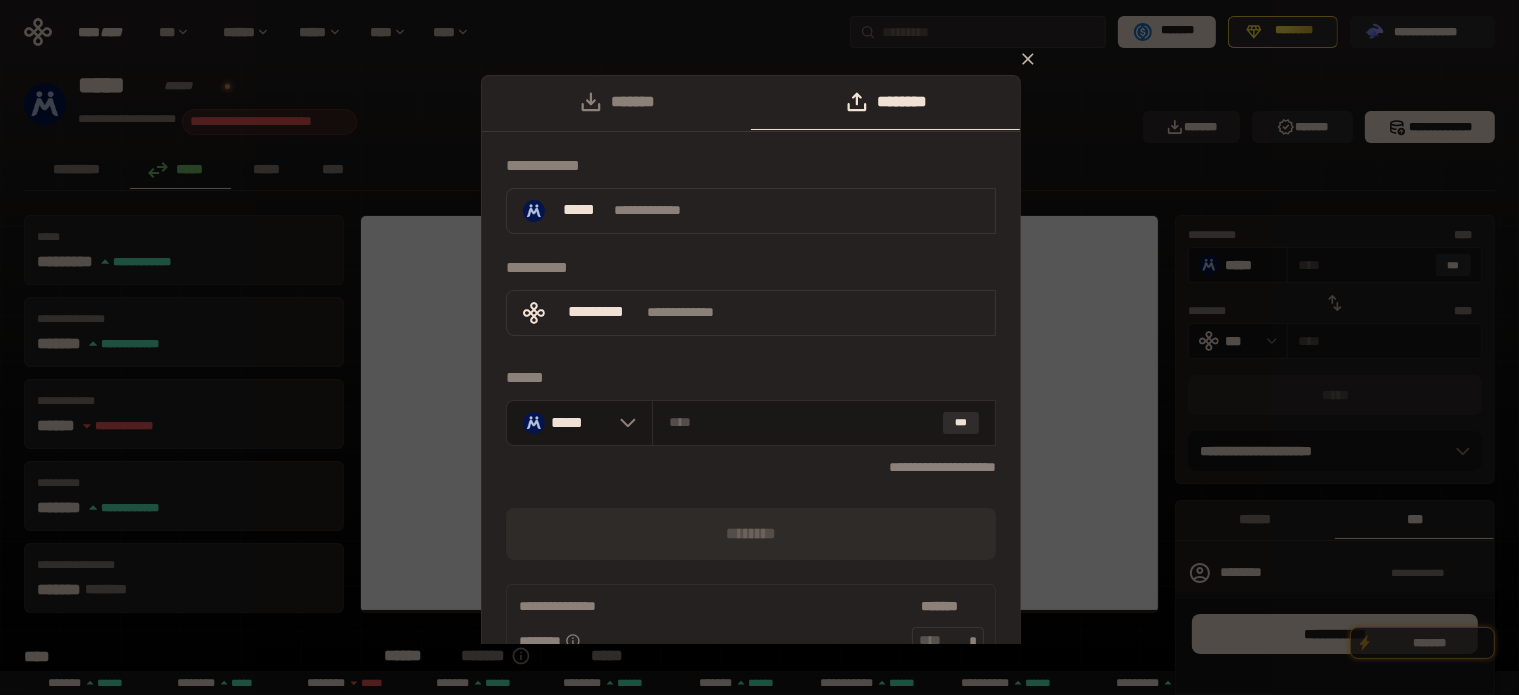 drag, startPoint x: 1011, startPoint y: 54, endPoint x: 926, endPoint y: 110, distance: 101.788994 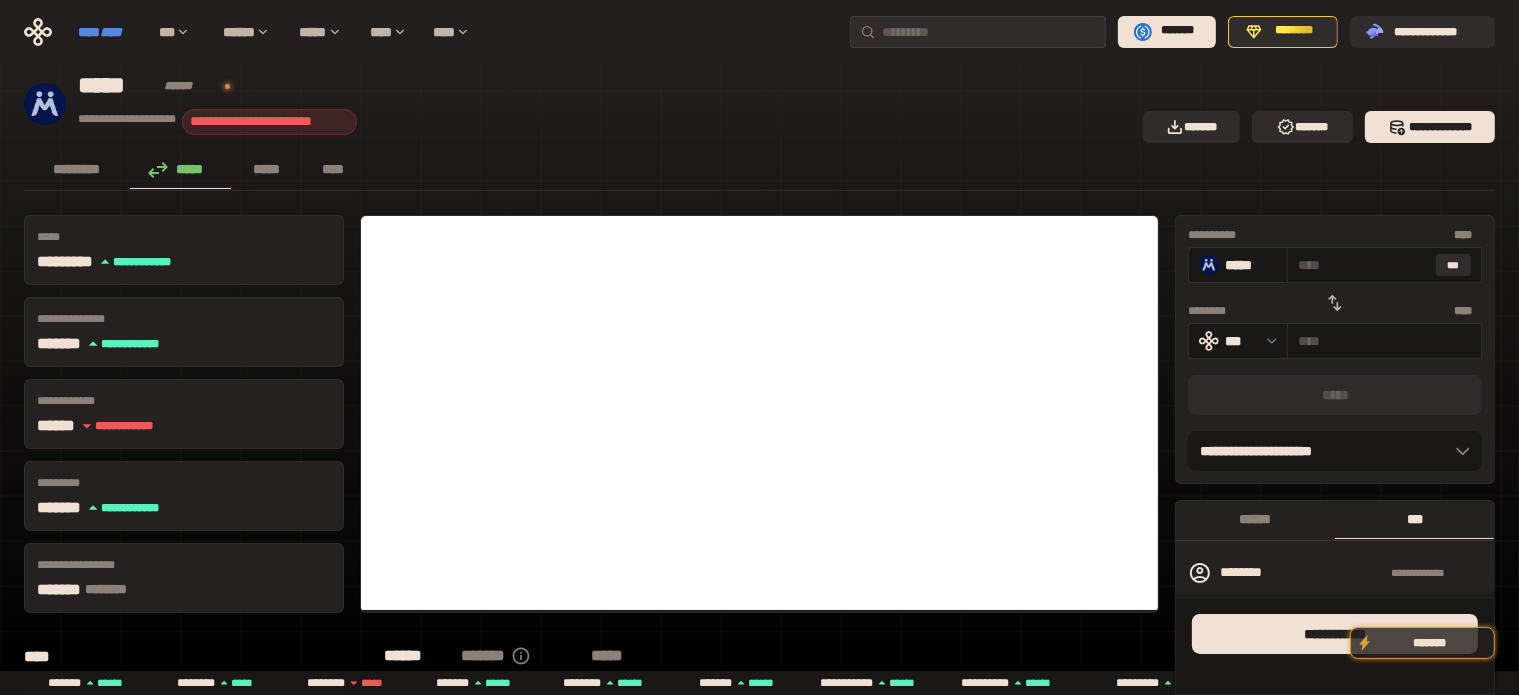 click on "****" at bounding box center [111, 32] 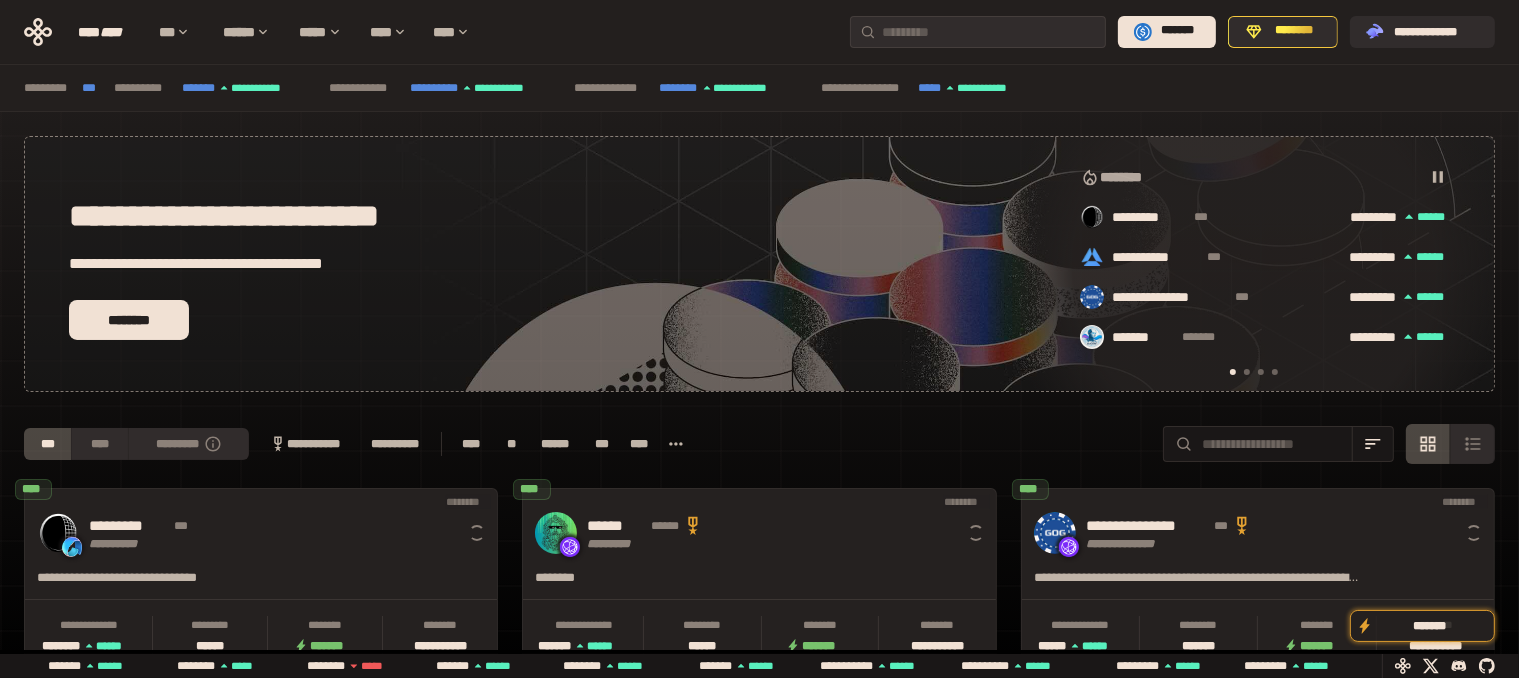 scroll, scrollTop: 0, scrollLeft: 16, axis: horizontal 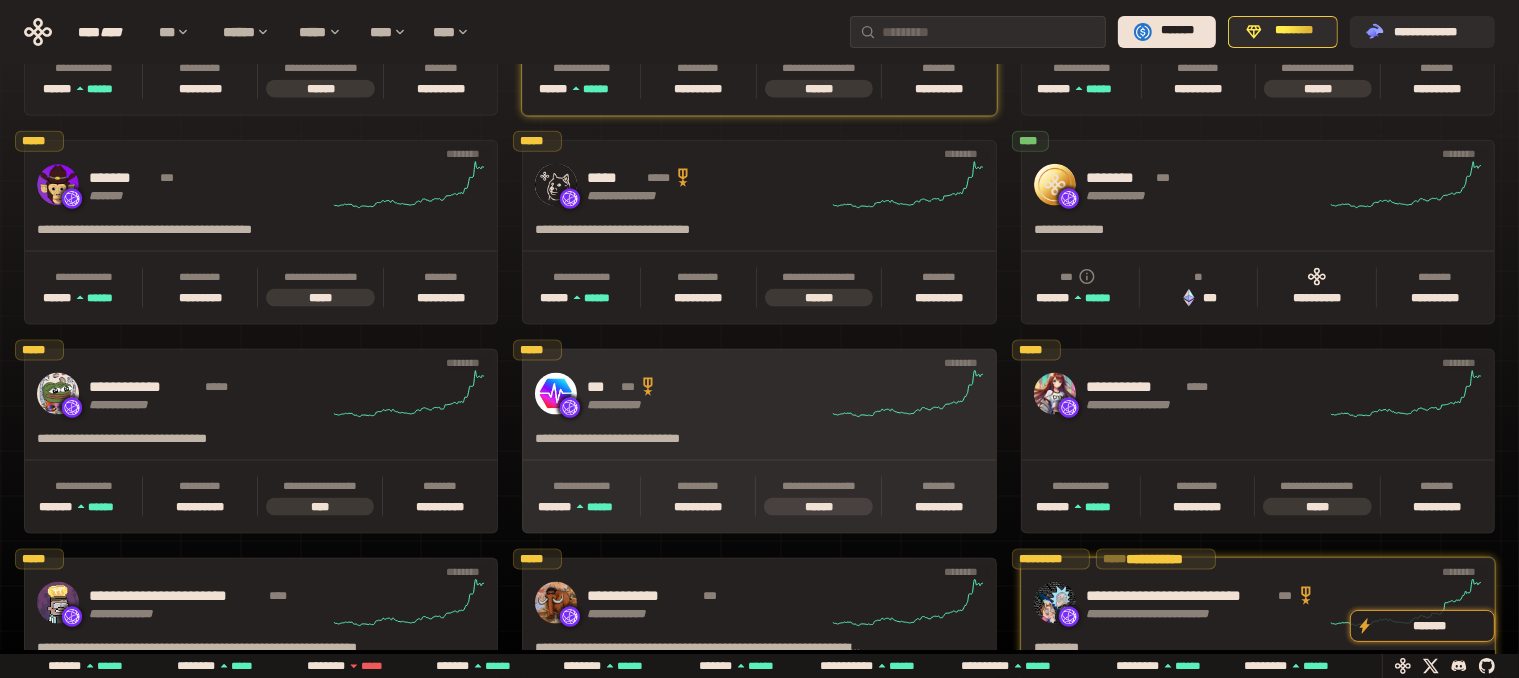 click on "*** ***" at bounding box center (707, 387) 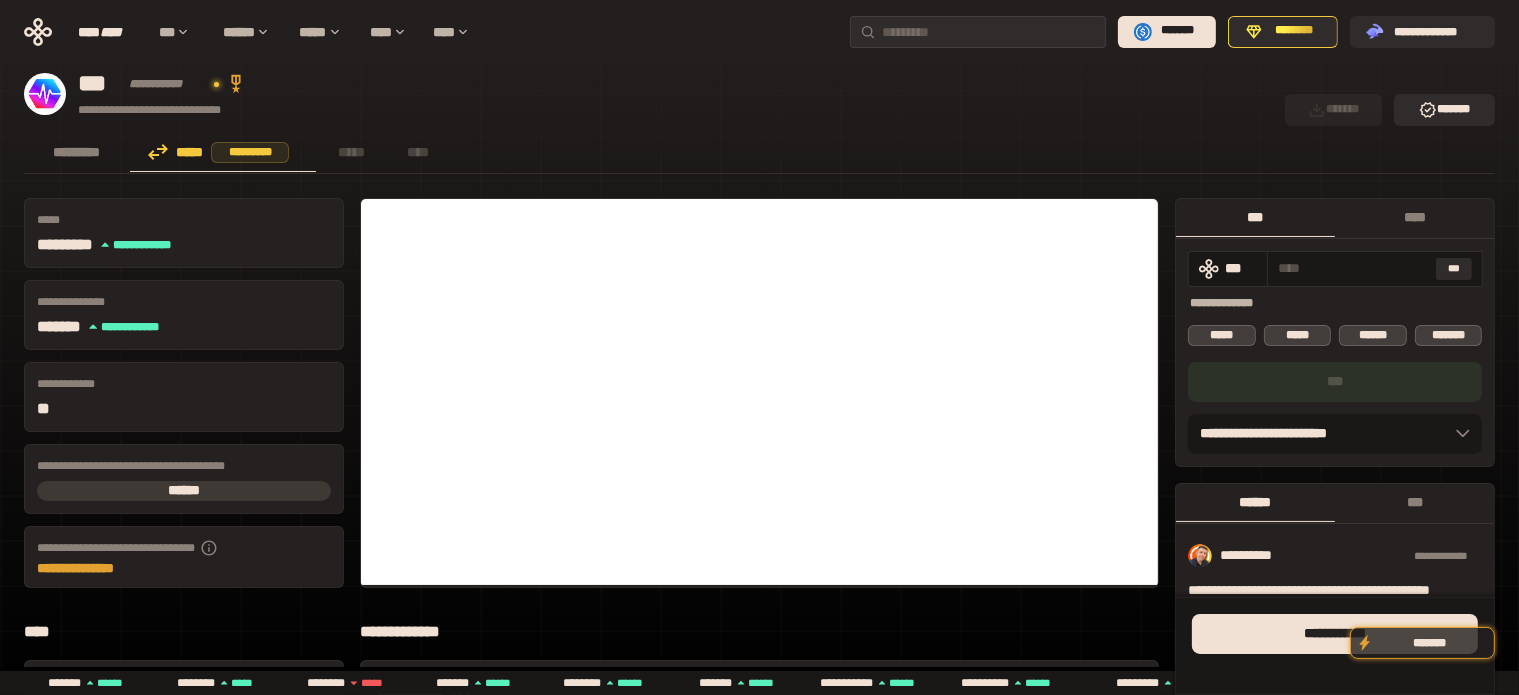scroll, scrollTop: 0, scrollLeft: 0, axis: both 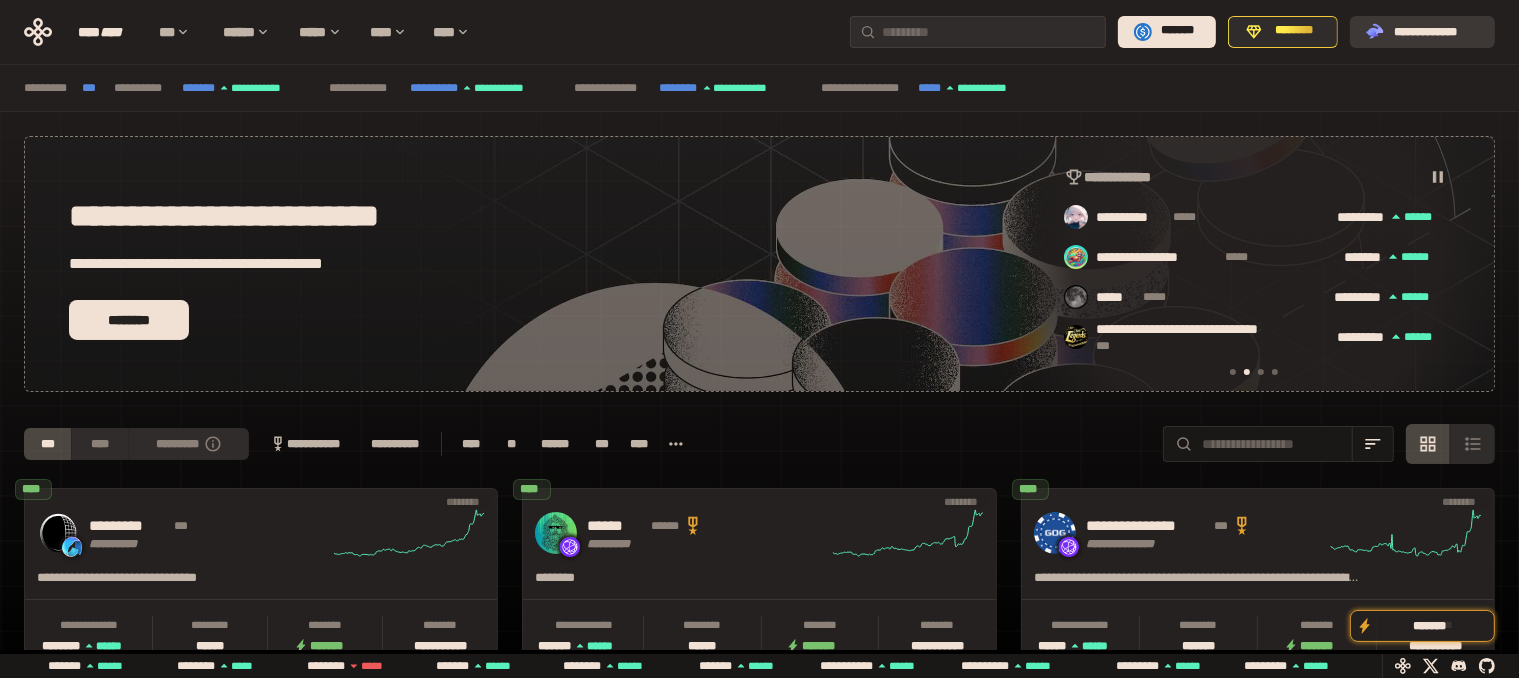 click on "**********" at bounding box center [1436, 31] 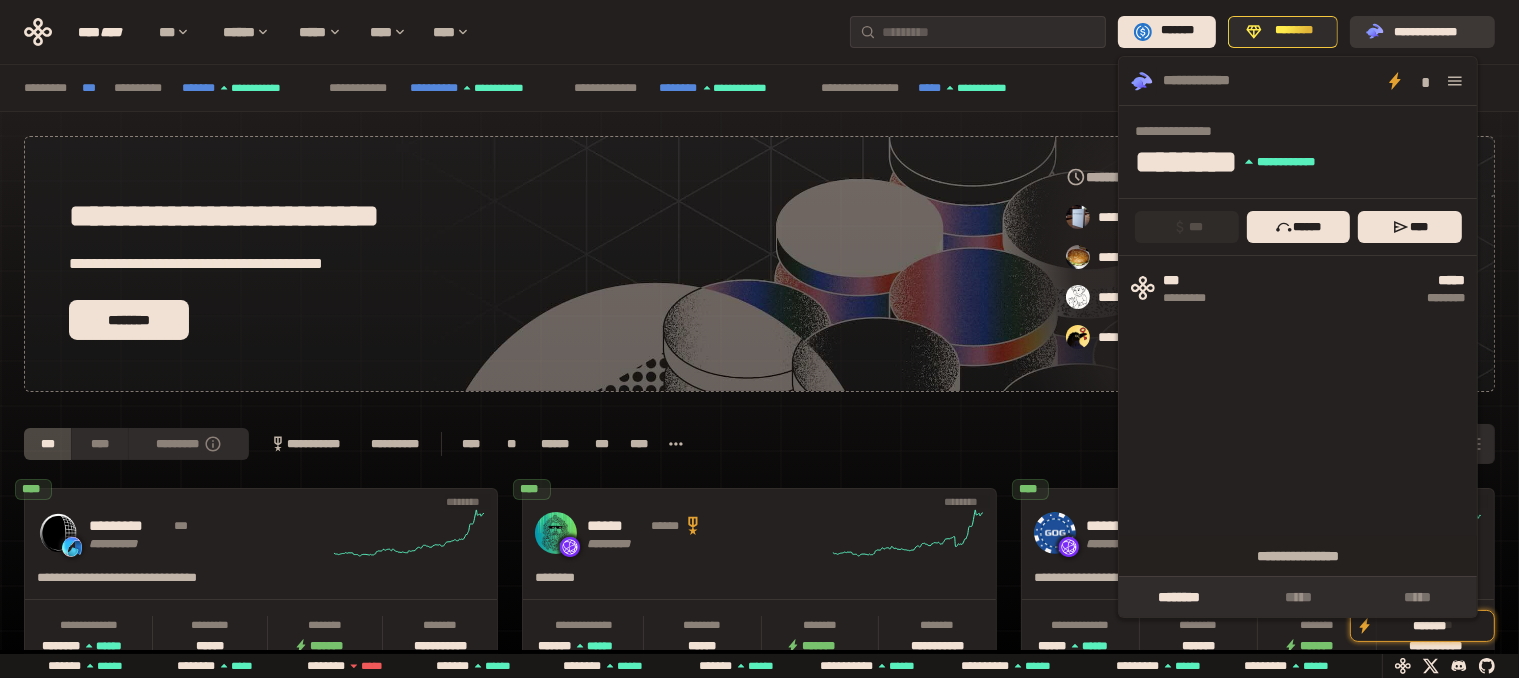 scroll, scrollTop: 0, scrollLeft: 856, axis: horizontal 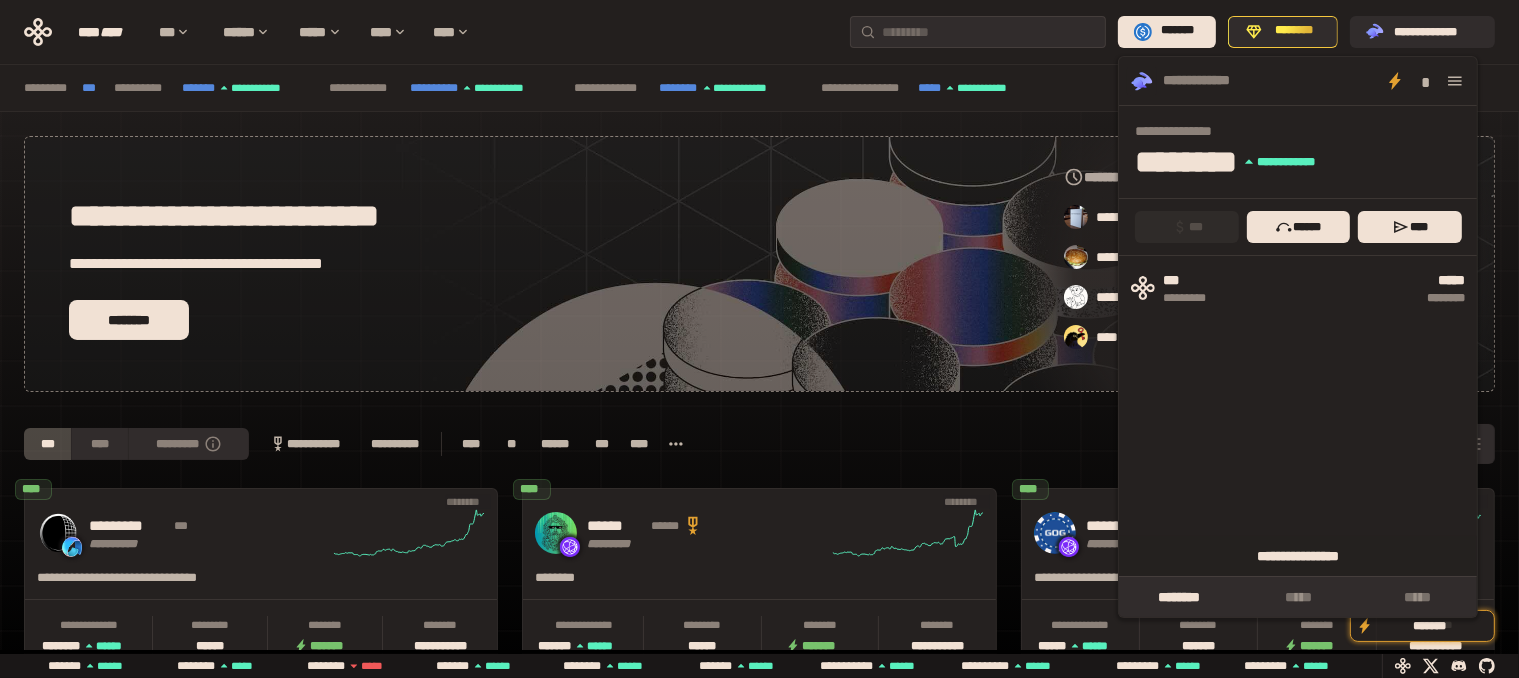 click on "**********" at bounding box center [1298, 556] 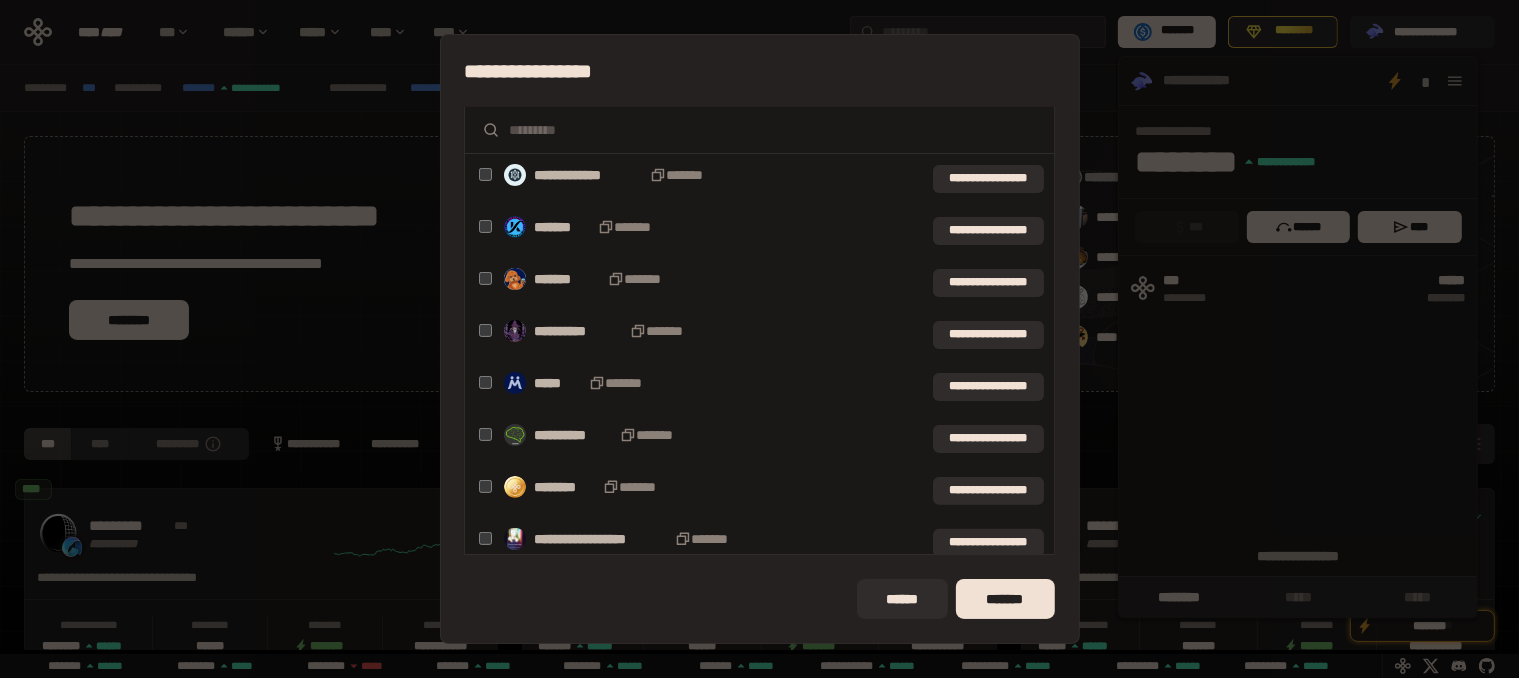 scroll, scrollTop: 638, scrollLeft: 0, axis: vertical 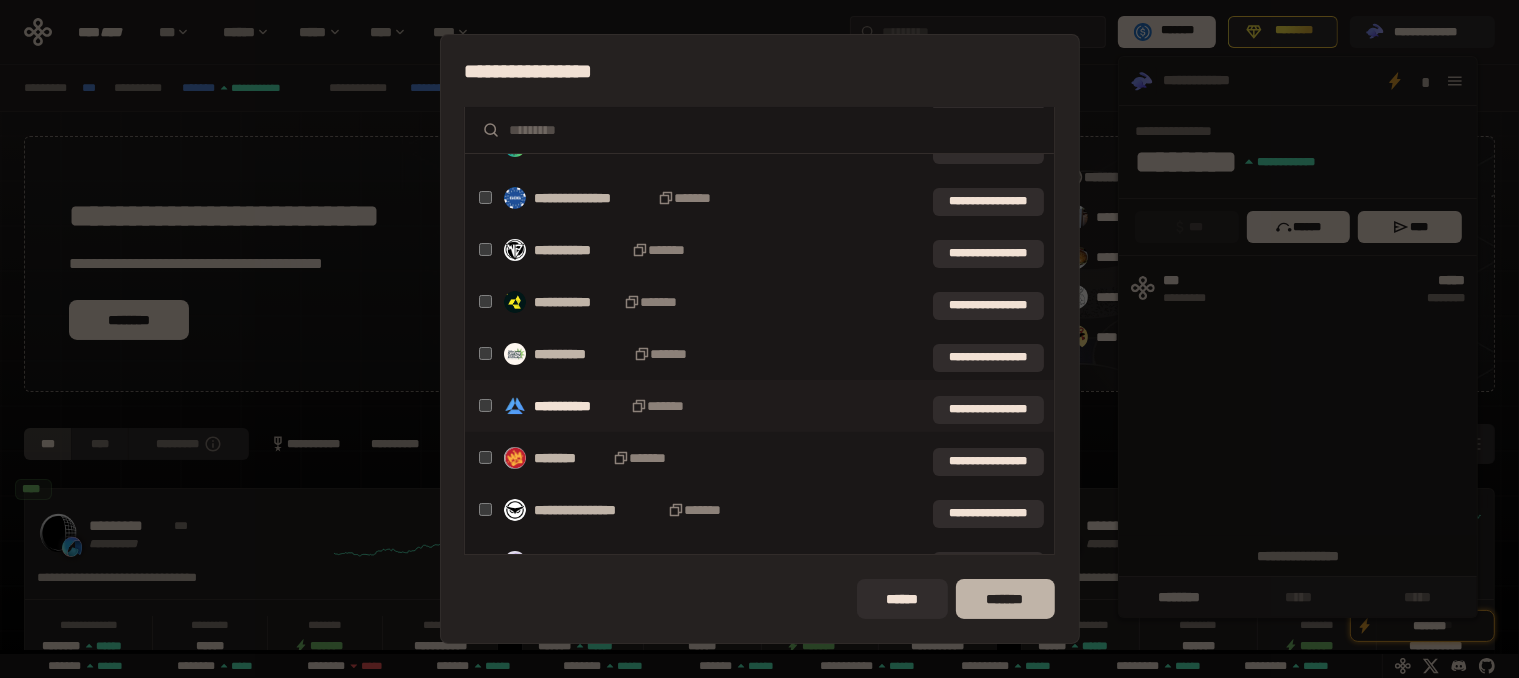 click on "*******" at bounding box center [1005, 599] 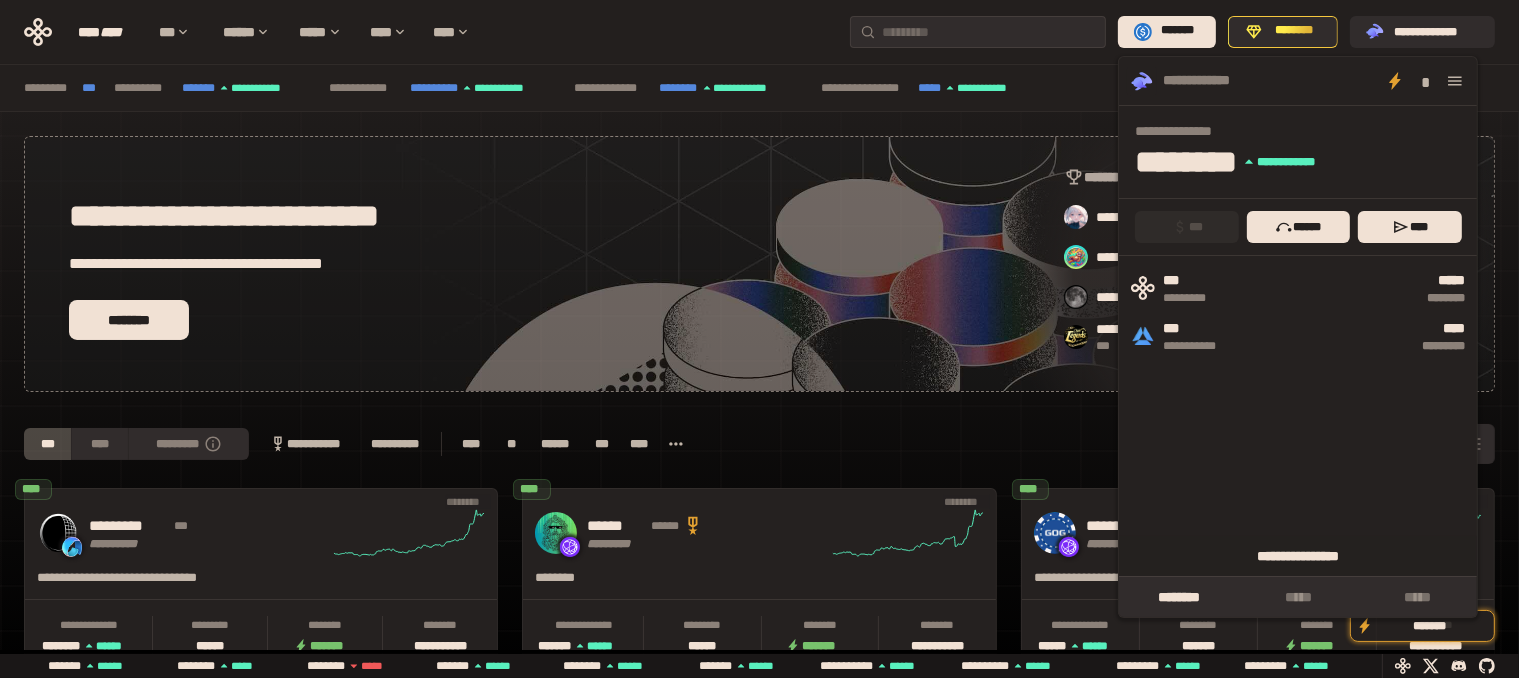 click on "**********" at bounding box center [1298, 556] 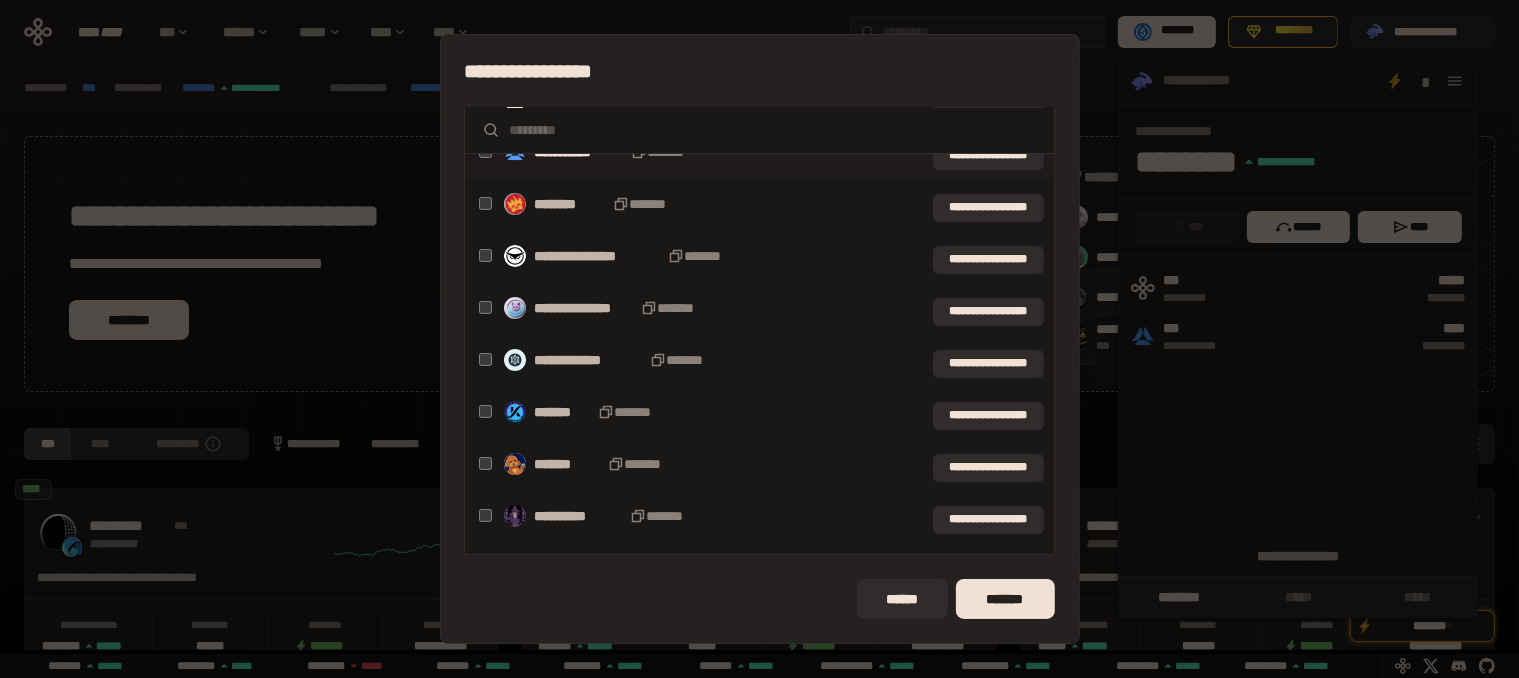 scroll, scrollTop: 0, scrollLeft: 0, axis: both 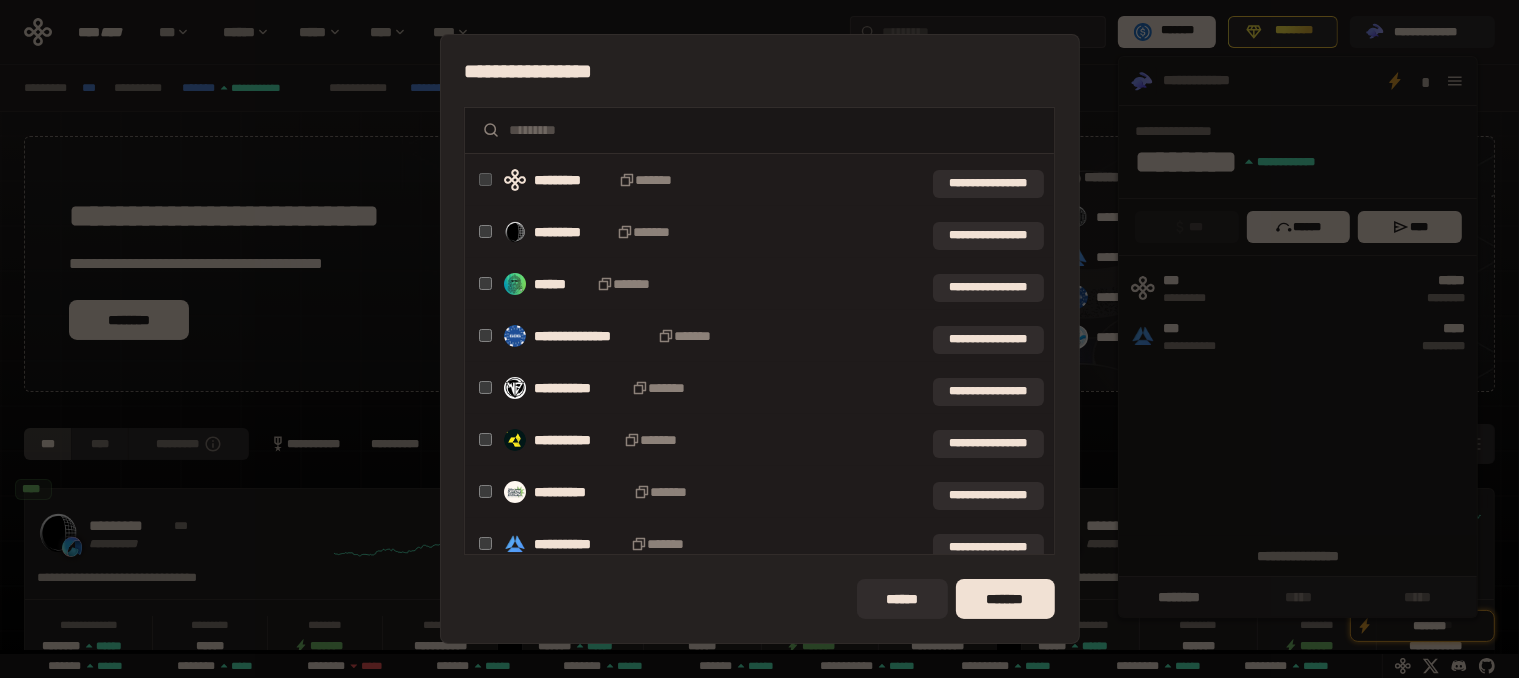 click on "**********" at bounding box center (759, 492) 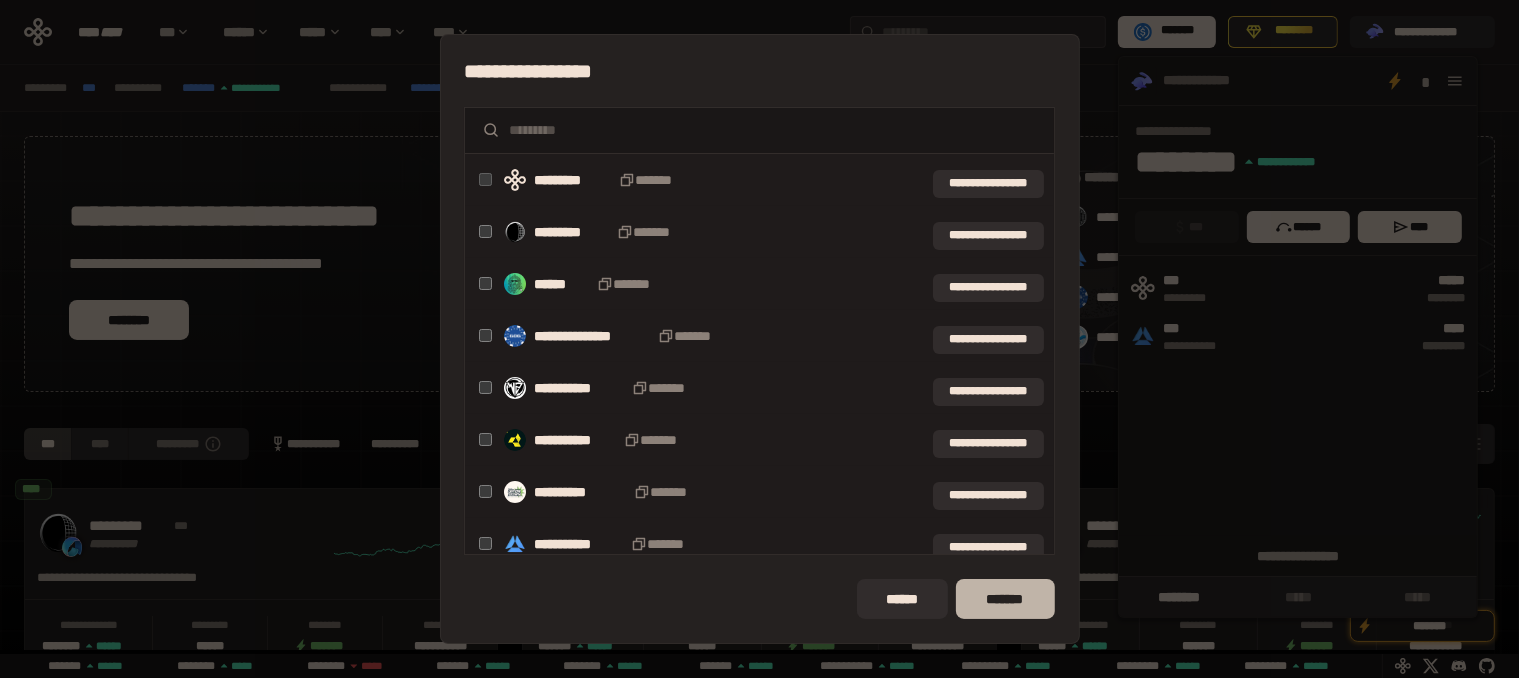 click on "*******" at bounding box center (1005, 599) 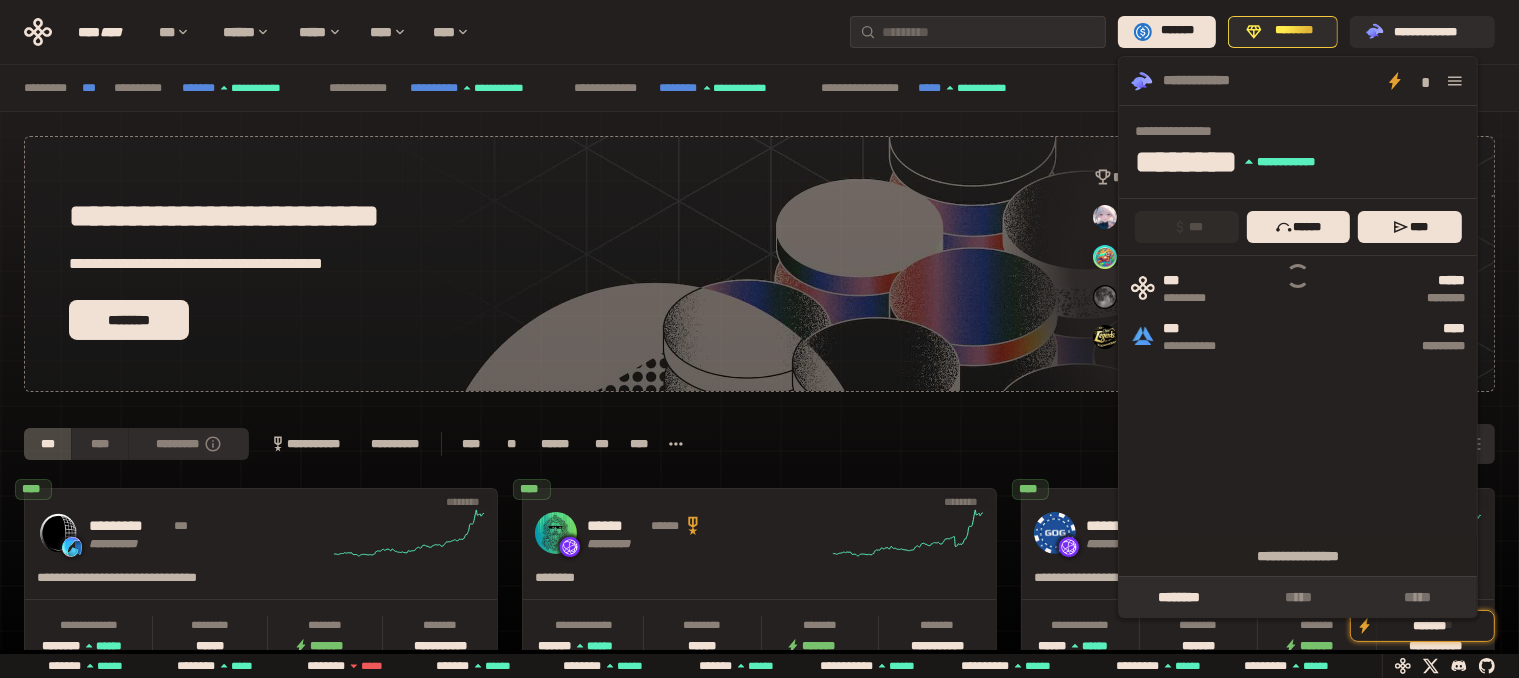 scroll, scrollTop: 0, scrollLeft: 436, axis: horizontal 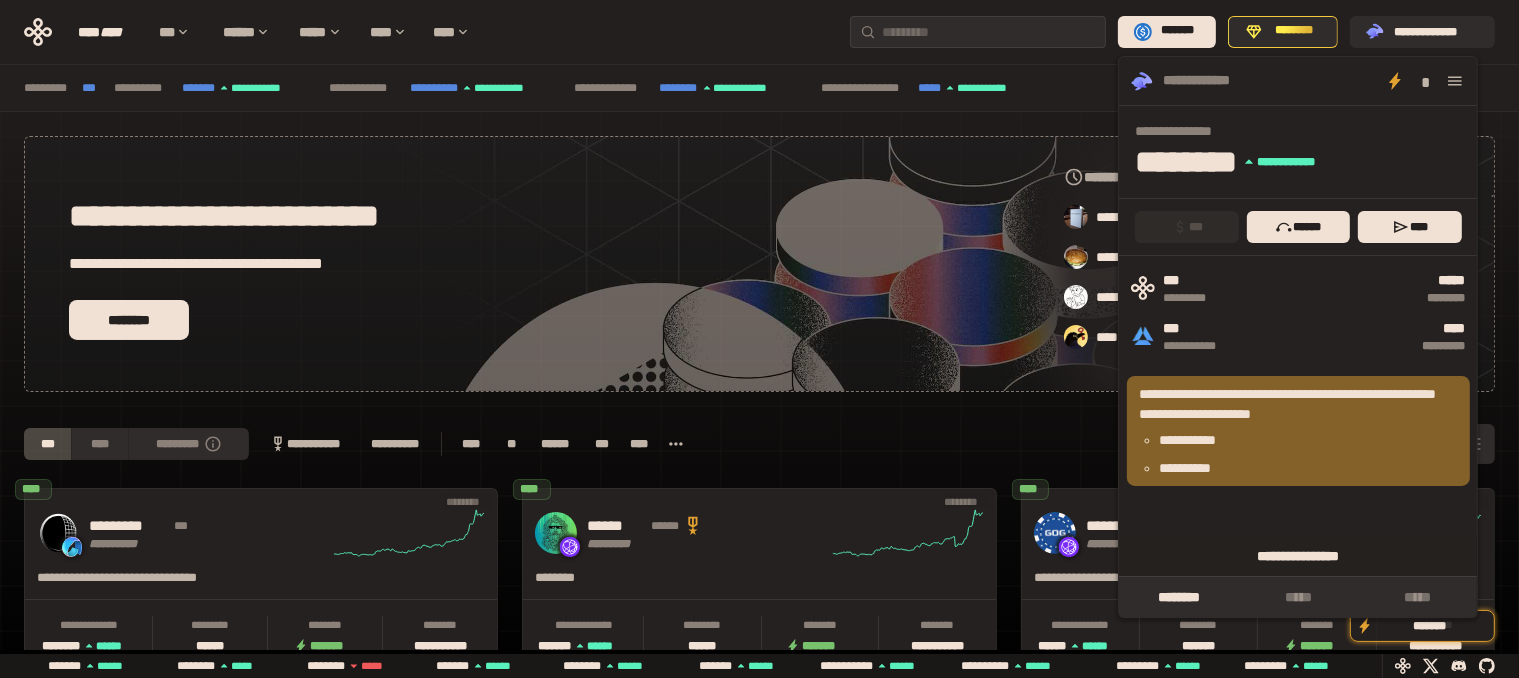 click on "**********" at bounding box center (1298, 556) 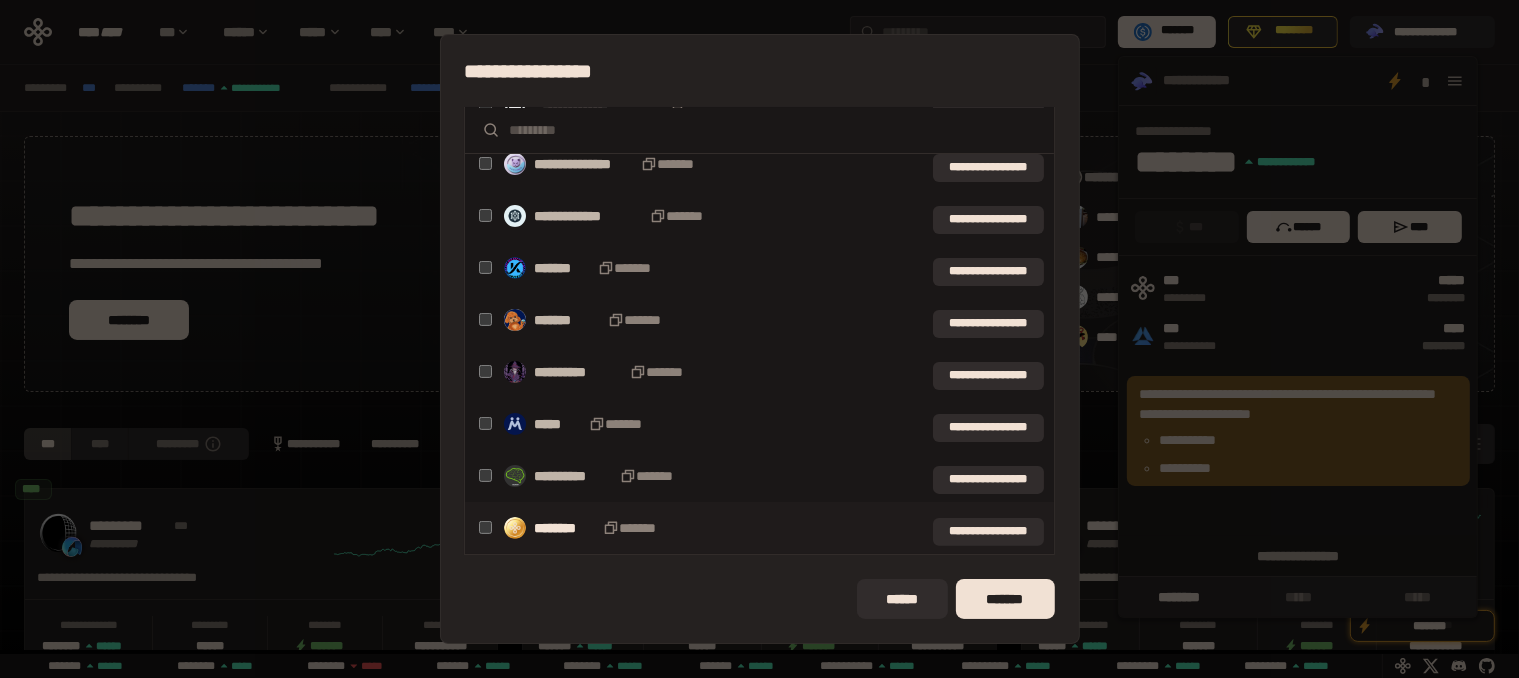 scroll, scrollTop: 638, scrollLeft: 0, axis: vertical 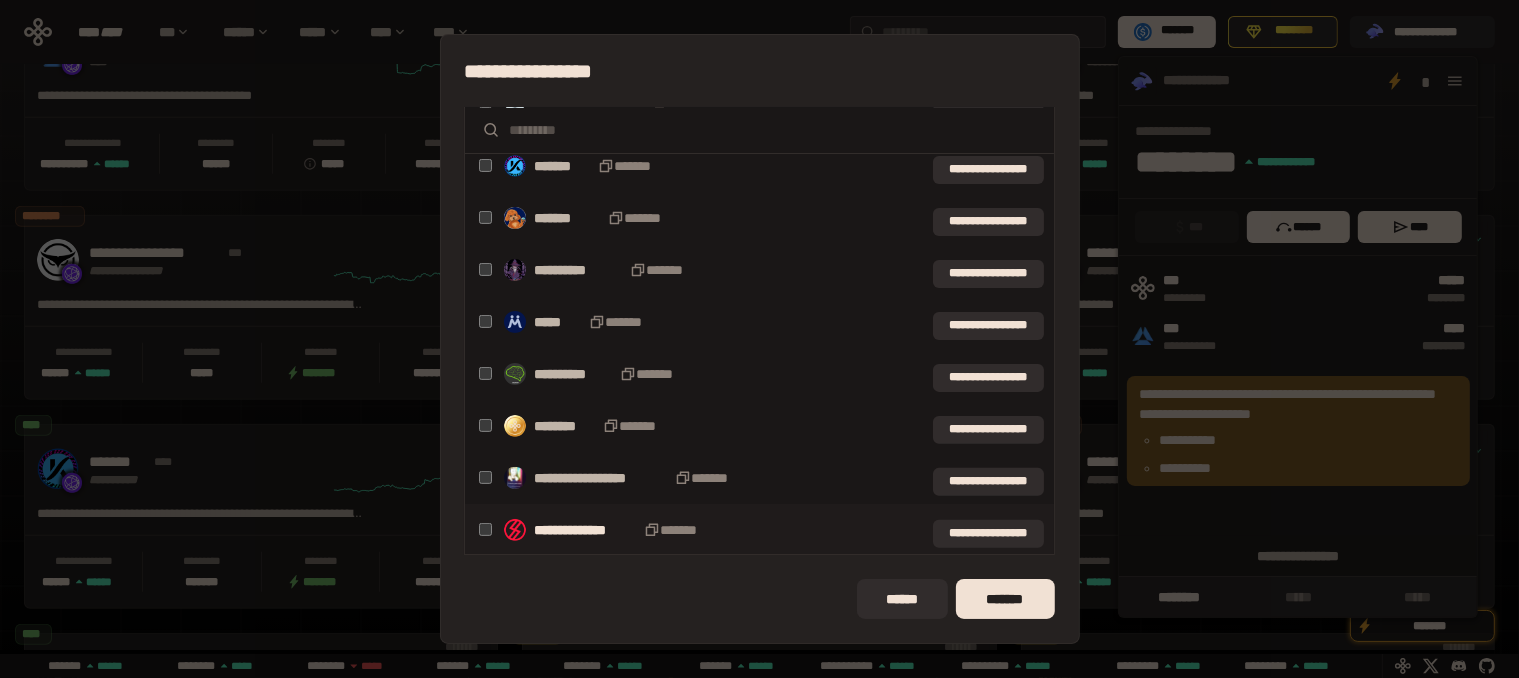 click on "**********" at bounding box center (759, 530) 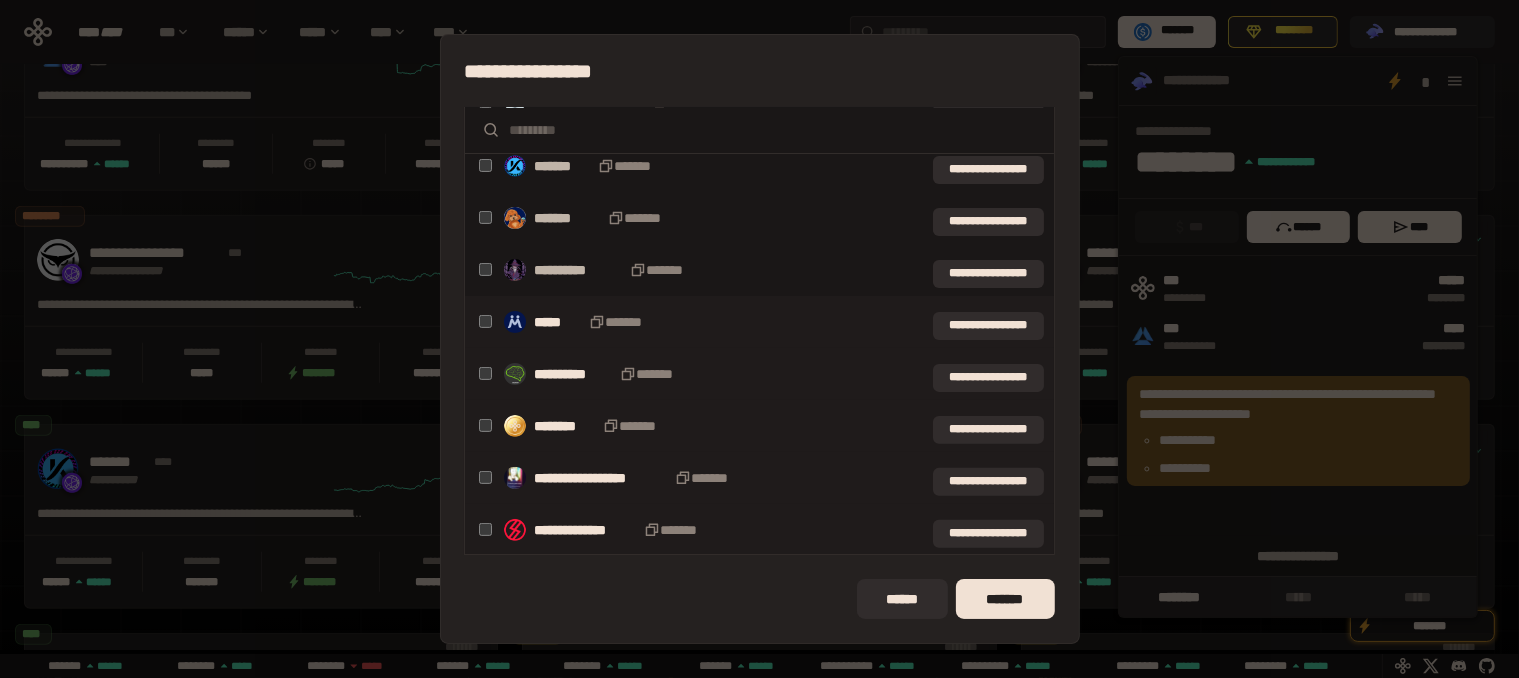 click on "**********" at bounding box center (759, 374) 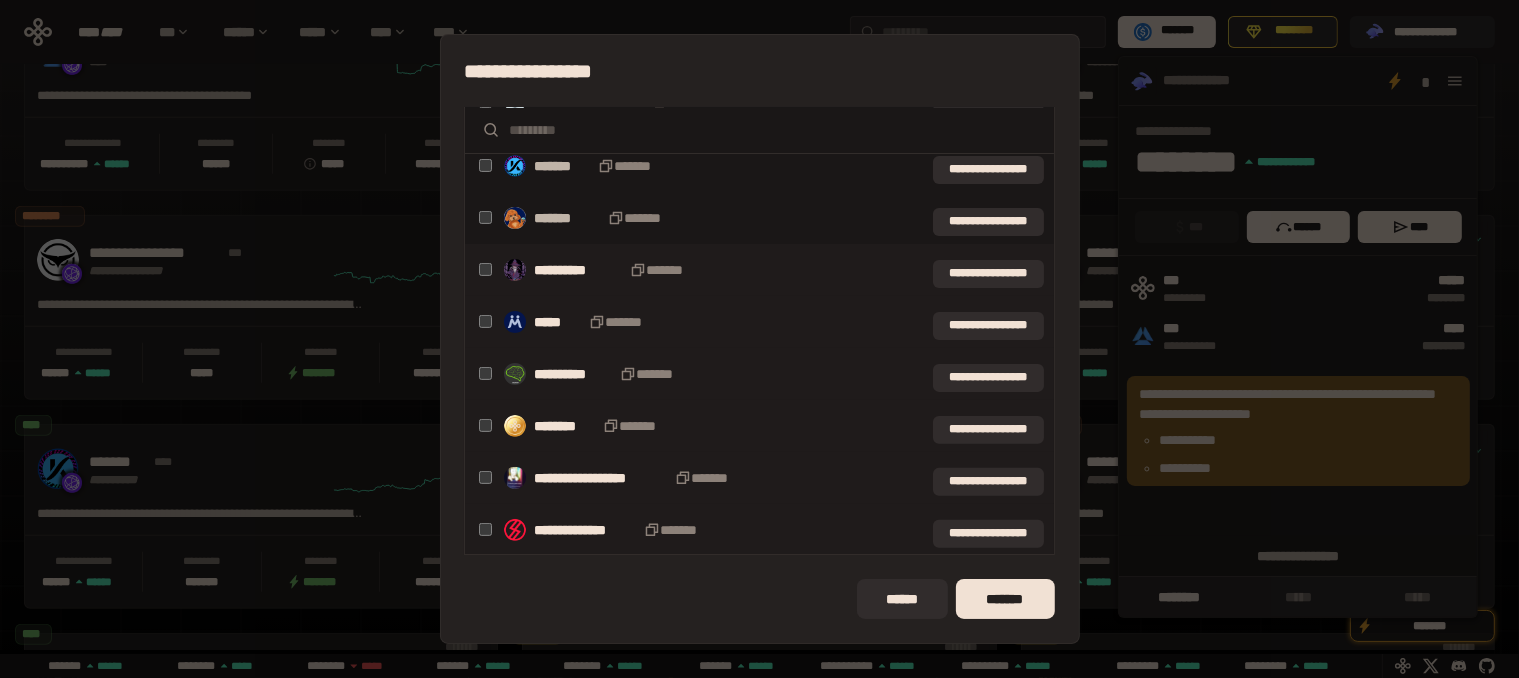 scroll, scrollTop: 460, scrollLeft: 0, axis: vertical 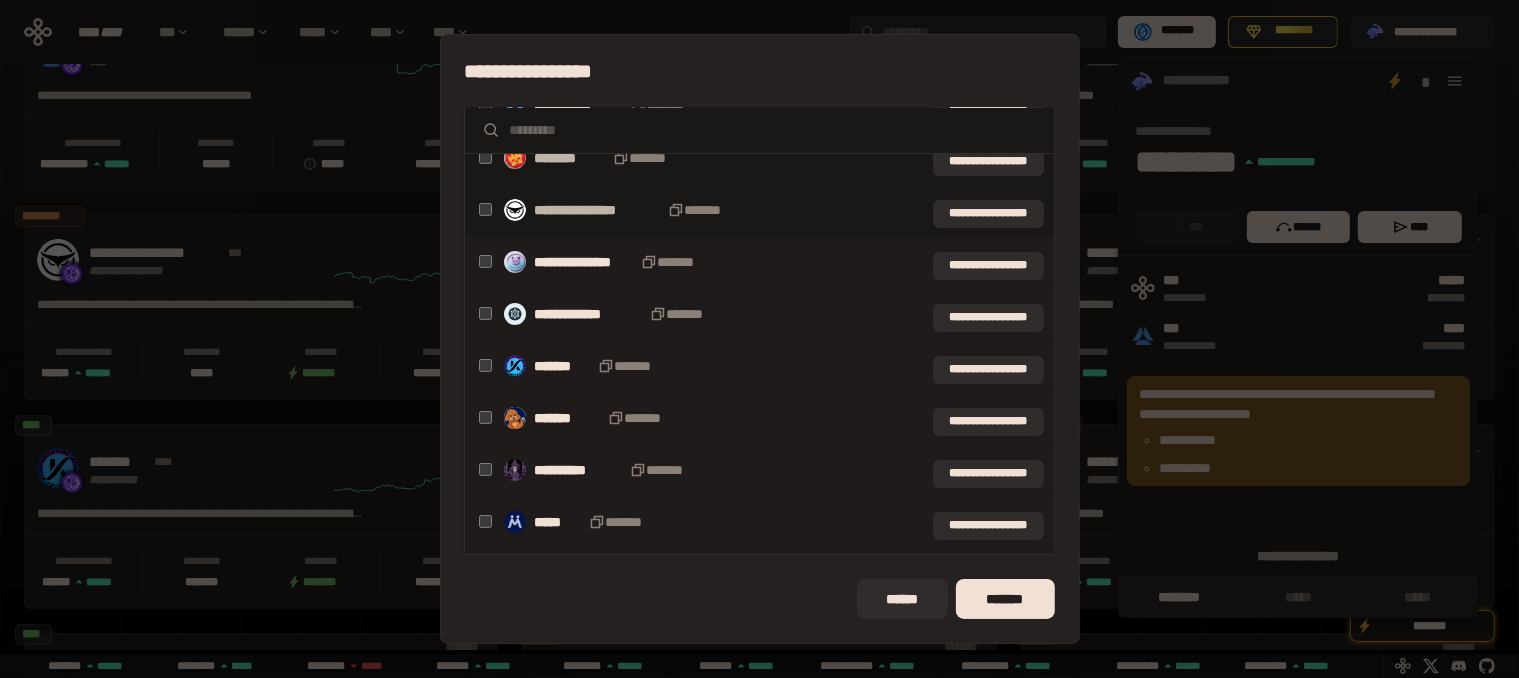 drag, startPoint x: 492, startPoint y: 257, endPoint x: 486, endPoint y: 230, distance: 27.658634 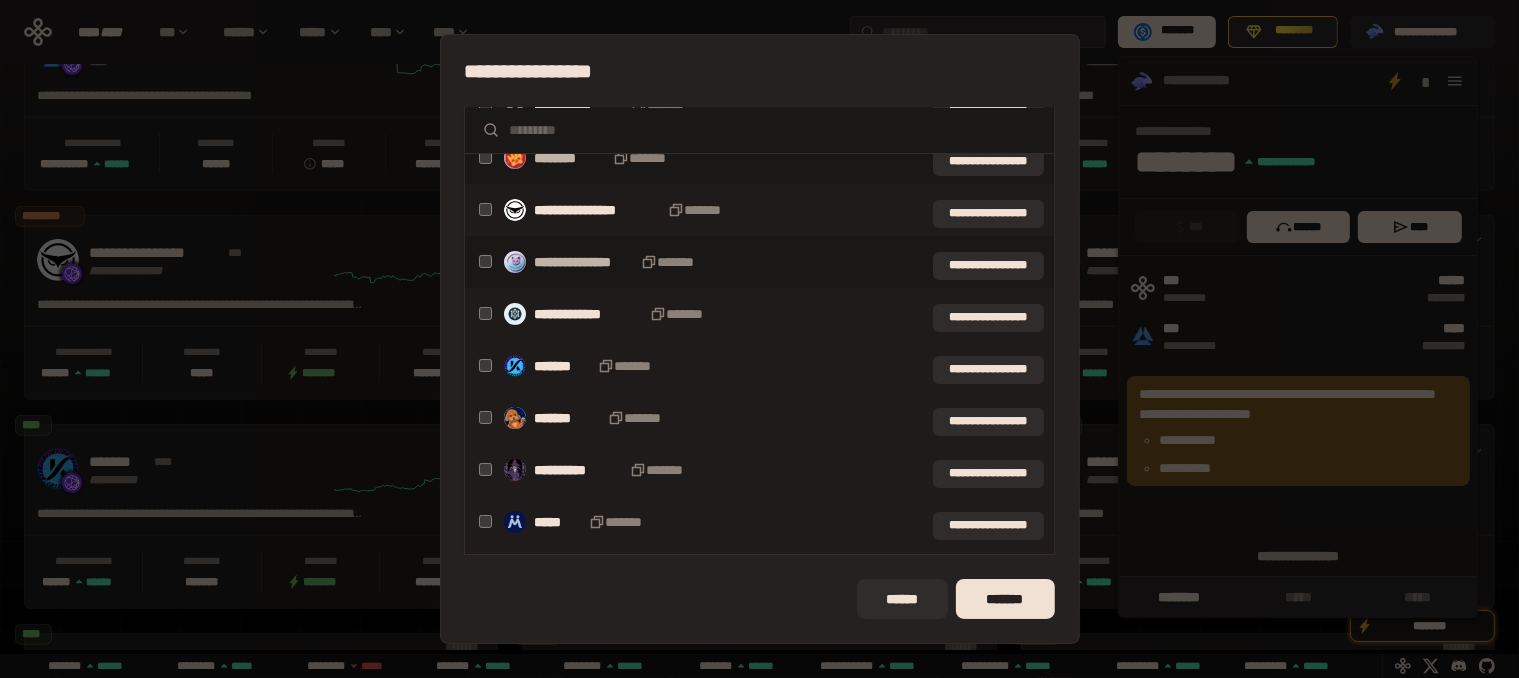 click on "**********" at bounding box center [759, 262] 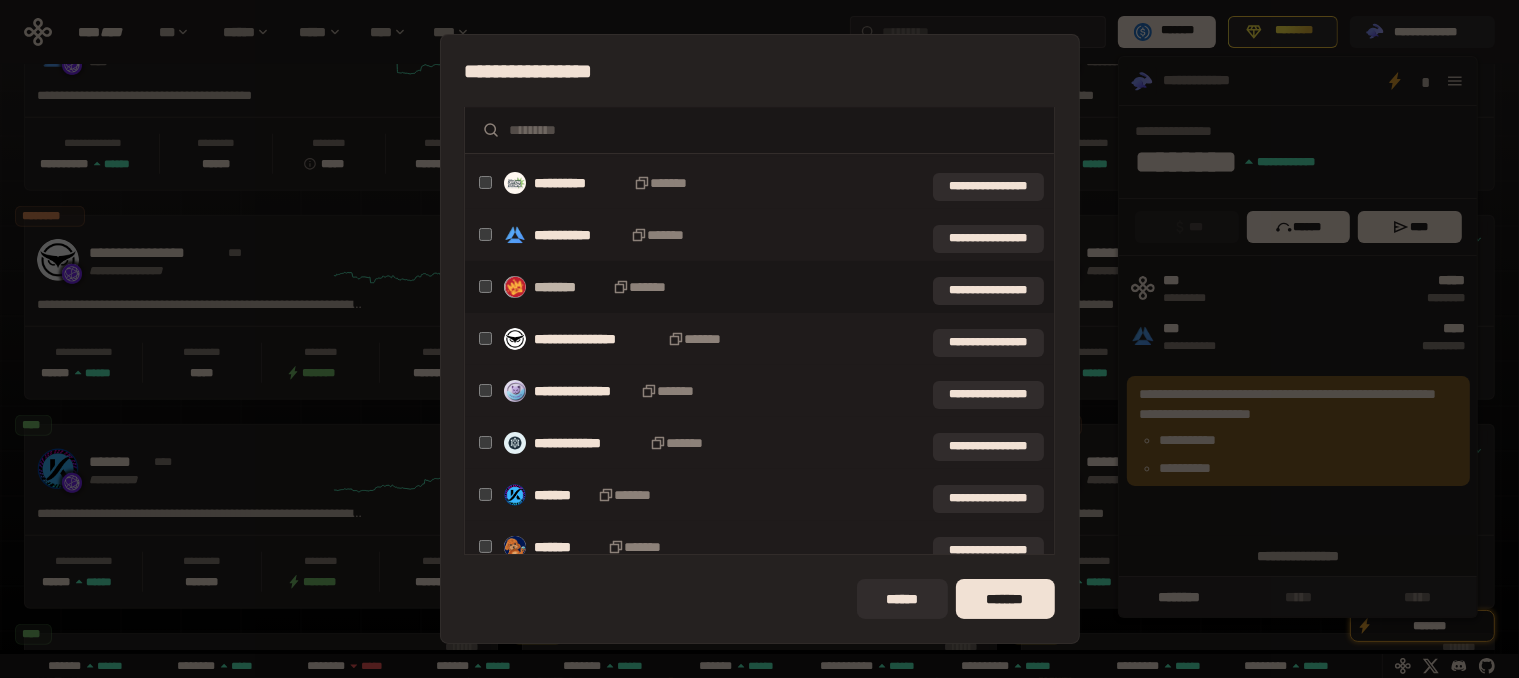 scroll, scrollTop: 338, scrollLeft: 0, axis: vertical 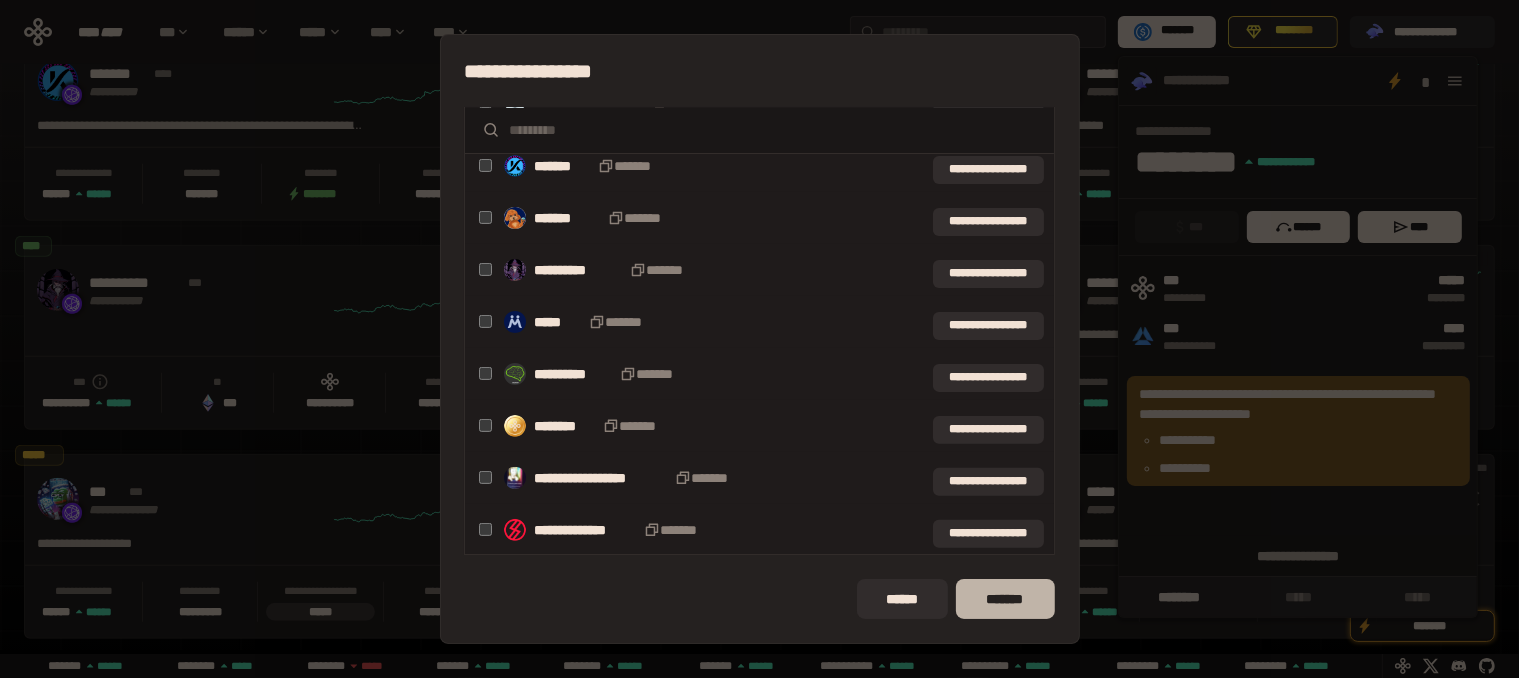 click on "*******" at bounding box center (1005, 599) 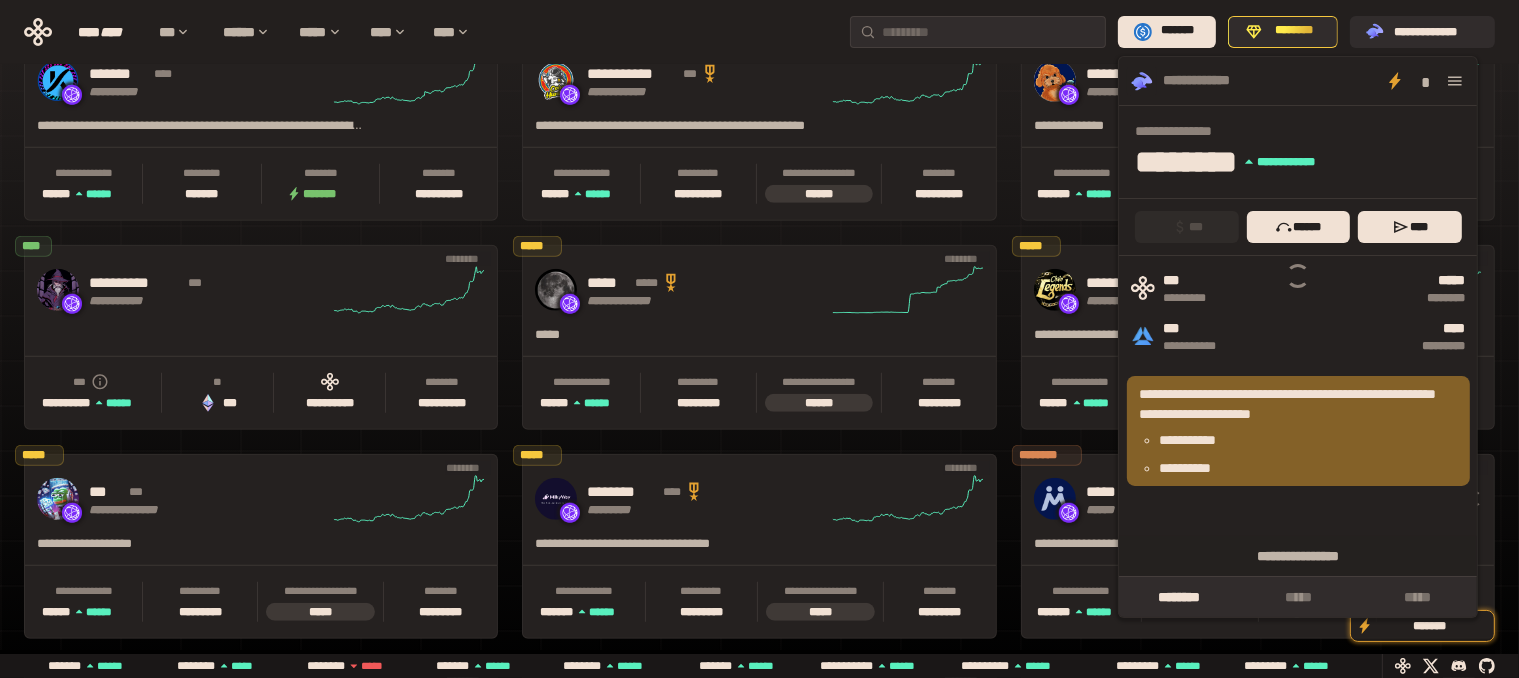 click on "[NUMBER] [STREET] [CITY] [STATE] [COUNTRY] [POSTAL_CODE] [COORDINATES]" at bounding box center (1298, 431) 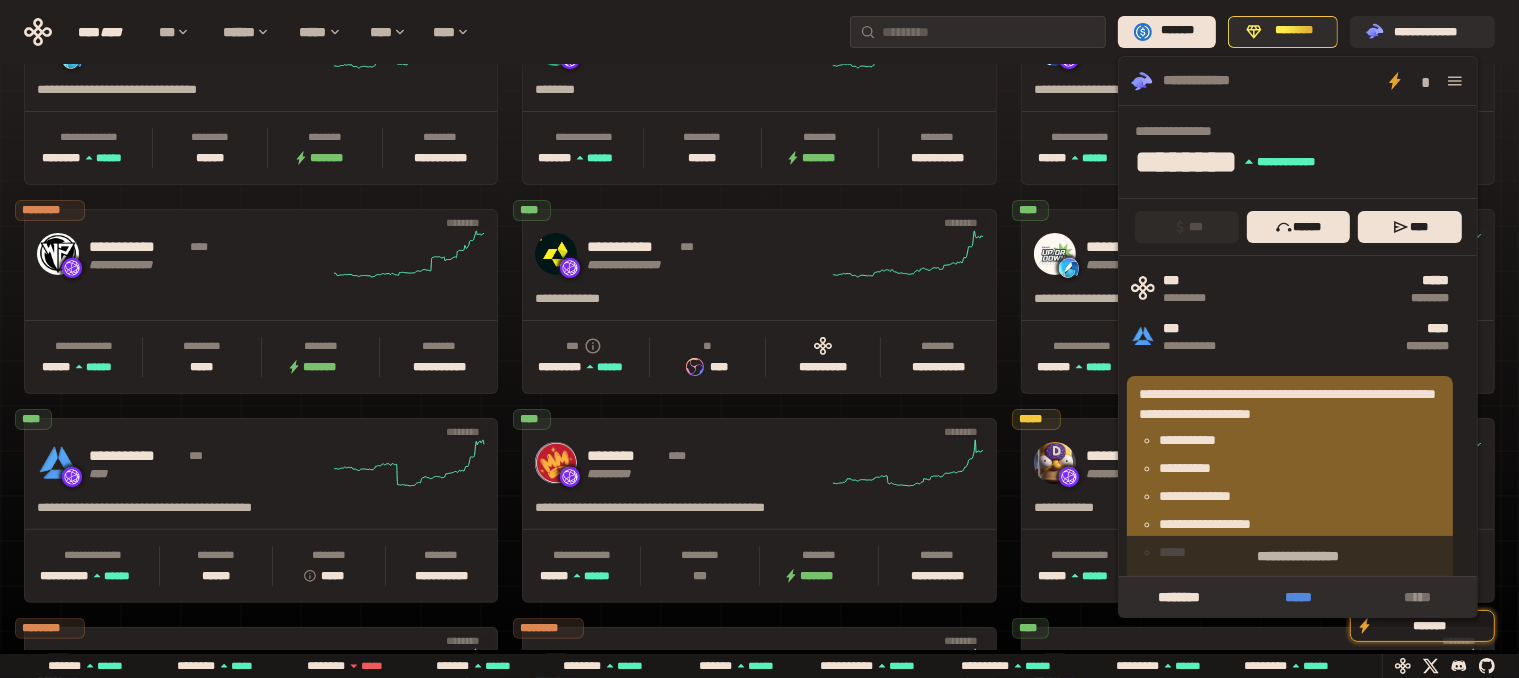 click on "*****" at bounding box center [1298, 597] 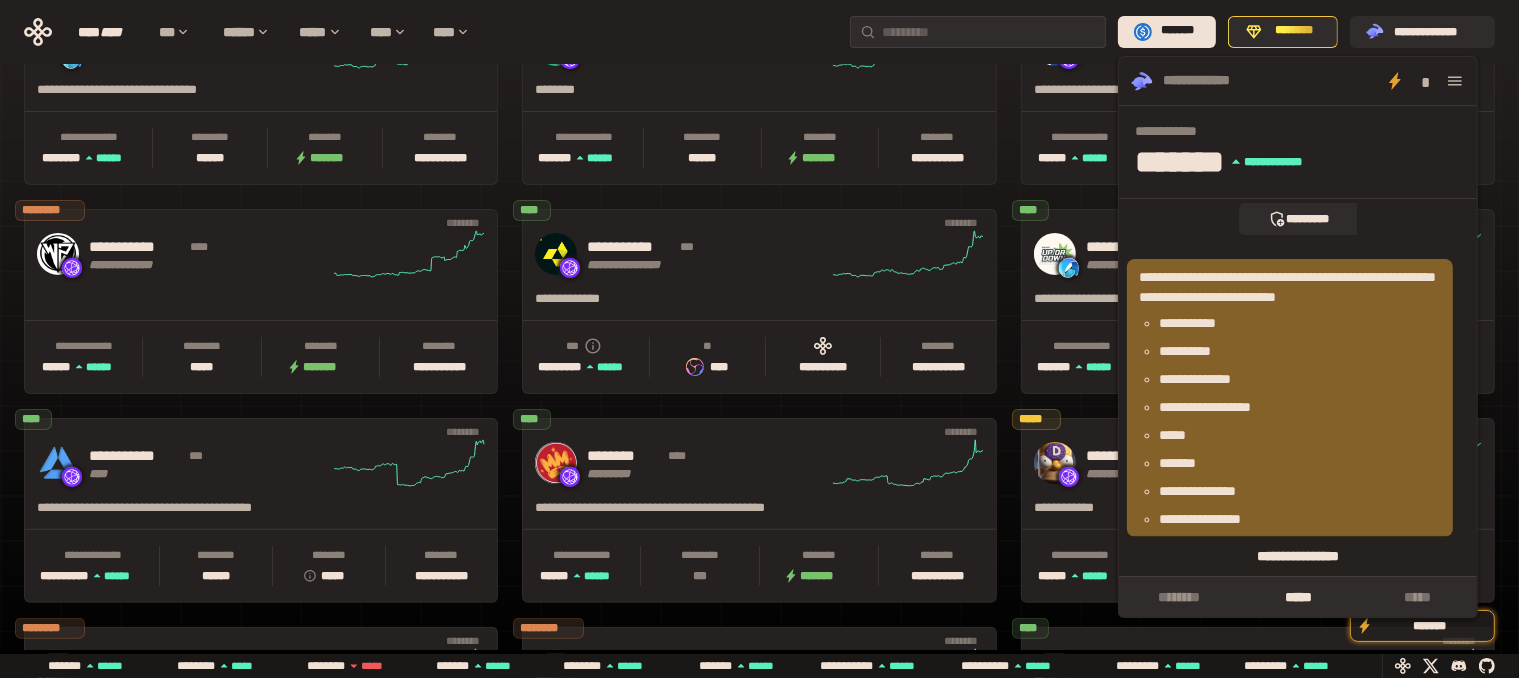click on "**********" at bounding box center (1298, 556) 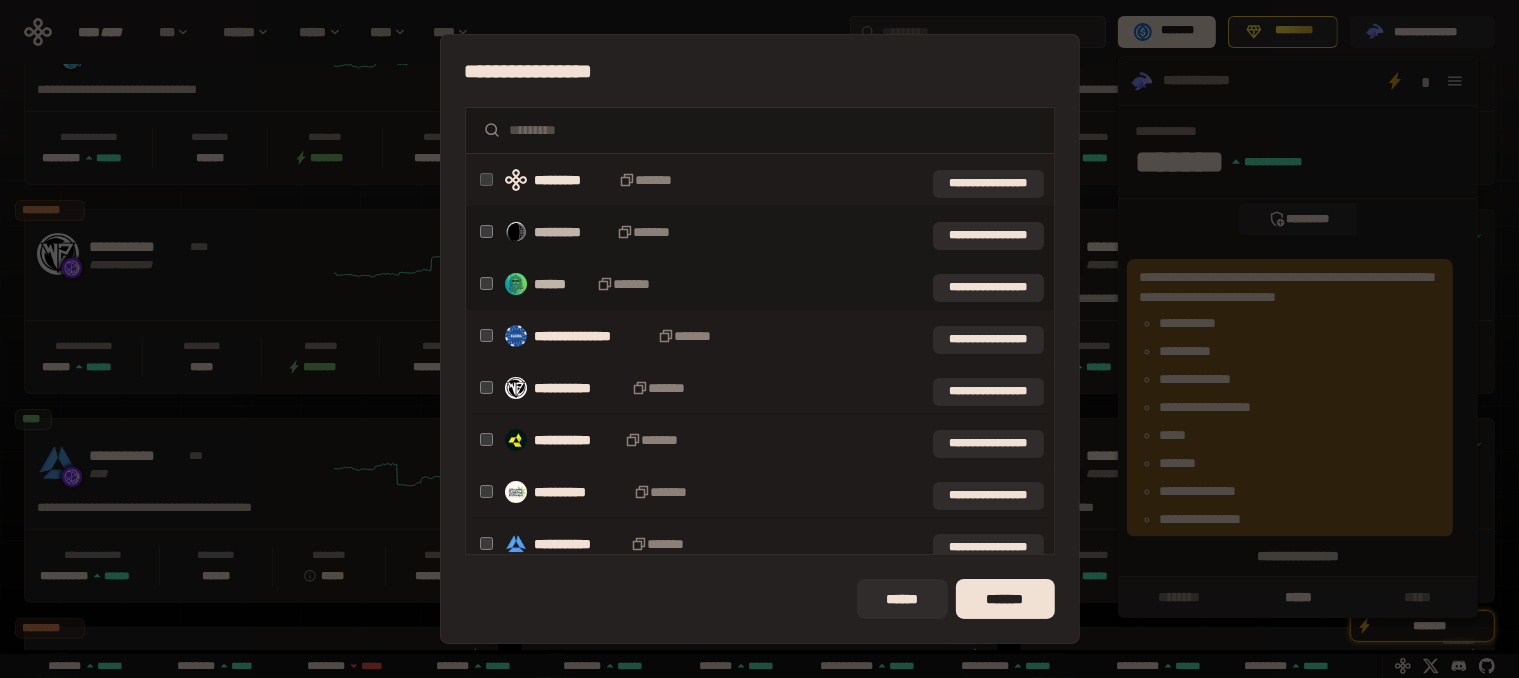 click on "**********" at bounding box center [760, 336] 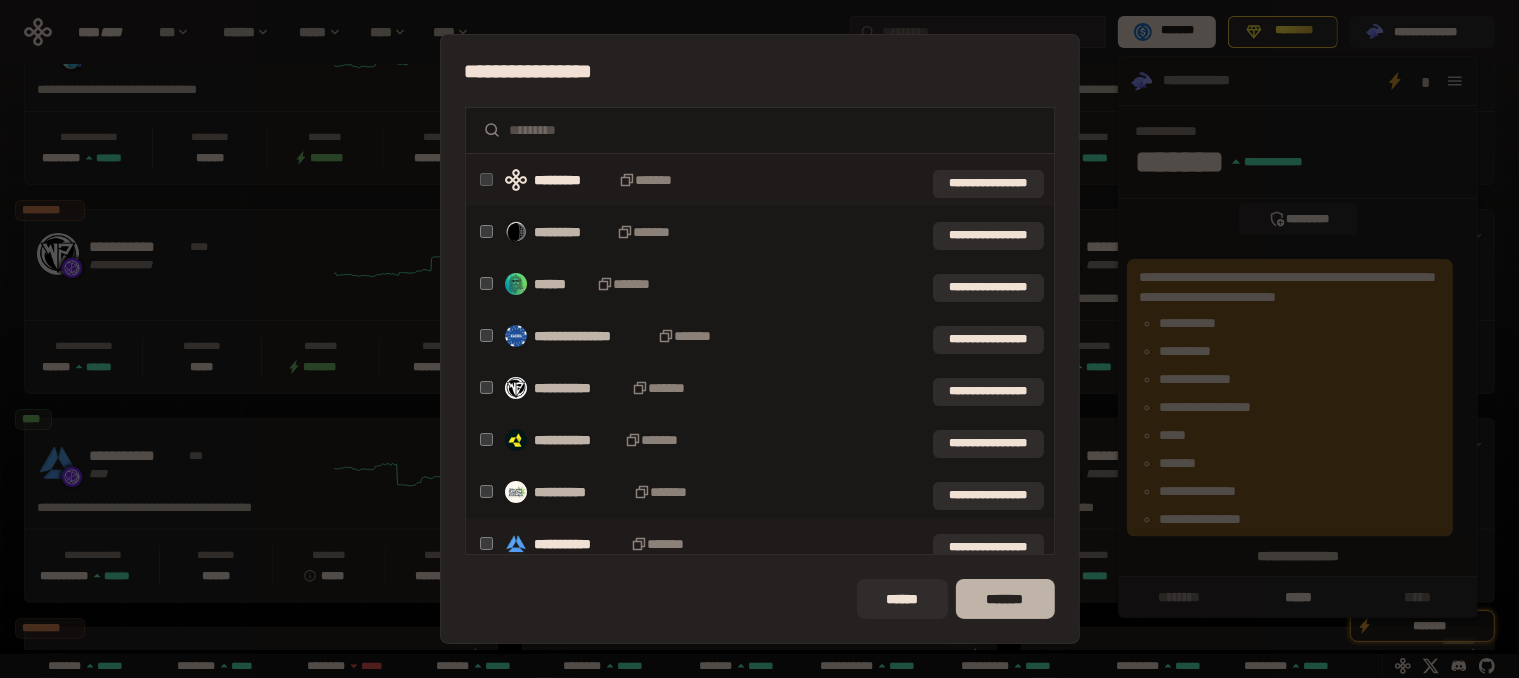click on "*******" at bounding box center [1005, 599] 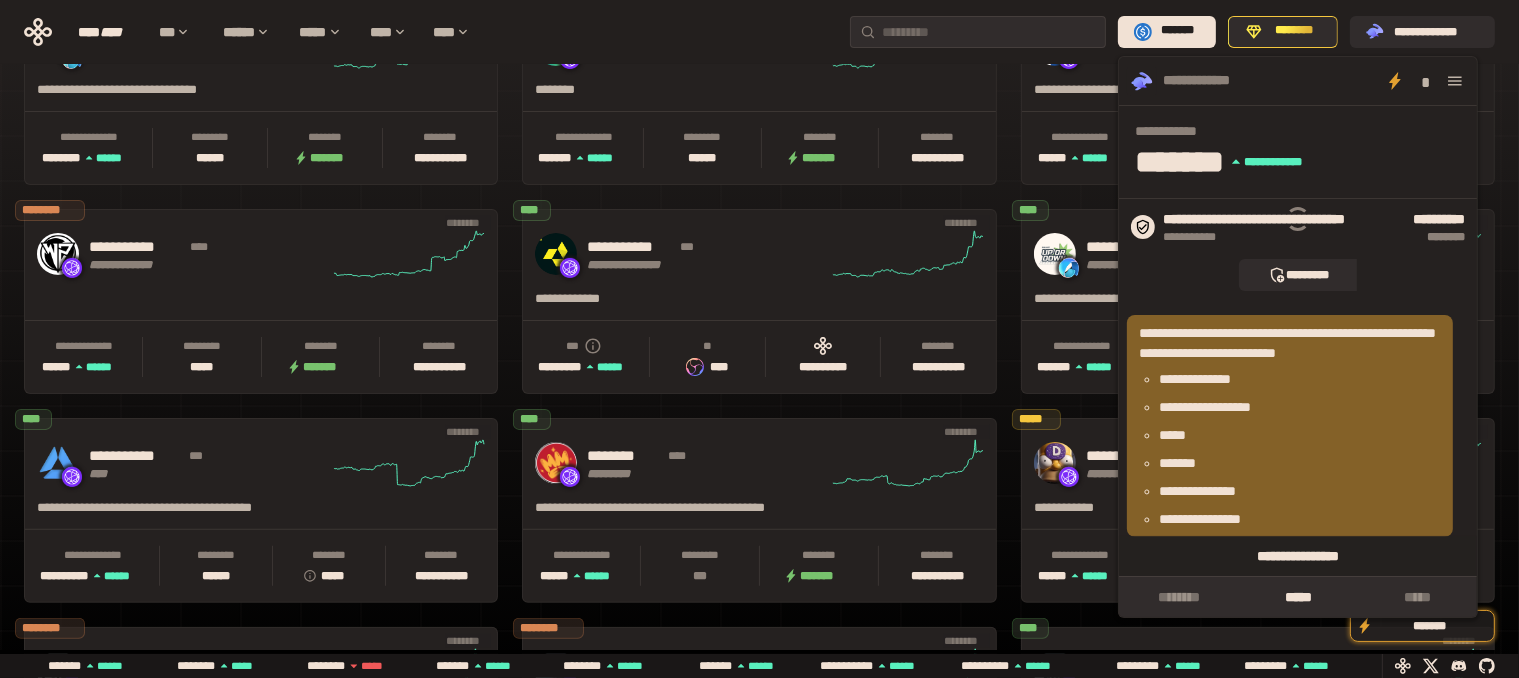 click on "**********" at bounding box center (1298, 556) 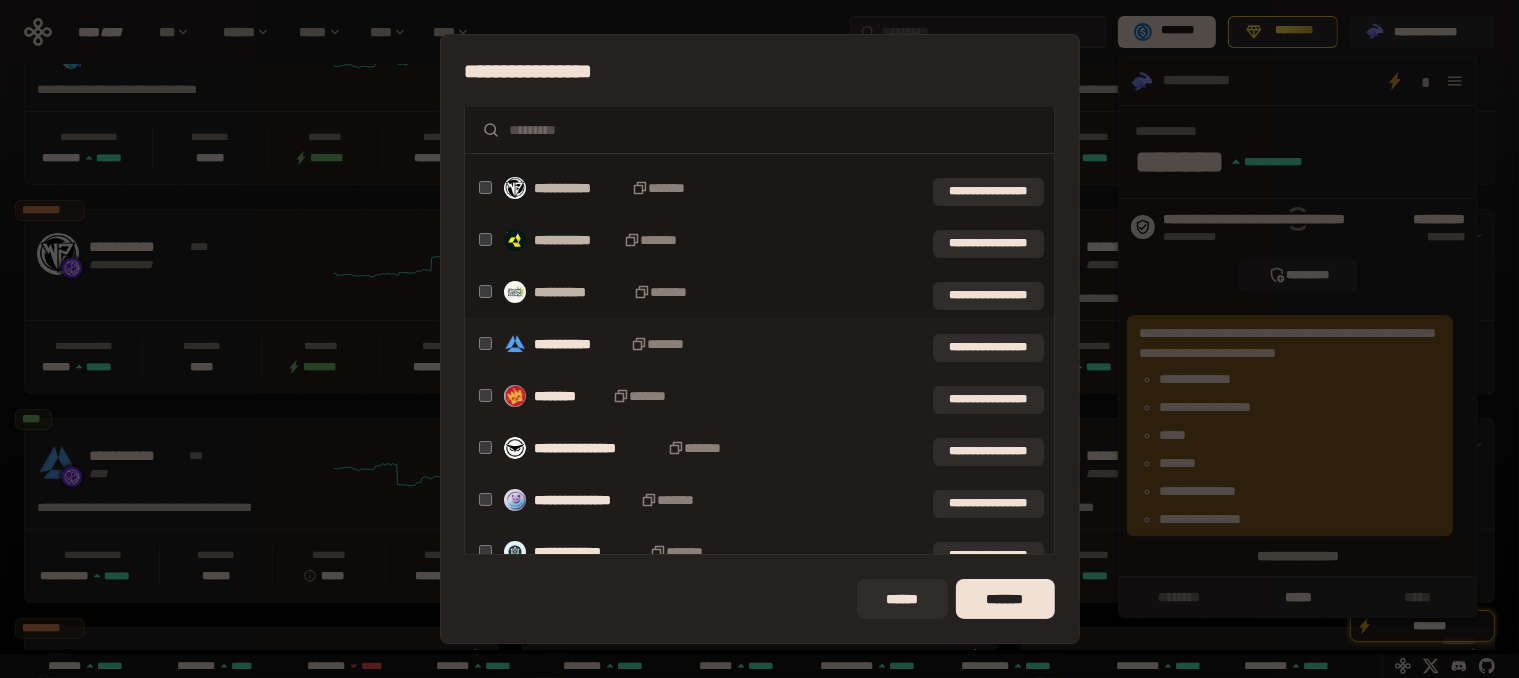 drag, startPoint x: 488, startPoint y: 403, endPoint x: 488, endPoint y: 417, distance: 14 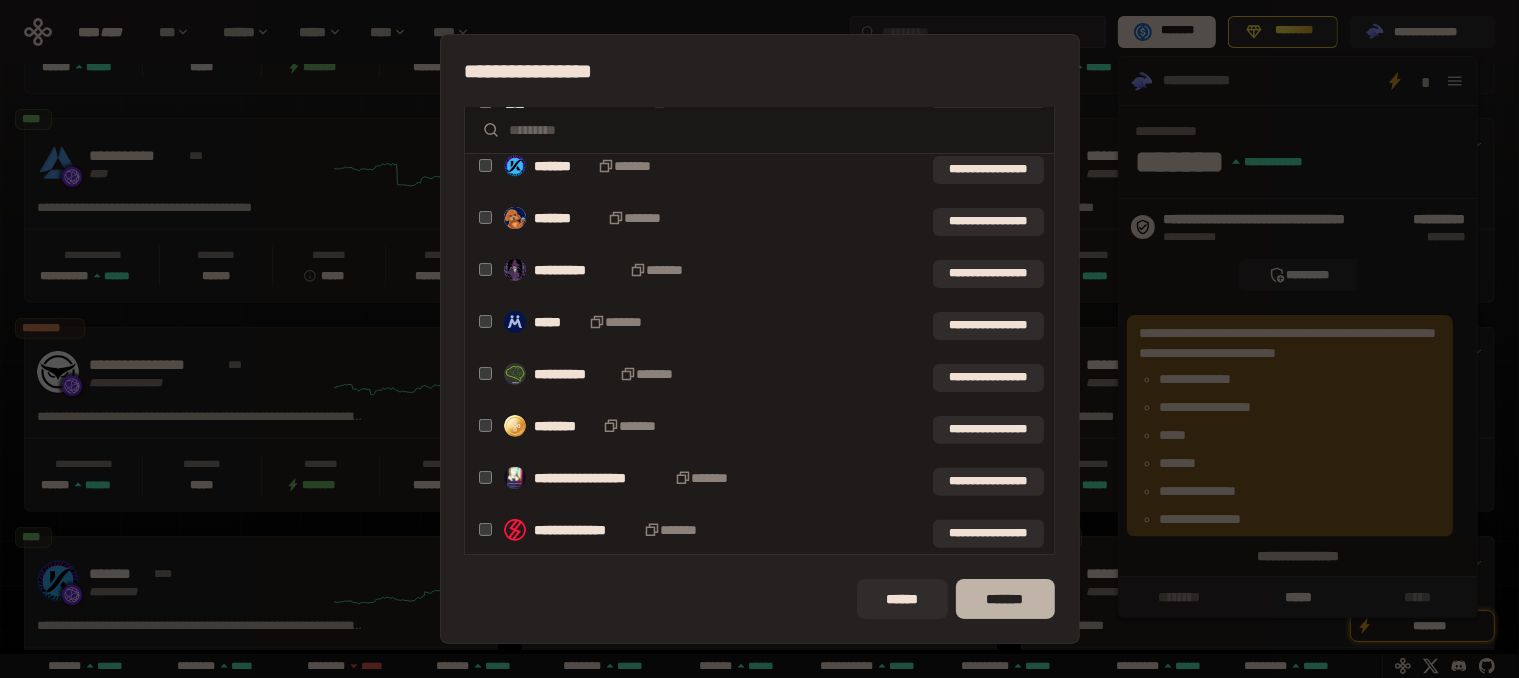 click on "*******" at bounding box center [1005, 599] 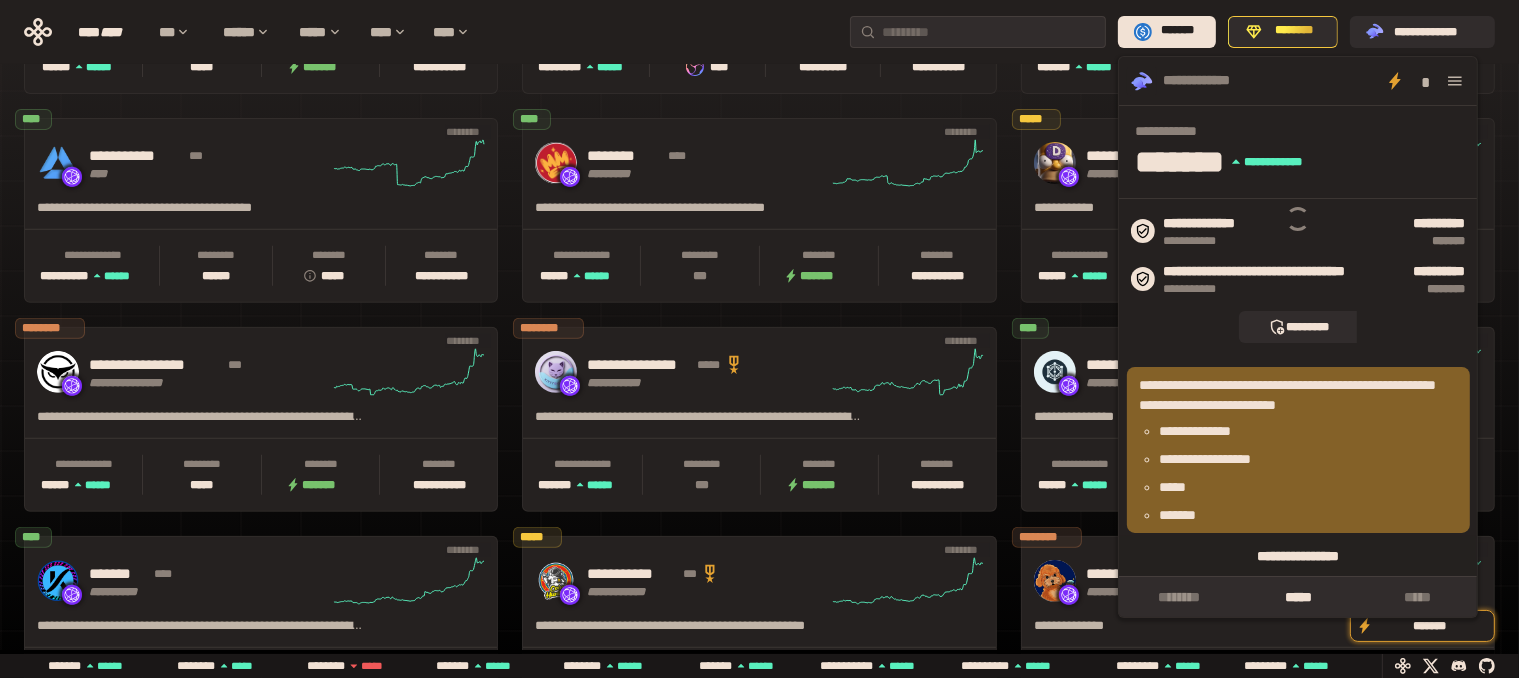 click on "**********" at bounding box center (1298, 556) 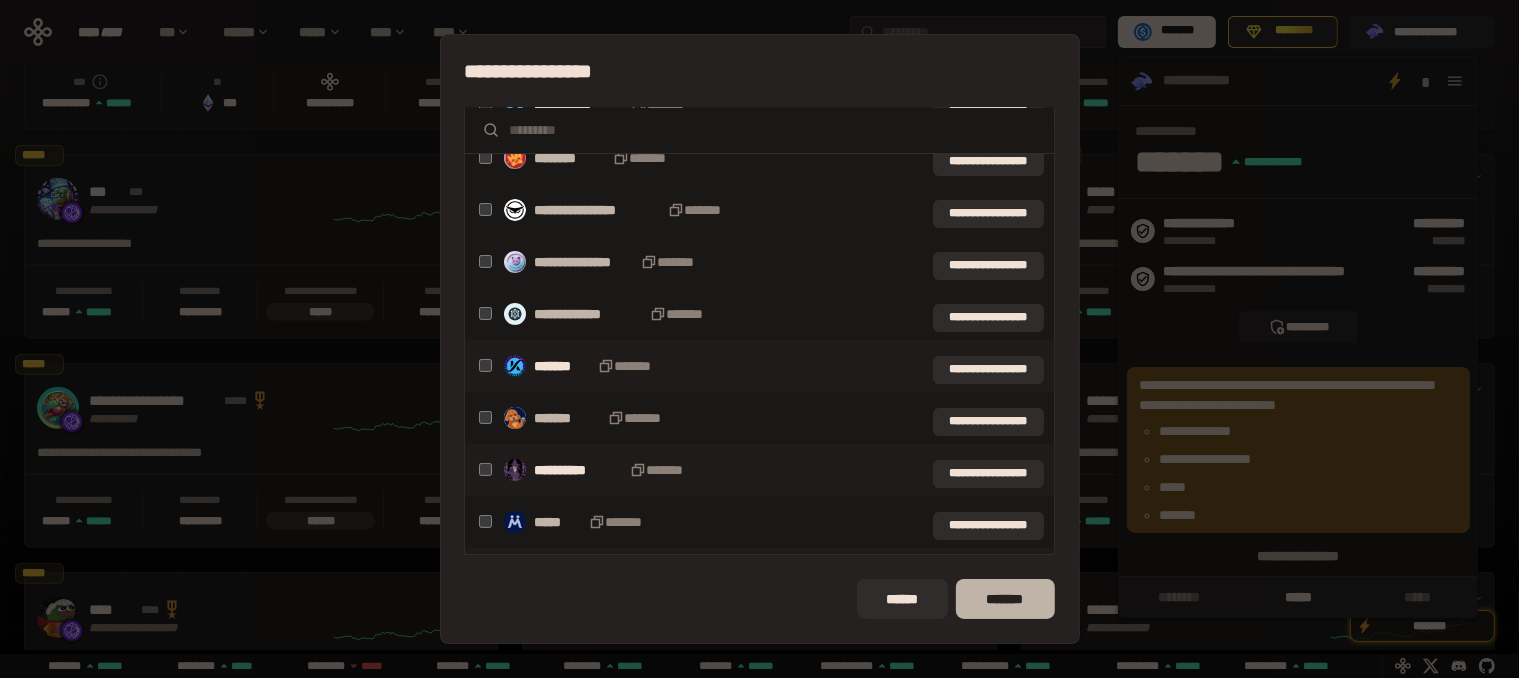 click on "*******" at bounding box center [1005, 599] 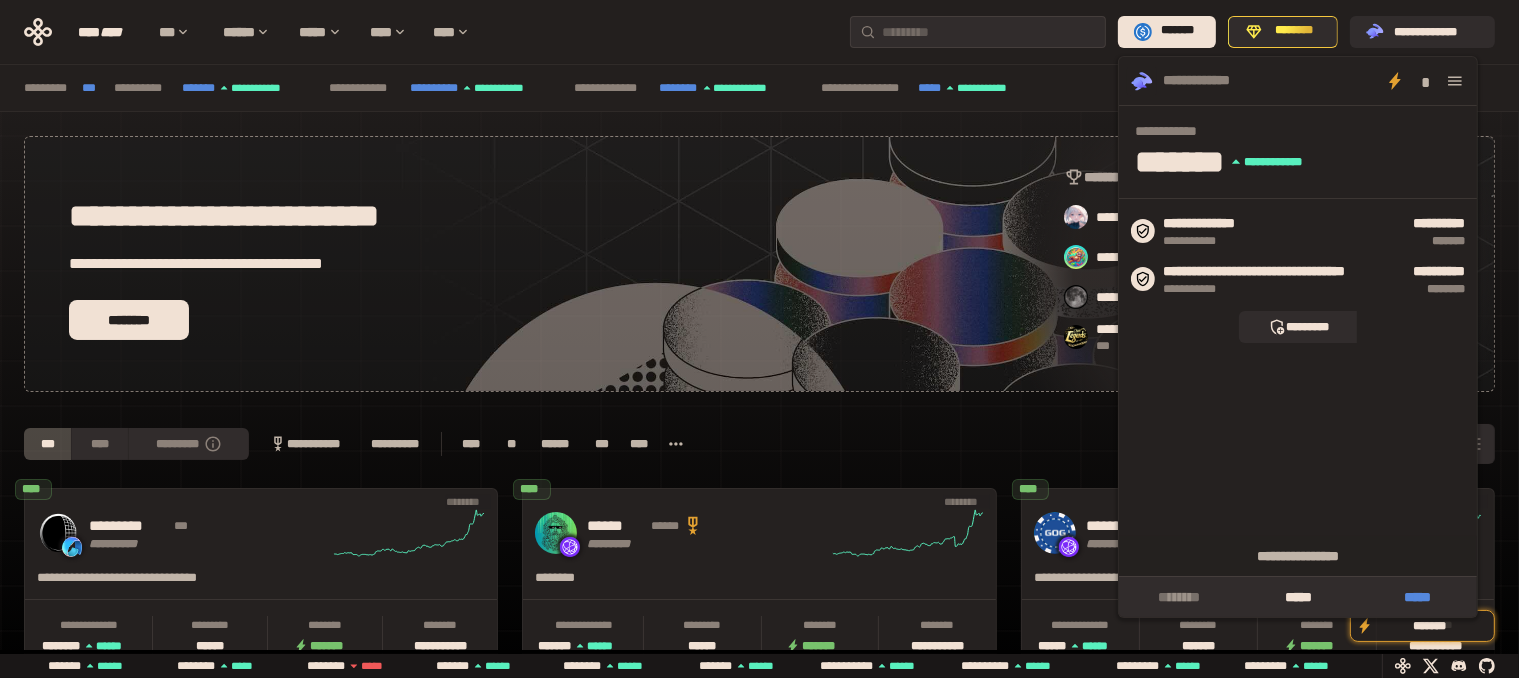 click on "*****" at bounding box center [1417, 597] 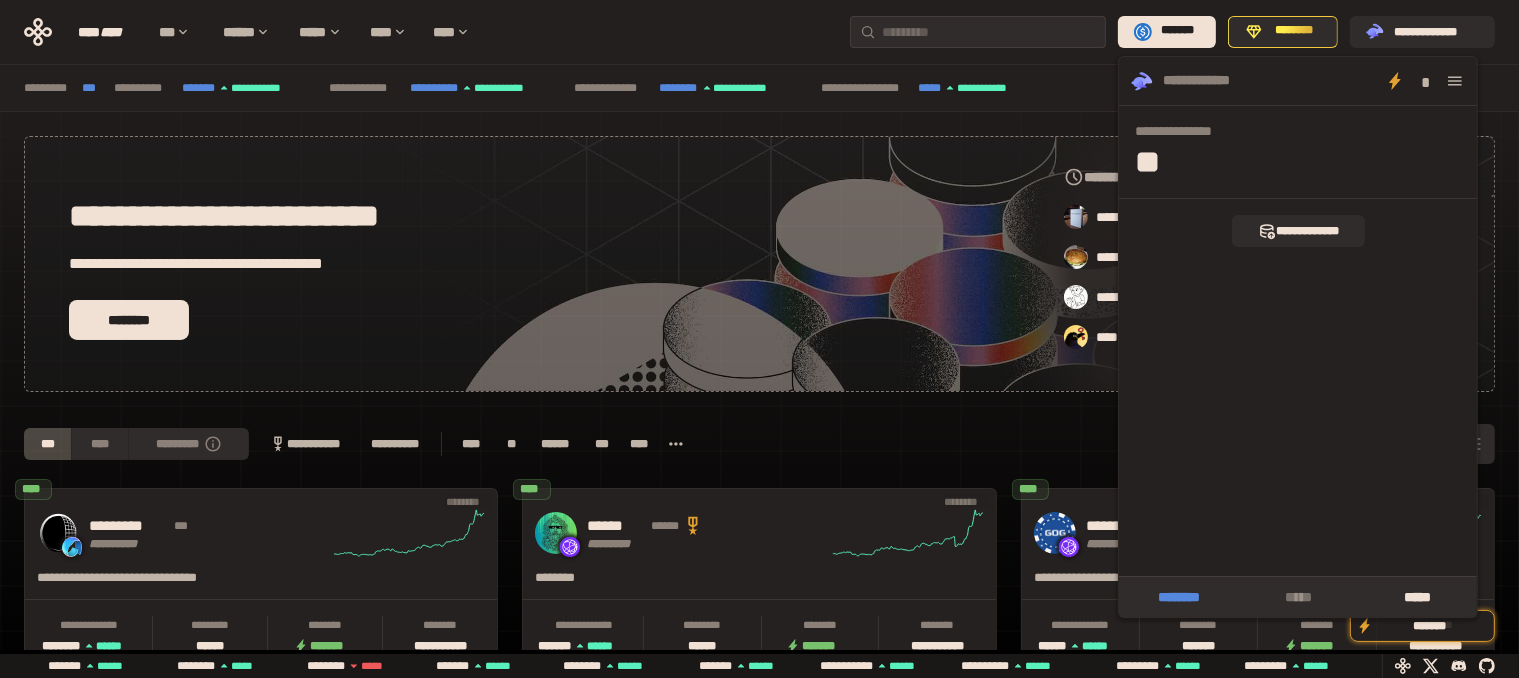 click on "********" at bounding box center (1178, 597) 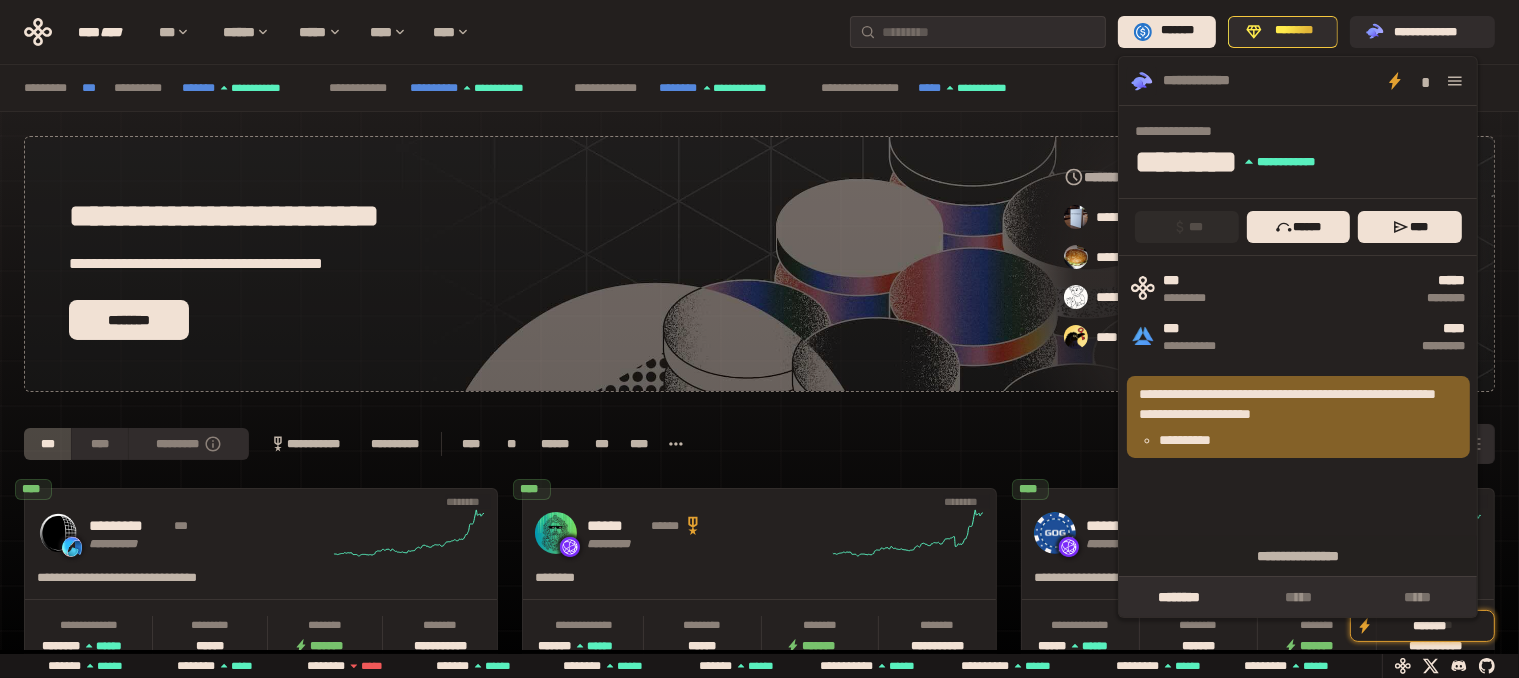 click on "**********" at bounding box center [759, 444] 